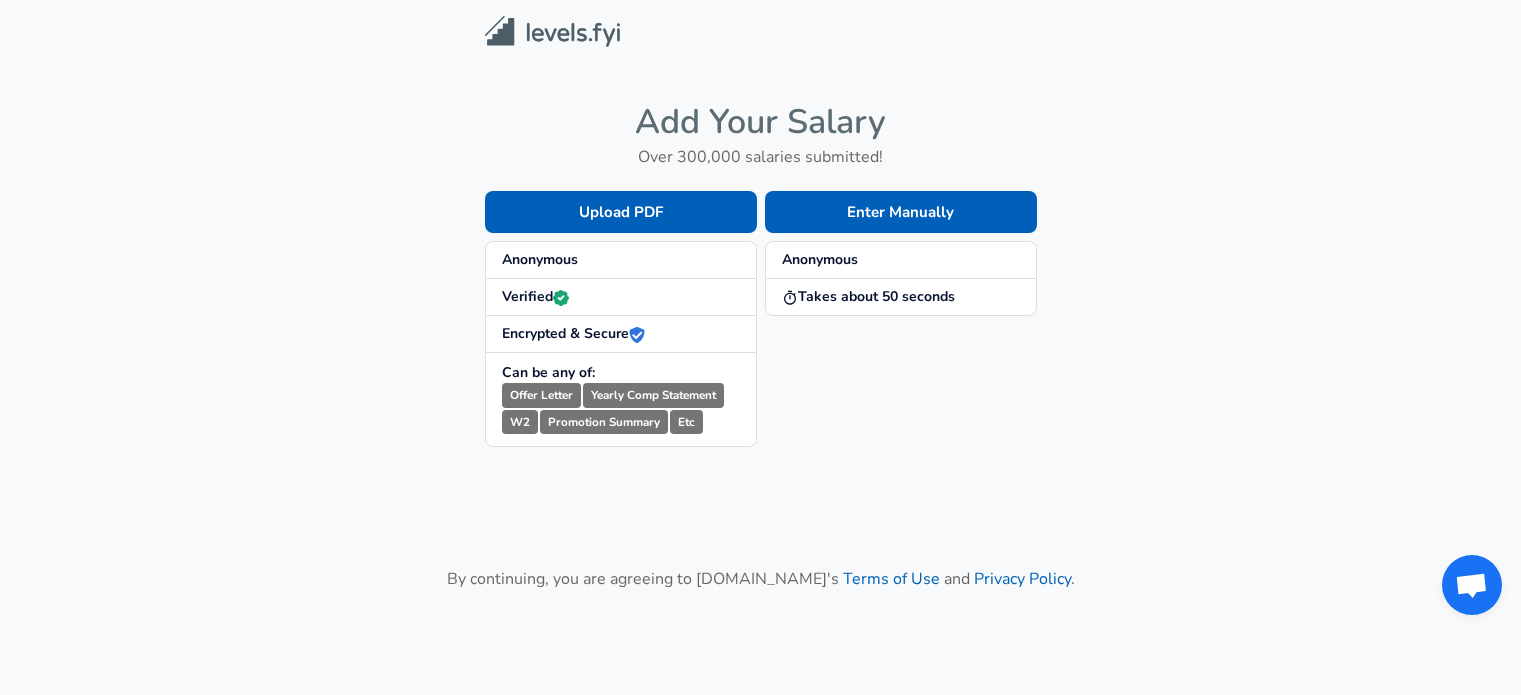 scroll, scrollTop: 0, scrollLeft: 0, axis: both 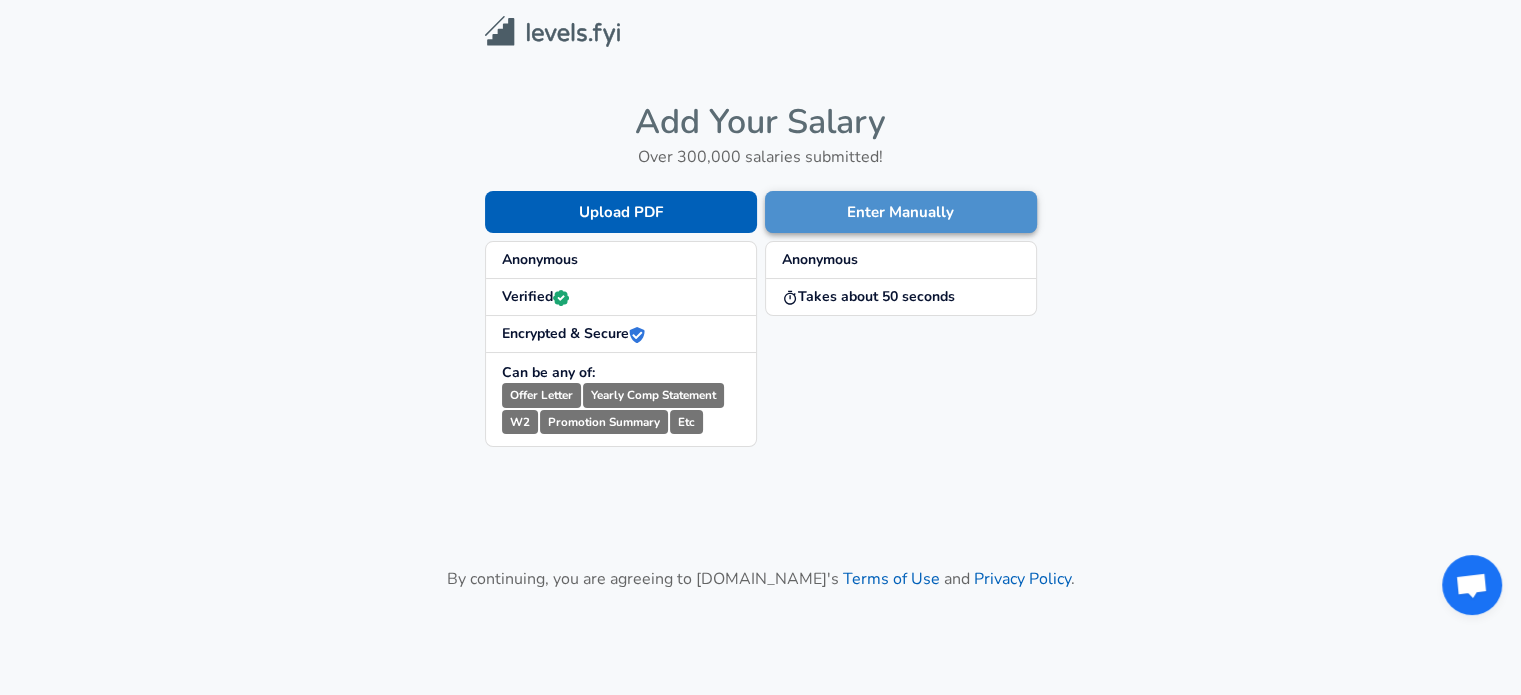 click on "Enter Manually" at bounding box center [901, 212] 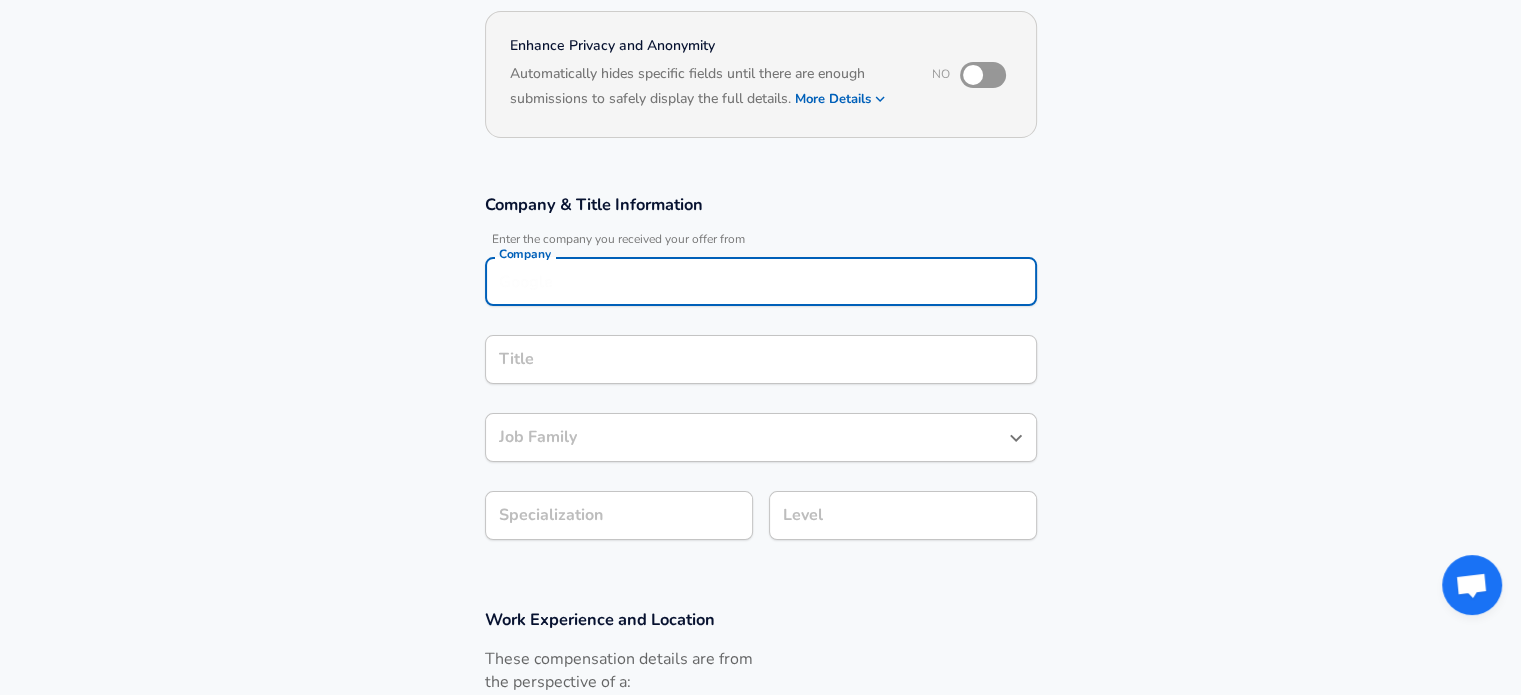 scroll, scrollTop: 206, scrollLeft: 0, axis: vertical 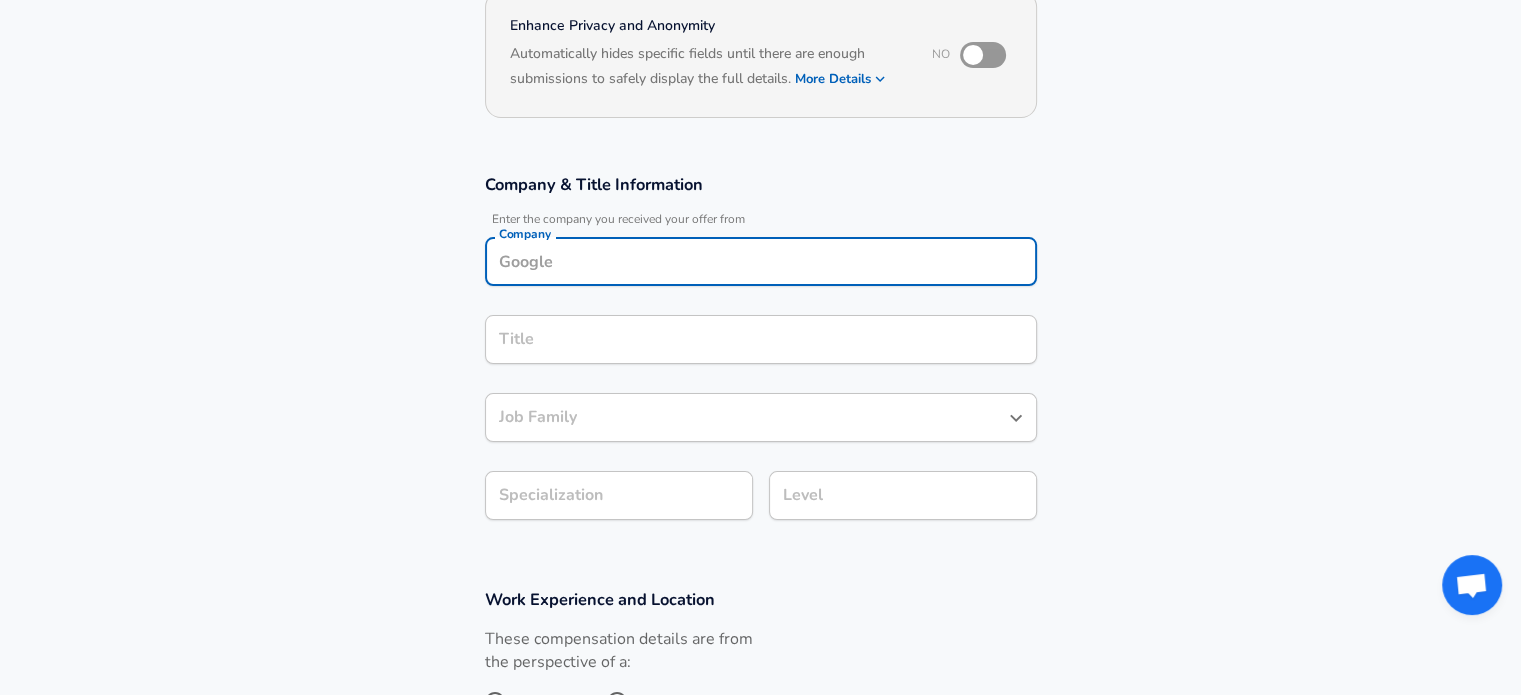click on "Company" at bounding box center (761, 261) 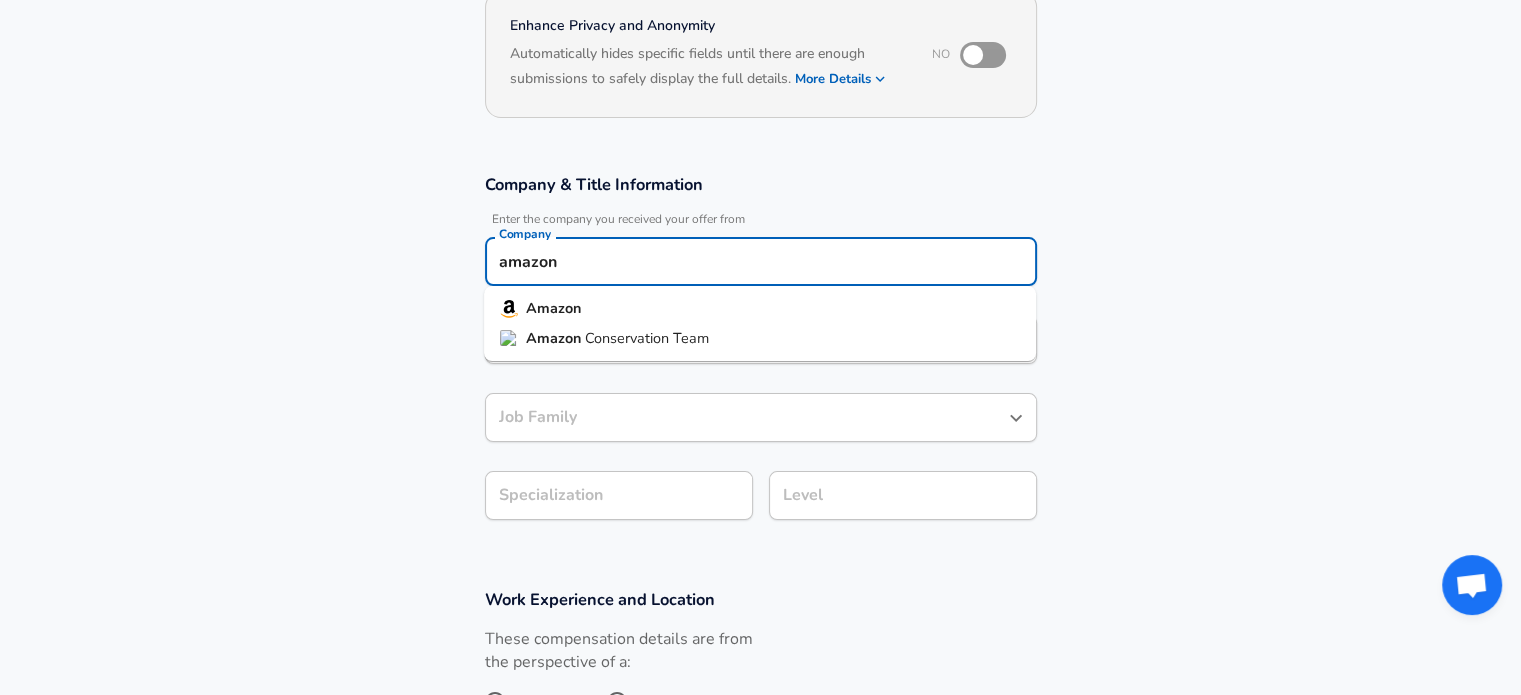 click on "Amazon" at bounding box center [760, 309] 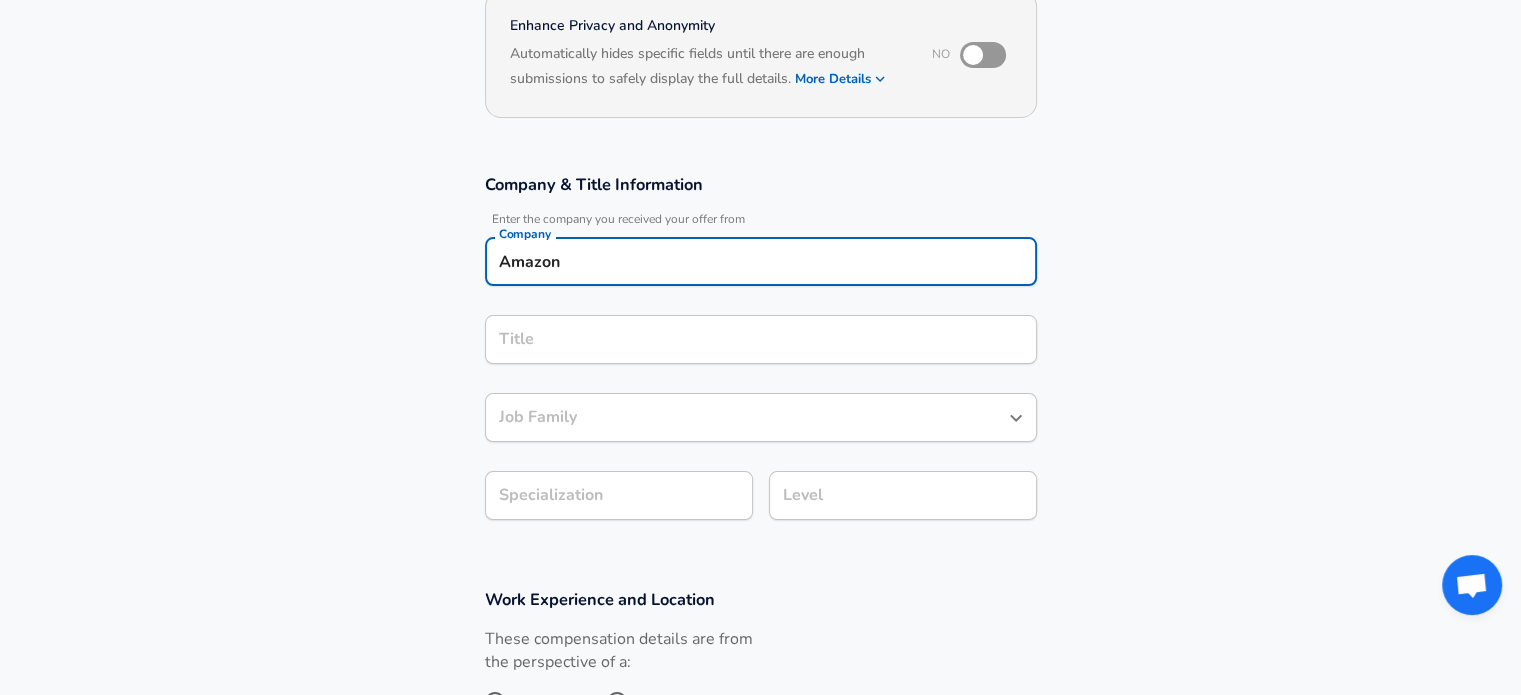 type on "Amazon" 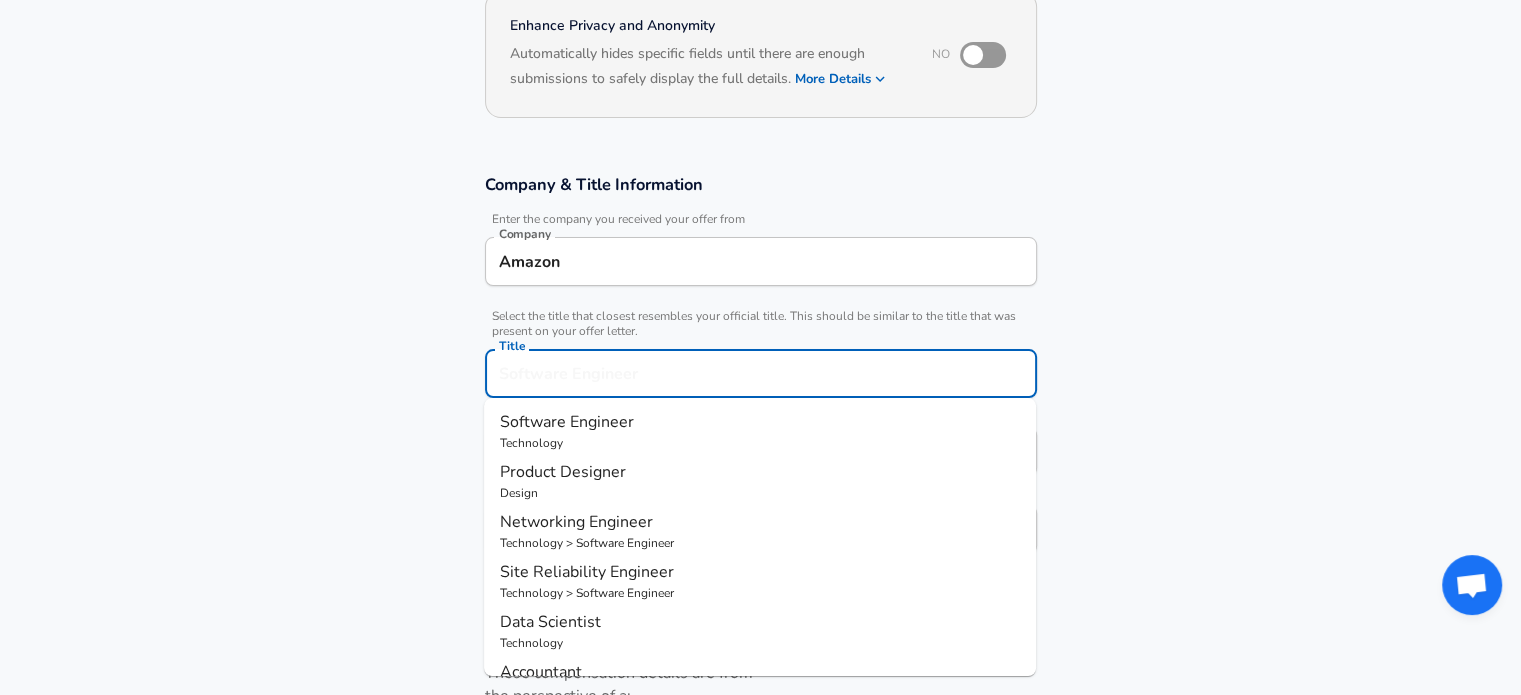 scroll, scrollTop: 246, scrollLeft: 0, axis: vertical 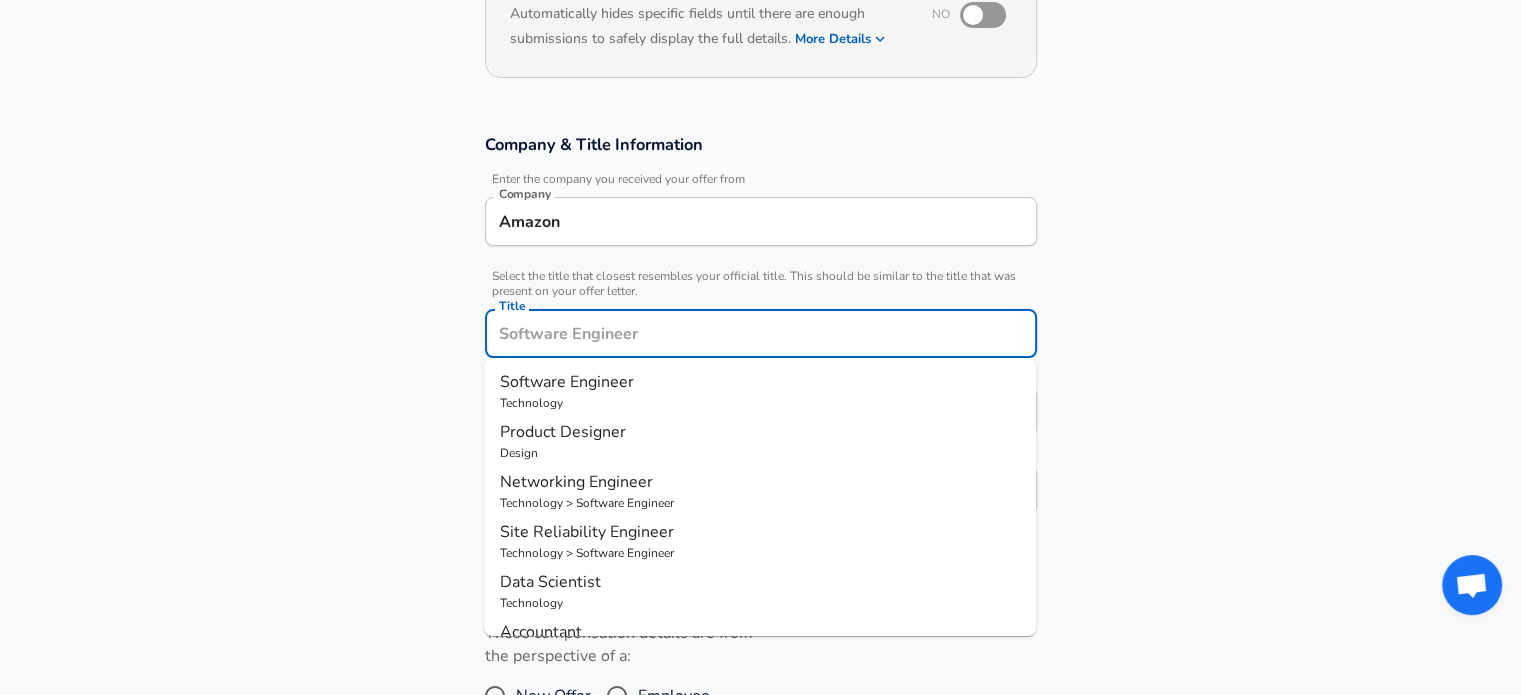 click on "Title" at bounding box center (761, 333) 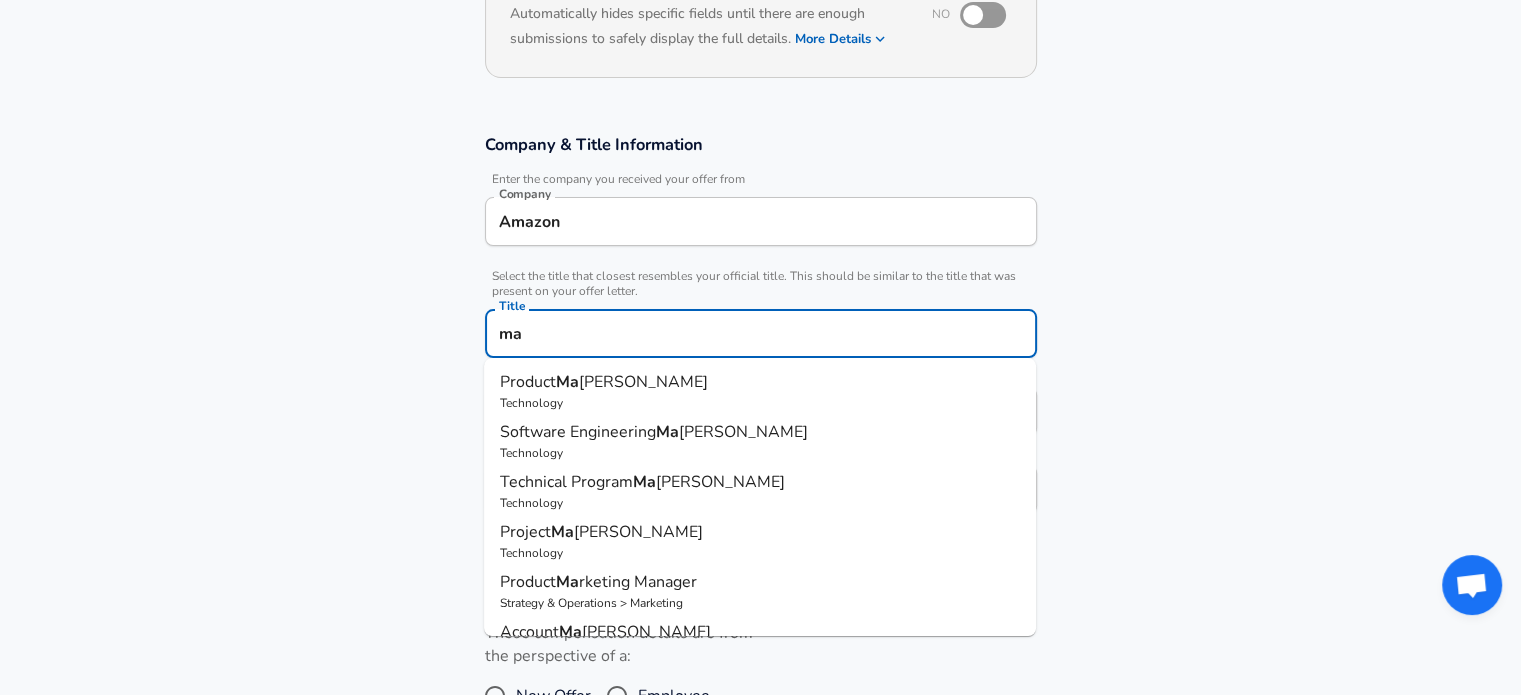 type on "m" 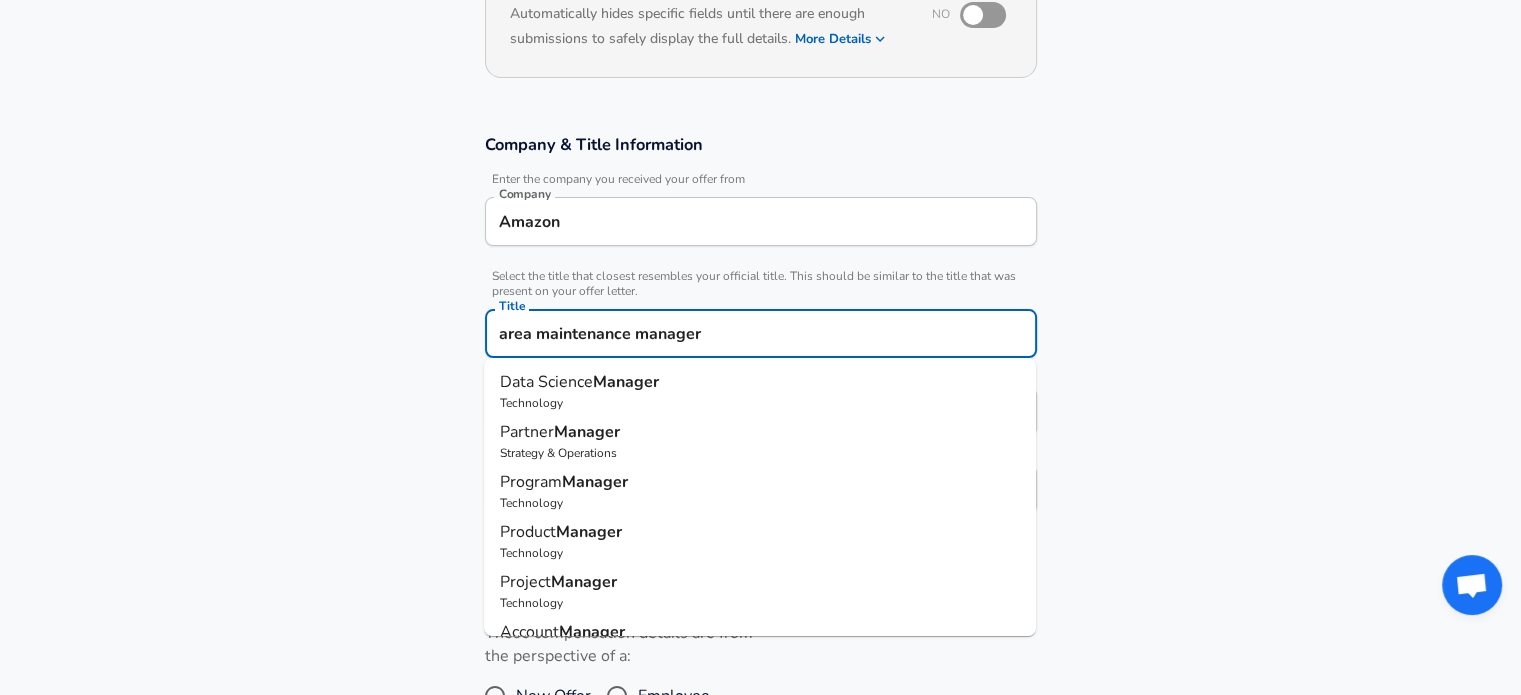 click on "area maintenance manager" at bounding box center (761, 333) 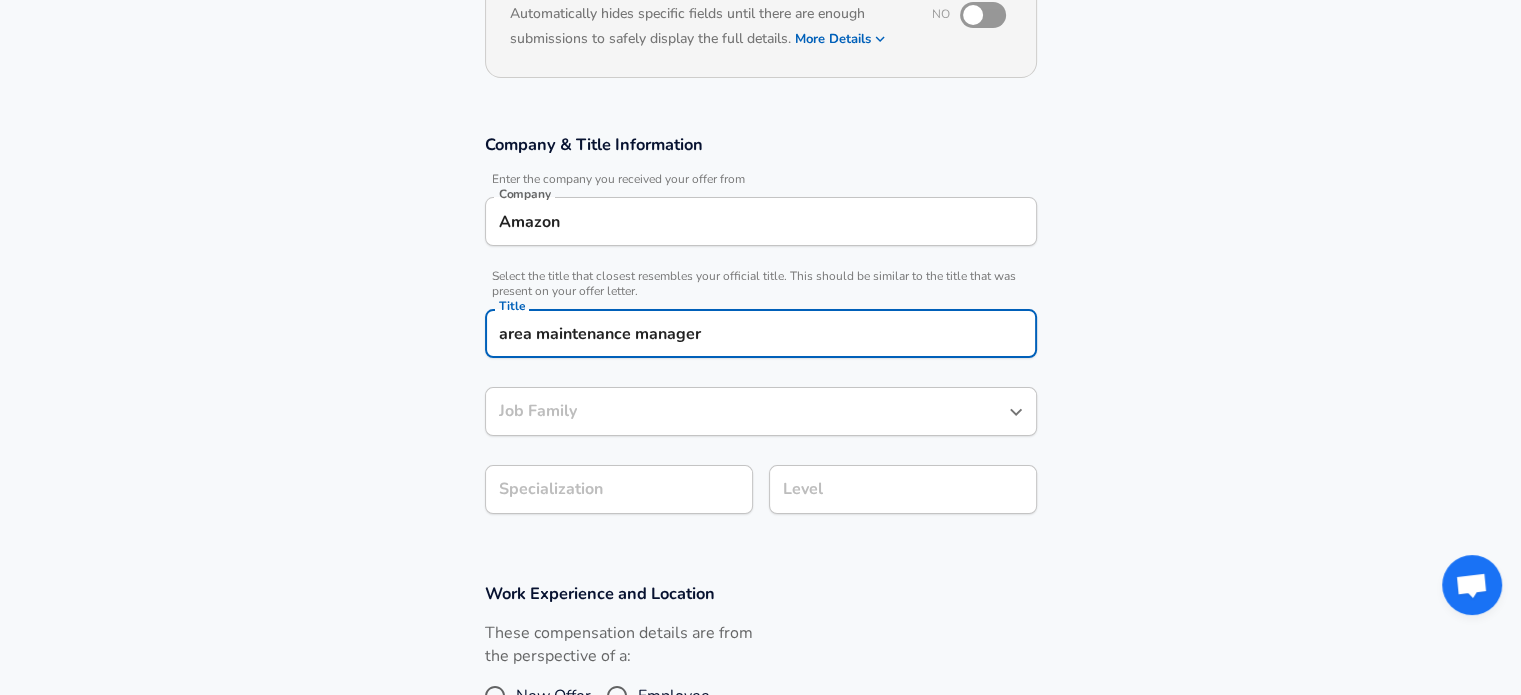 click on "Job Family" at bounding box center (761, 411) 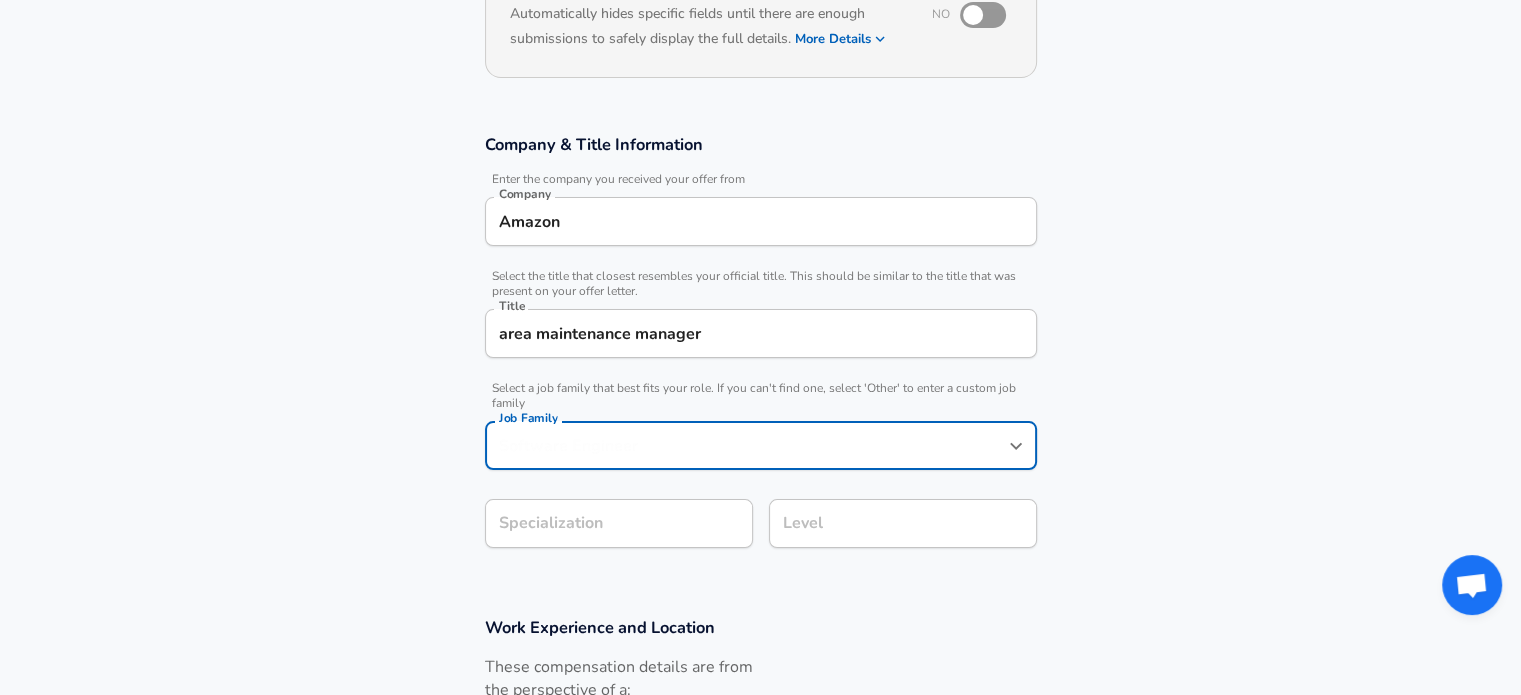 scroll, scrollTop: 286, scrollLeft: 0, axis: vertical 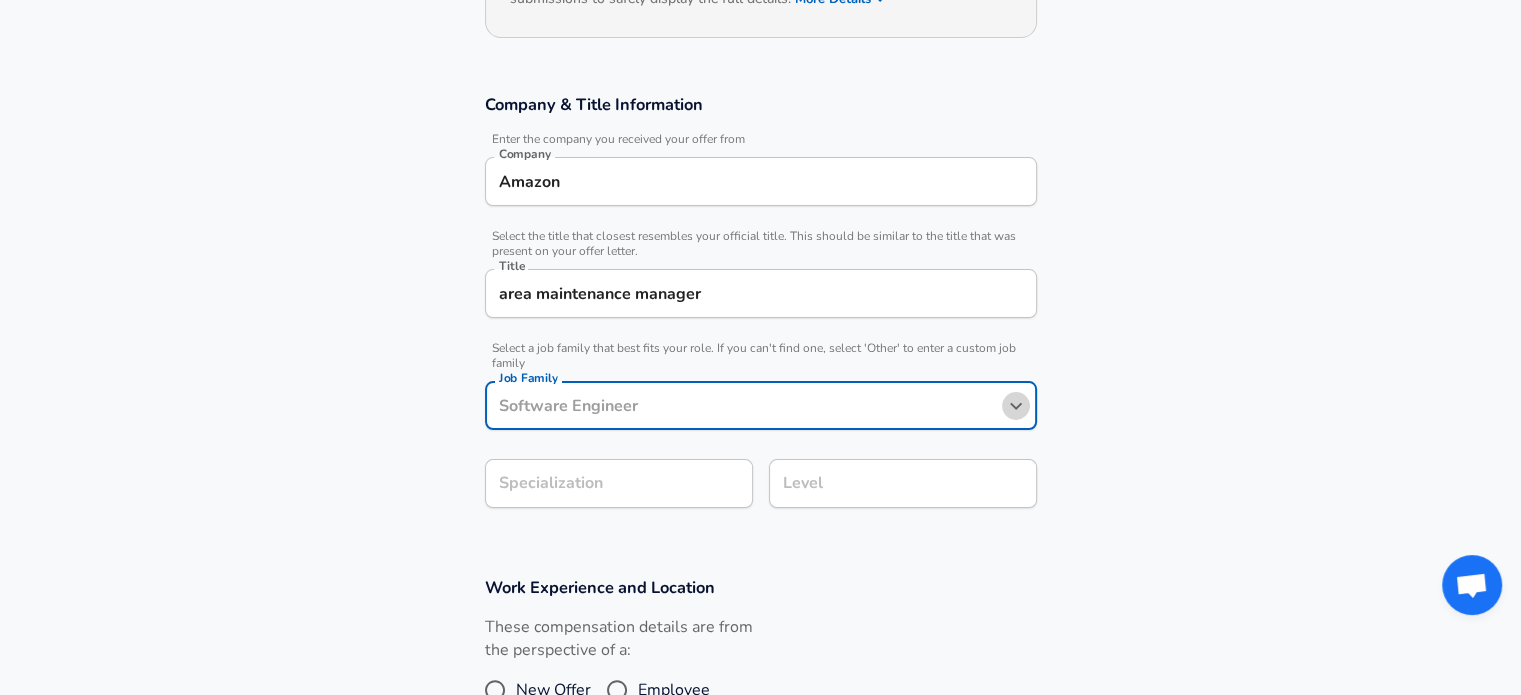 click 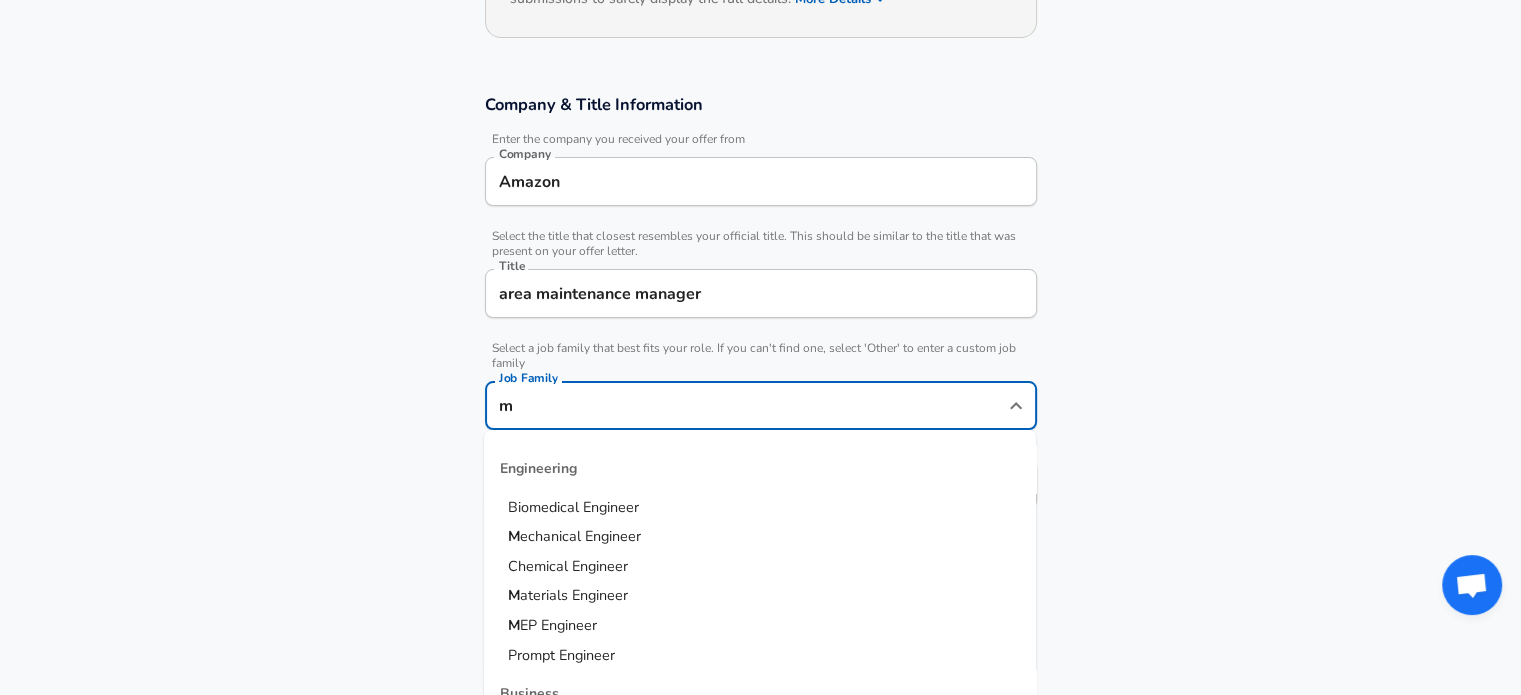 scroll, scrollTop: 0, scrollLeft: 0, axis: both 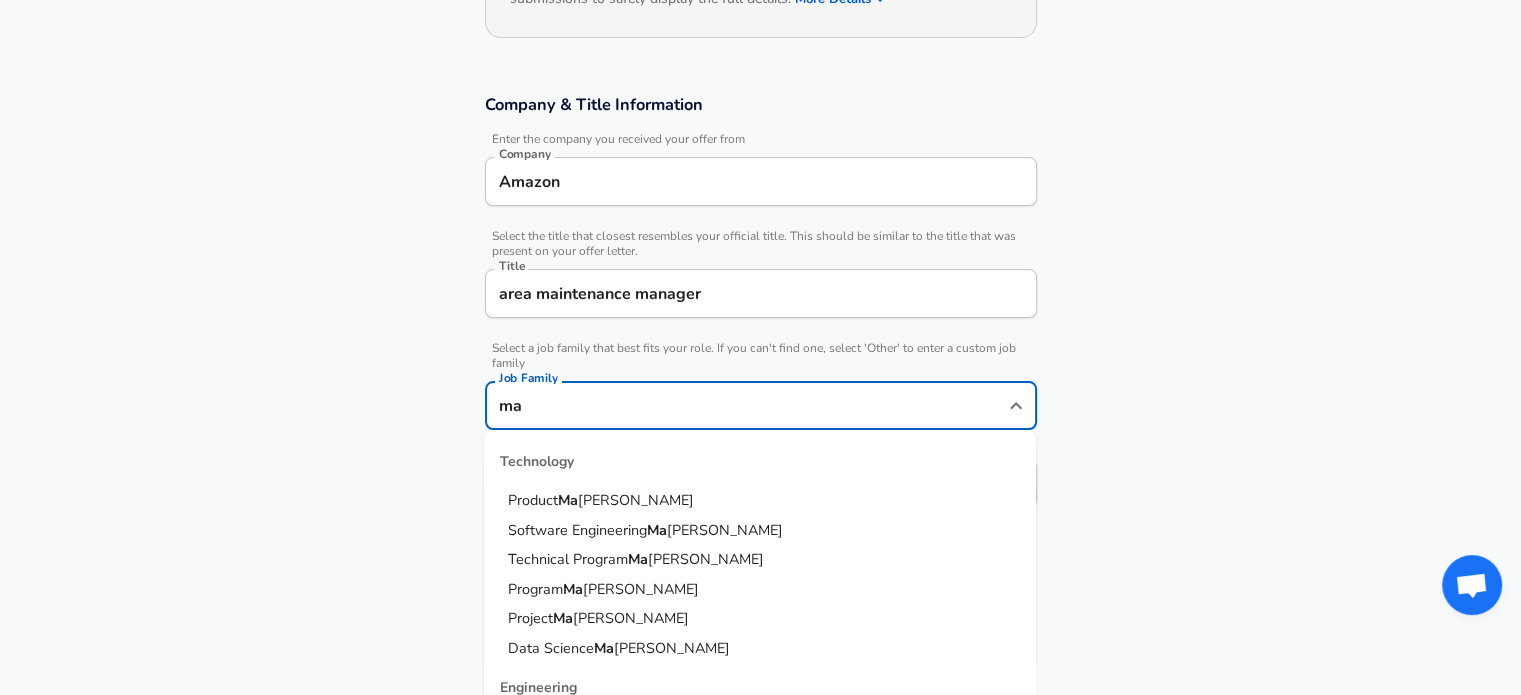 type on "m" 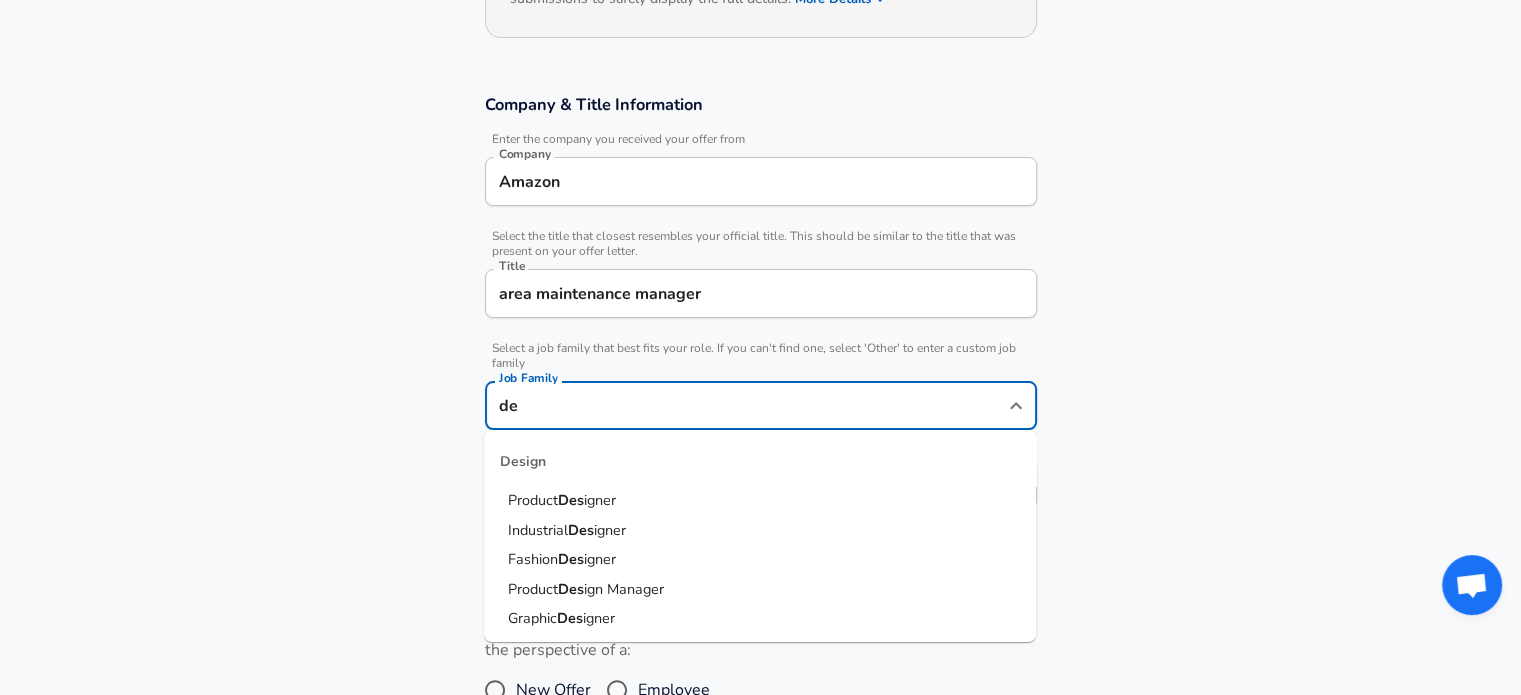 type on "d" 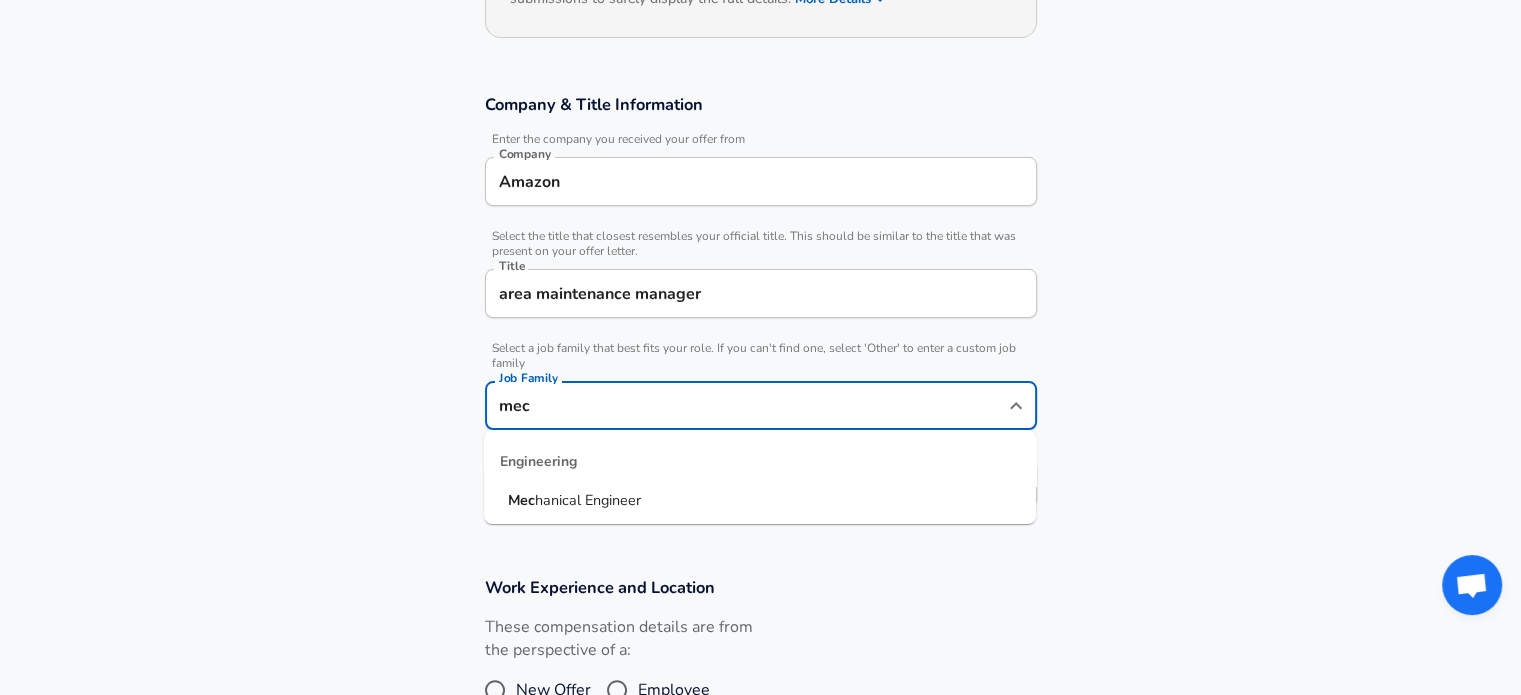 click on "hanical Engineer" at bounding box center (588, 500) 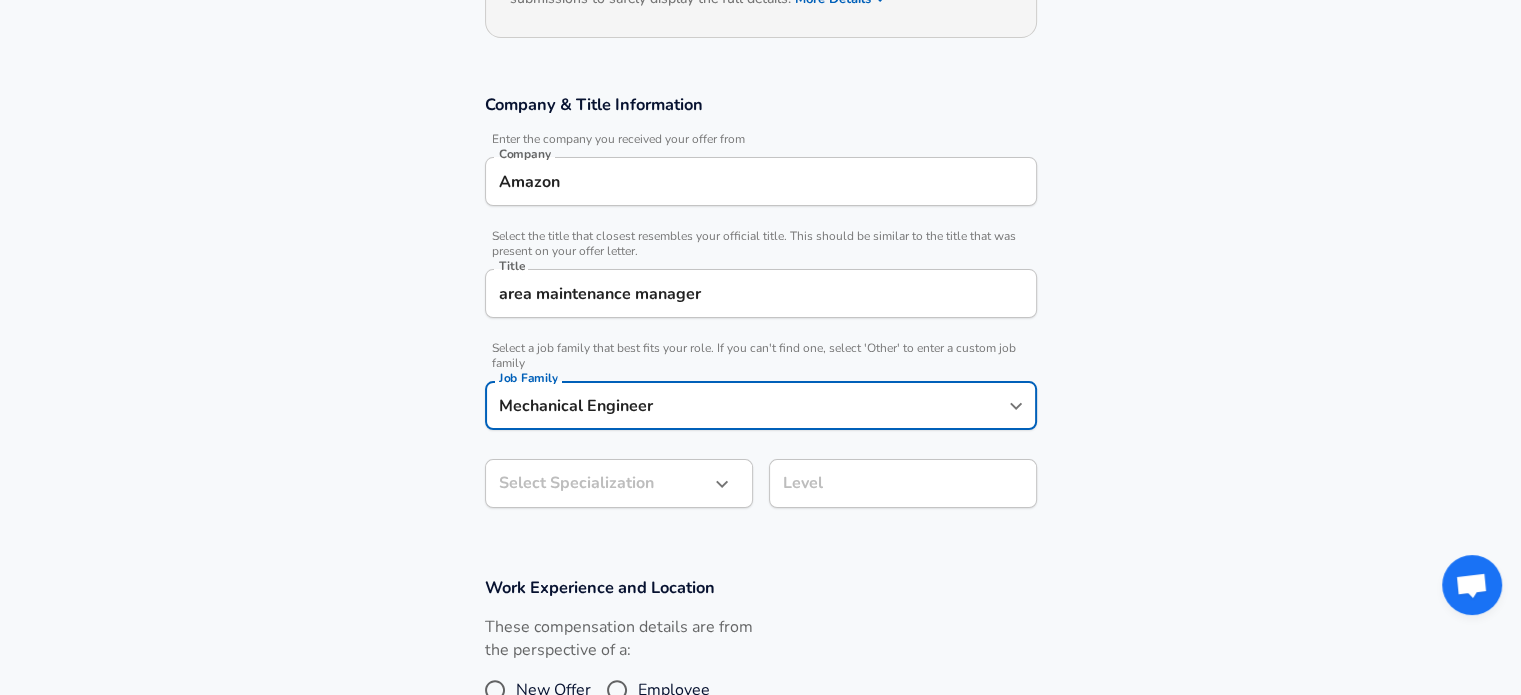 type on "Mechanical Engineer" 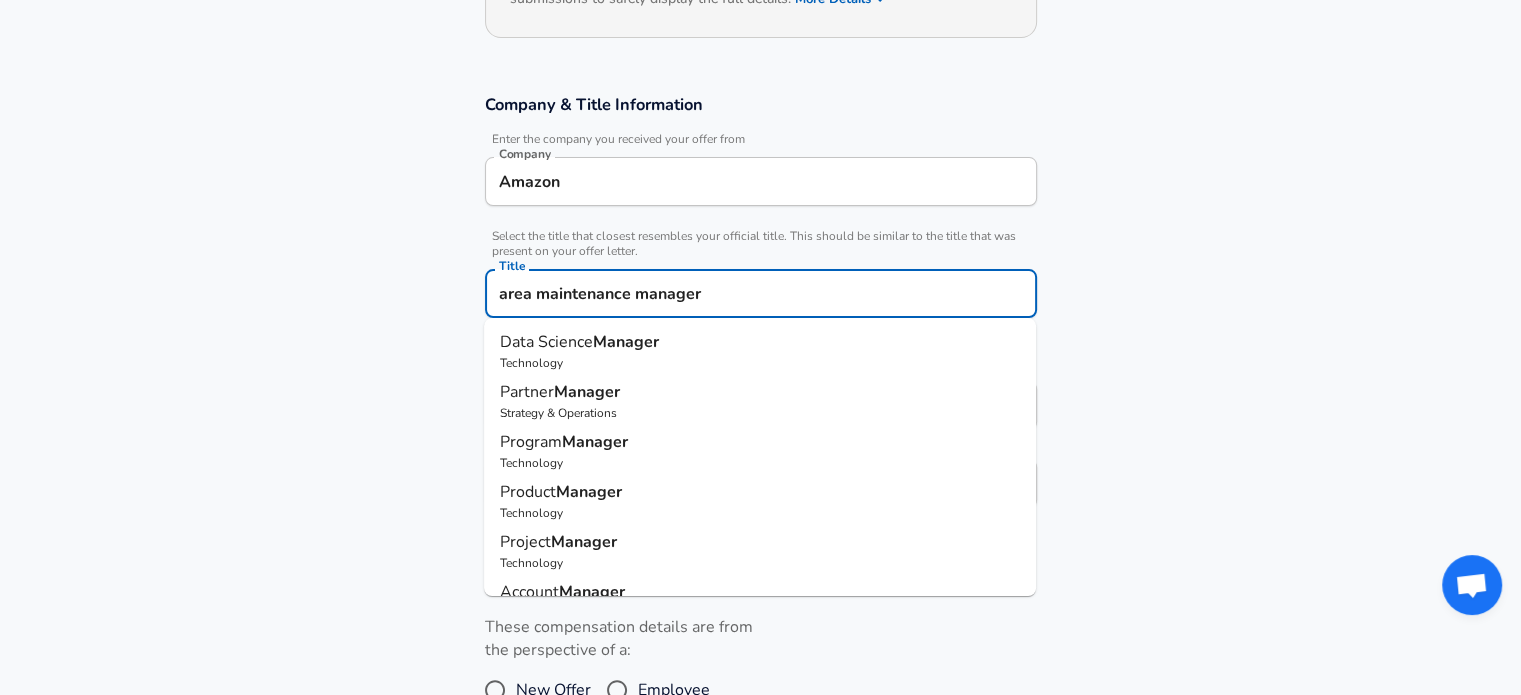 click on "area maintenance manager" at bounding box center [761, 293] 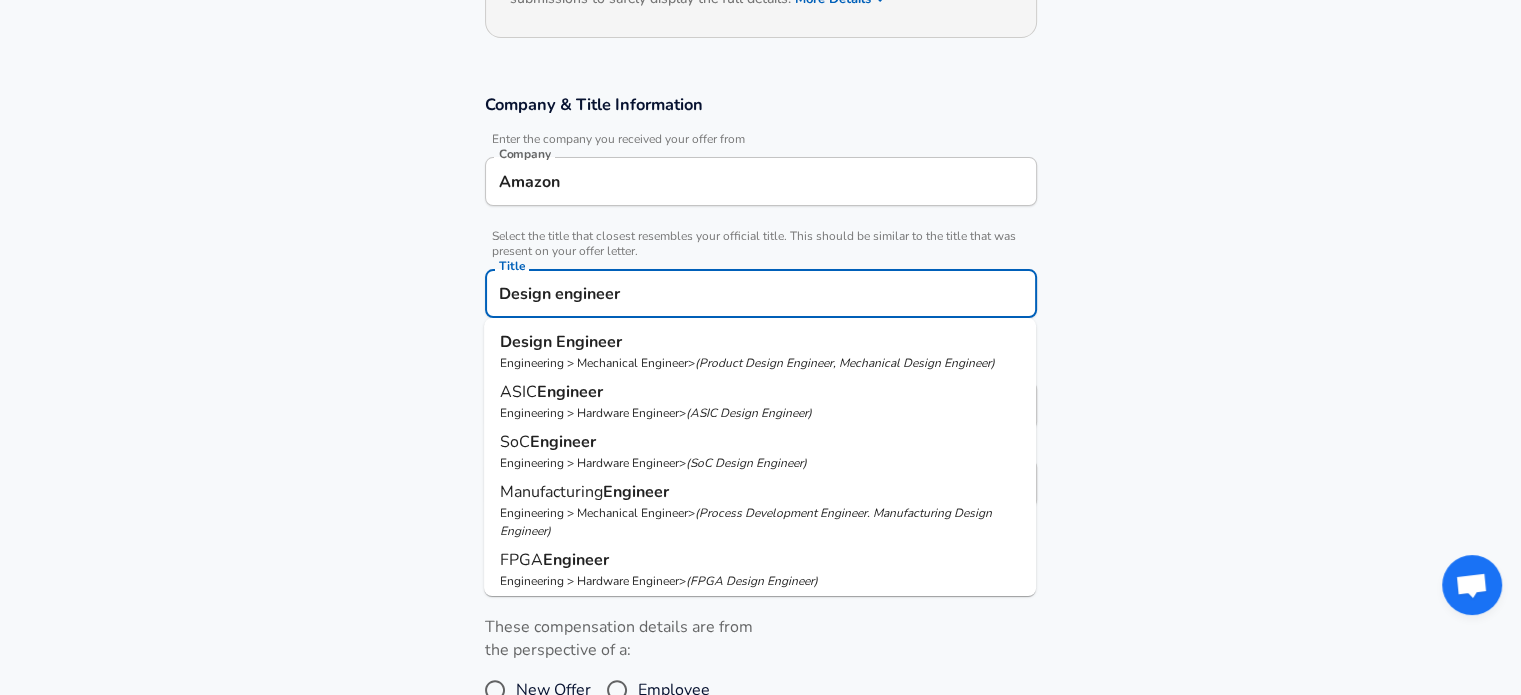click on "Engineer" at bounding box center (589, 342) 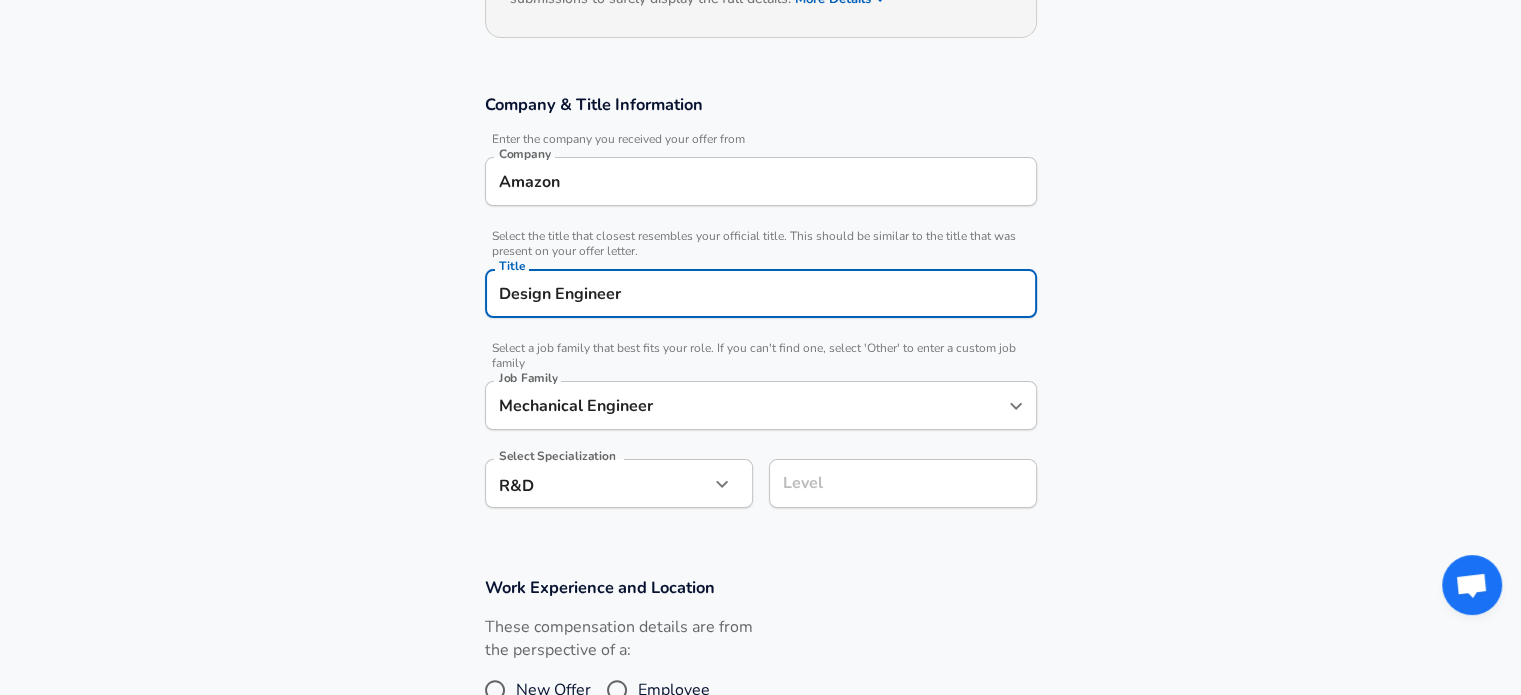 type on "Design Engineer" 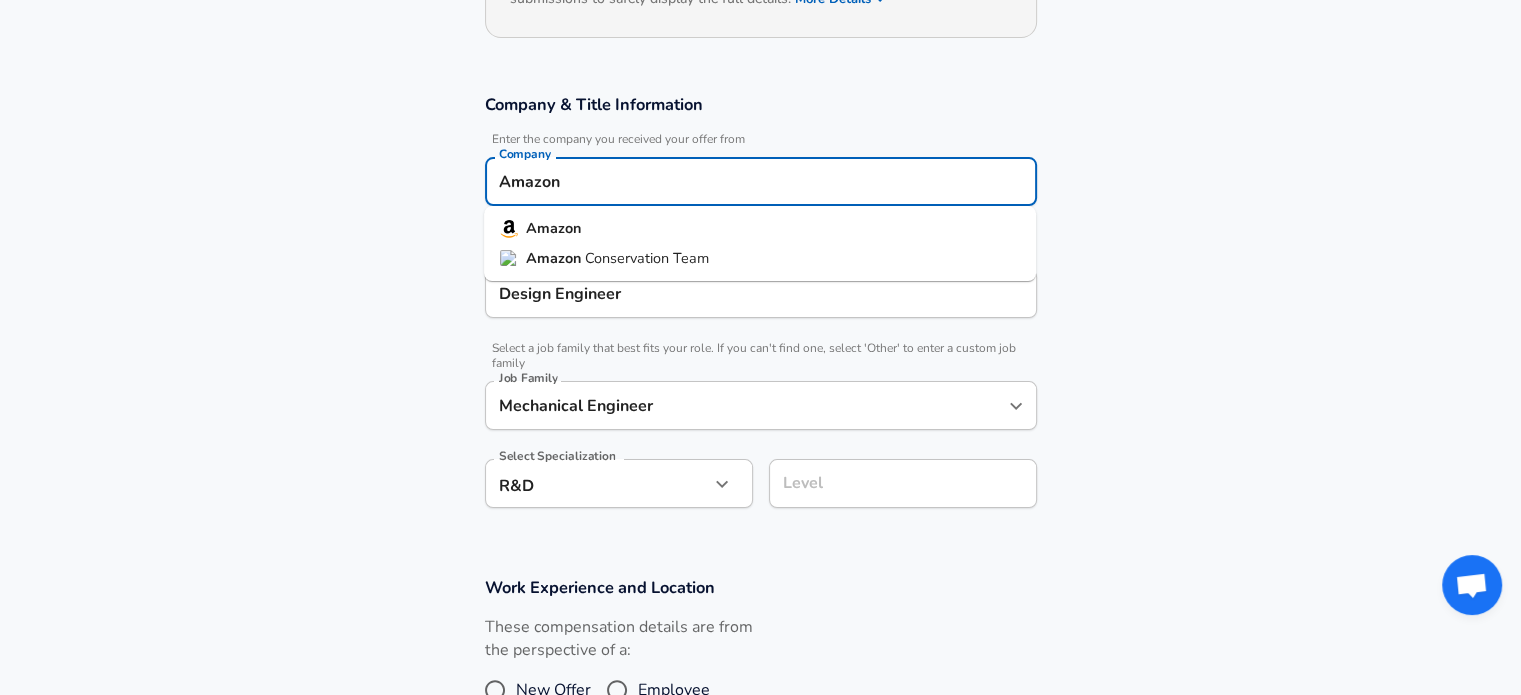 click on "Amazon" at bounding box center [761, 181] 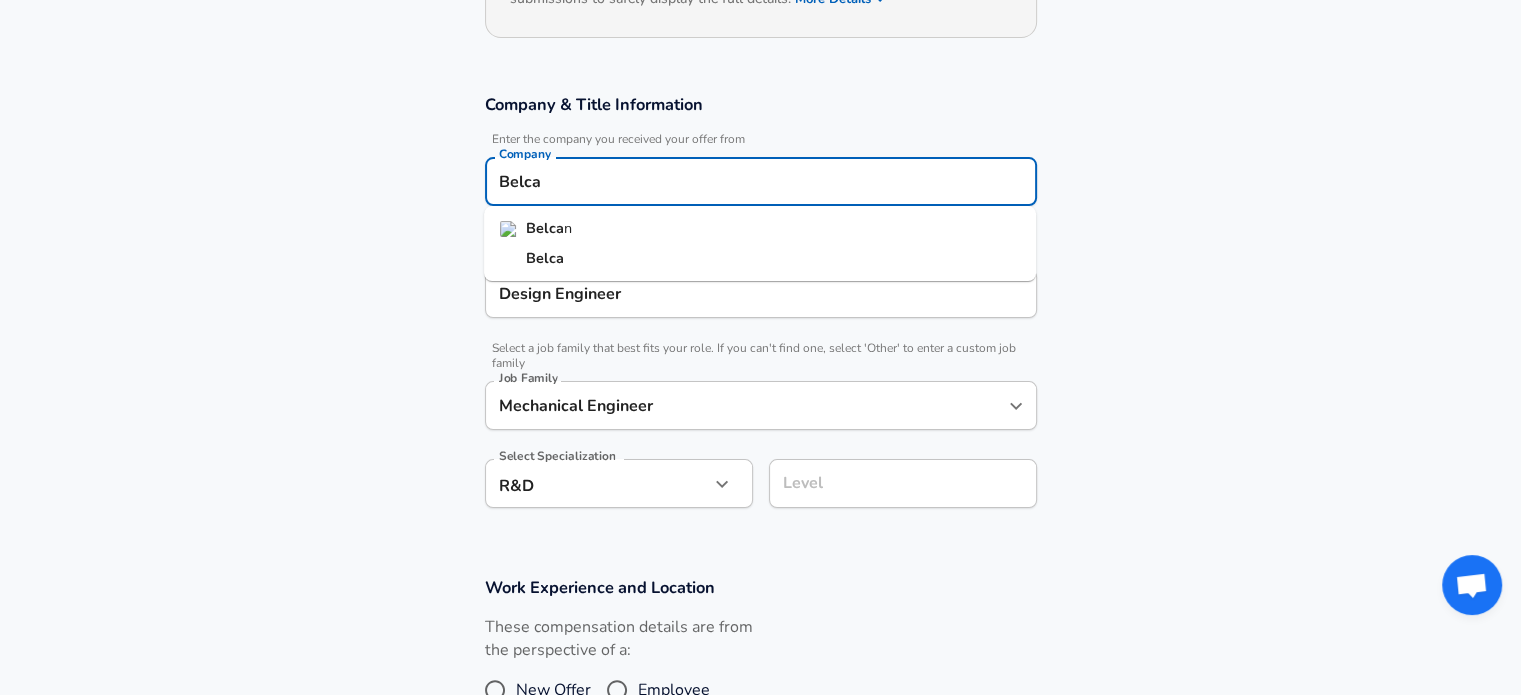 click on "Belca n" at bounding box center (760, 229) 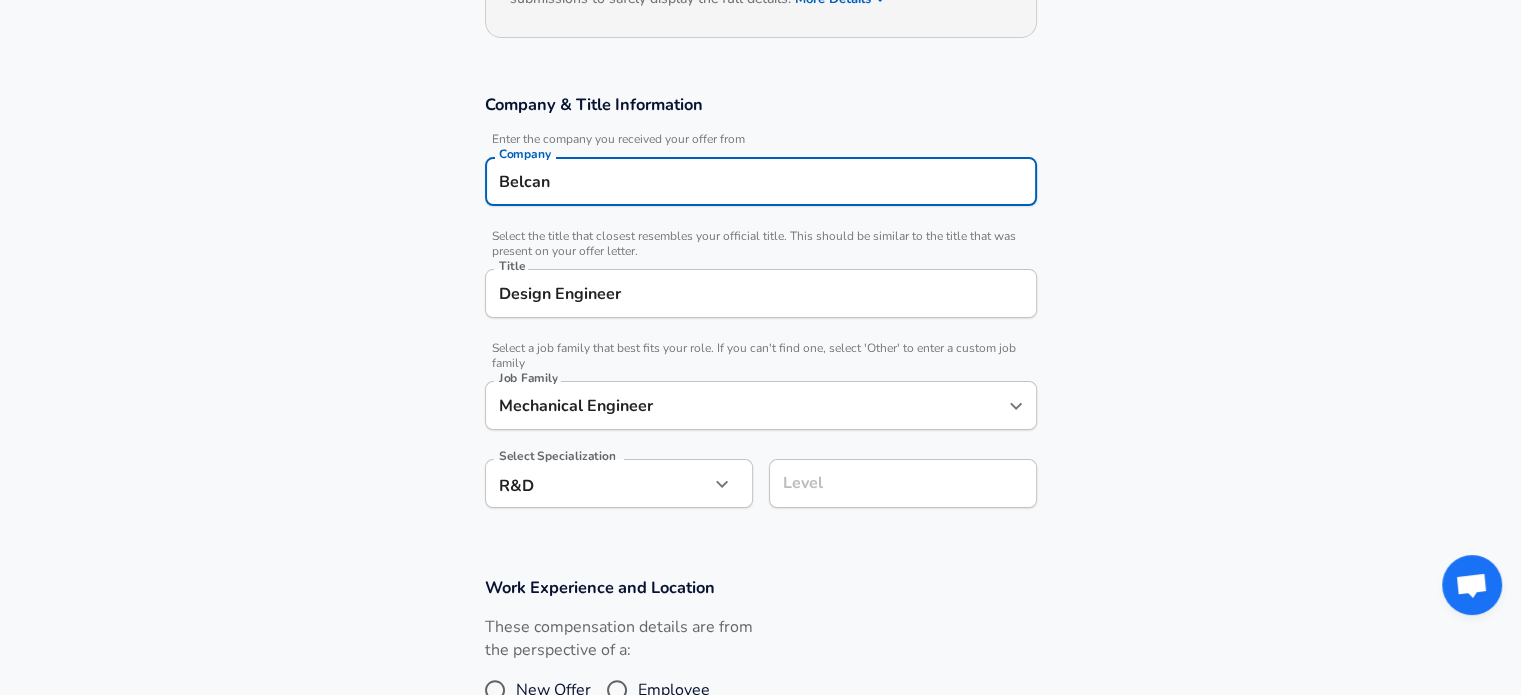 type on "Belcan" 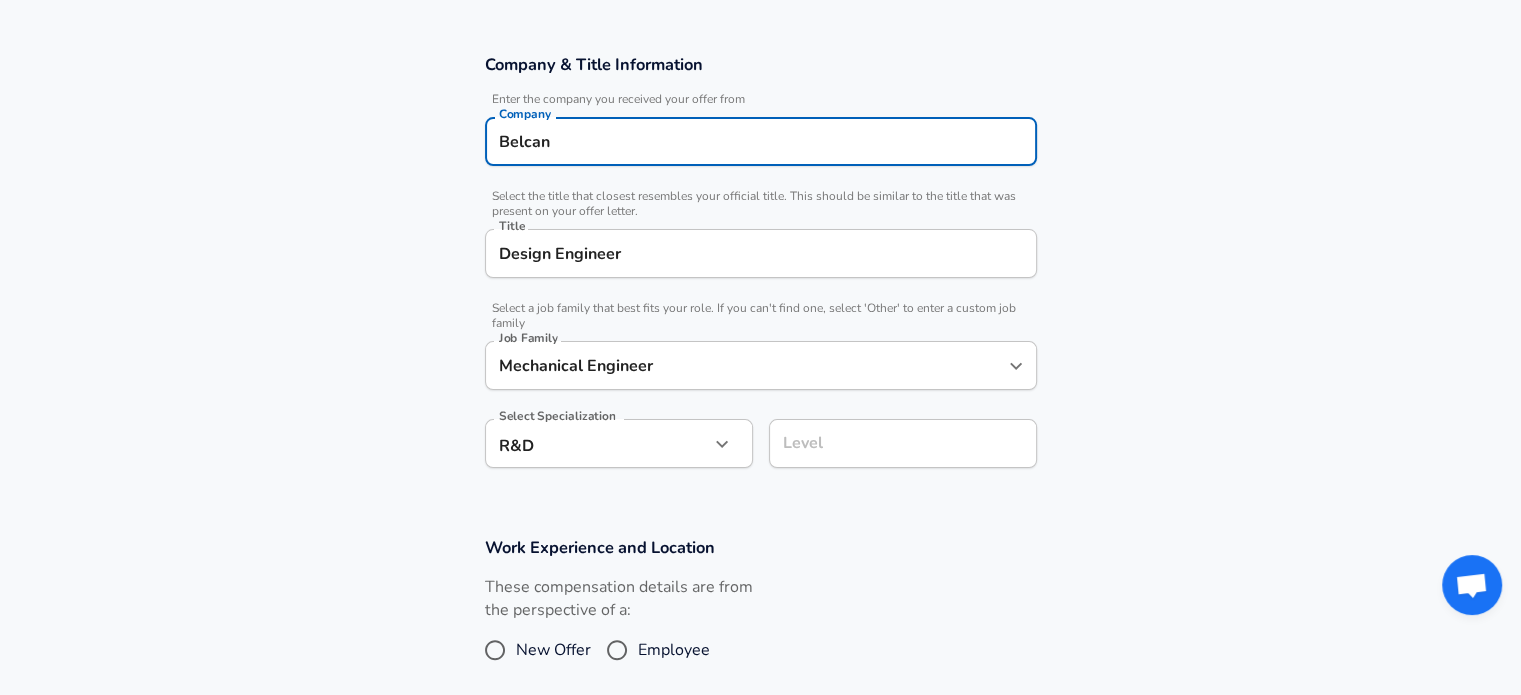click on "Level" at bounding box center (903, 443) 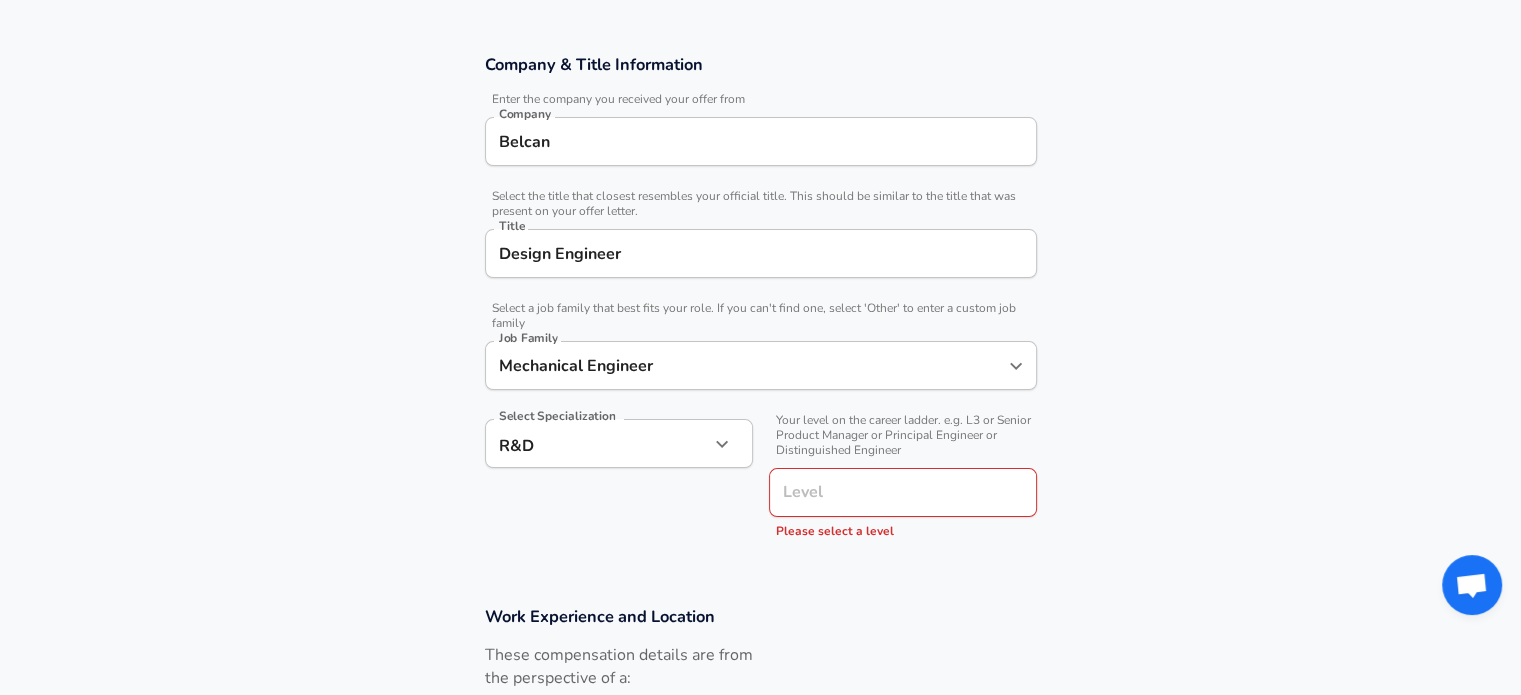 click on "Select Specialization R&D R&D Select Specialization" at bounding box center (611, 476) 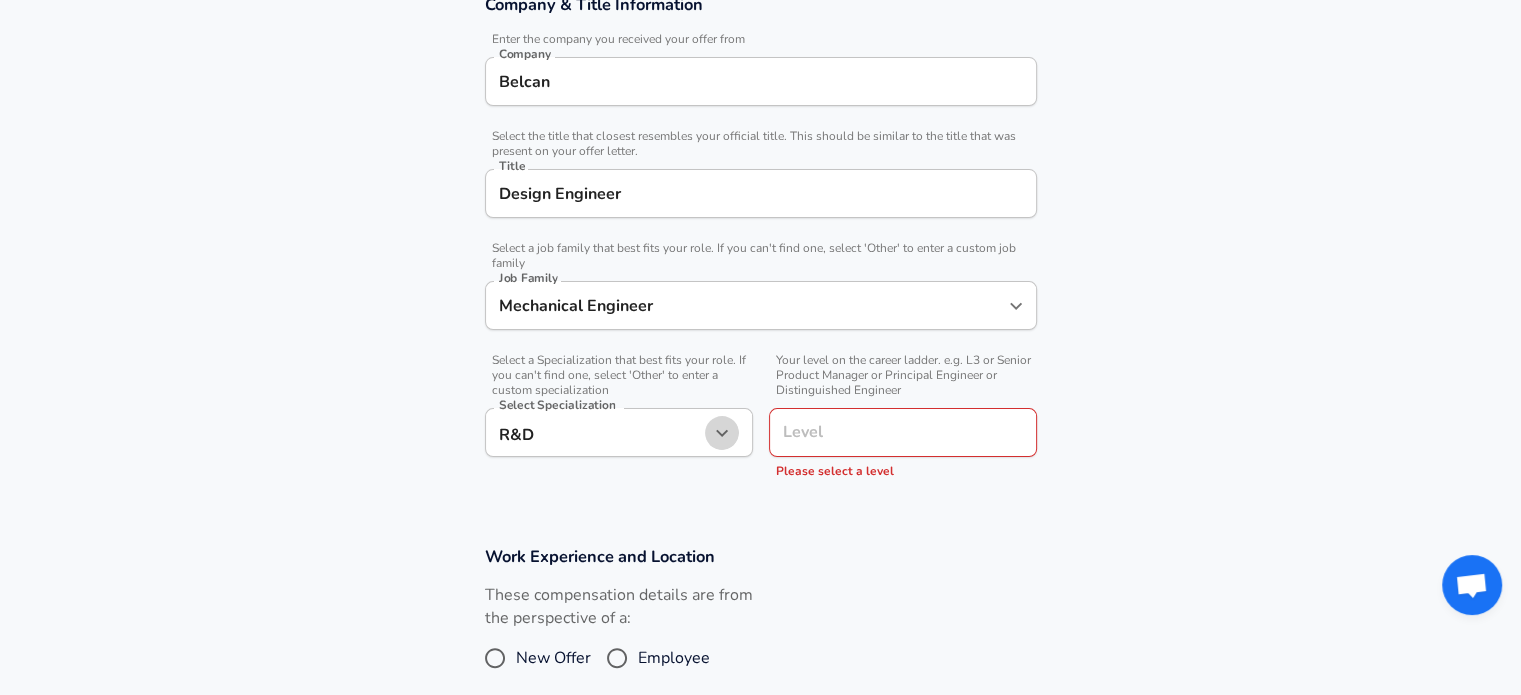 click 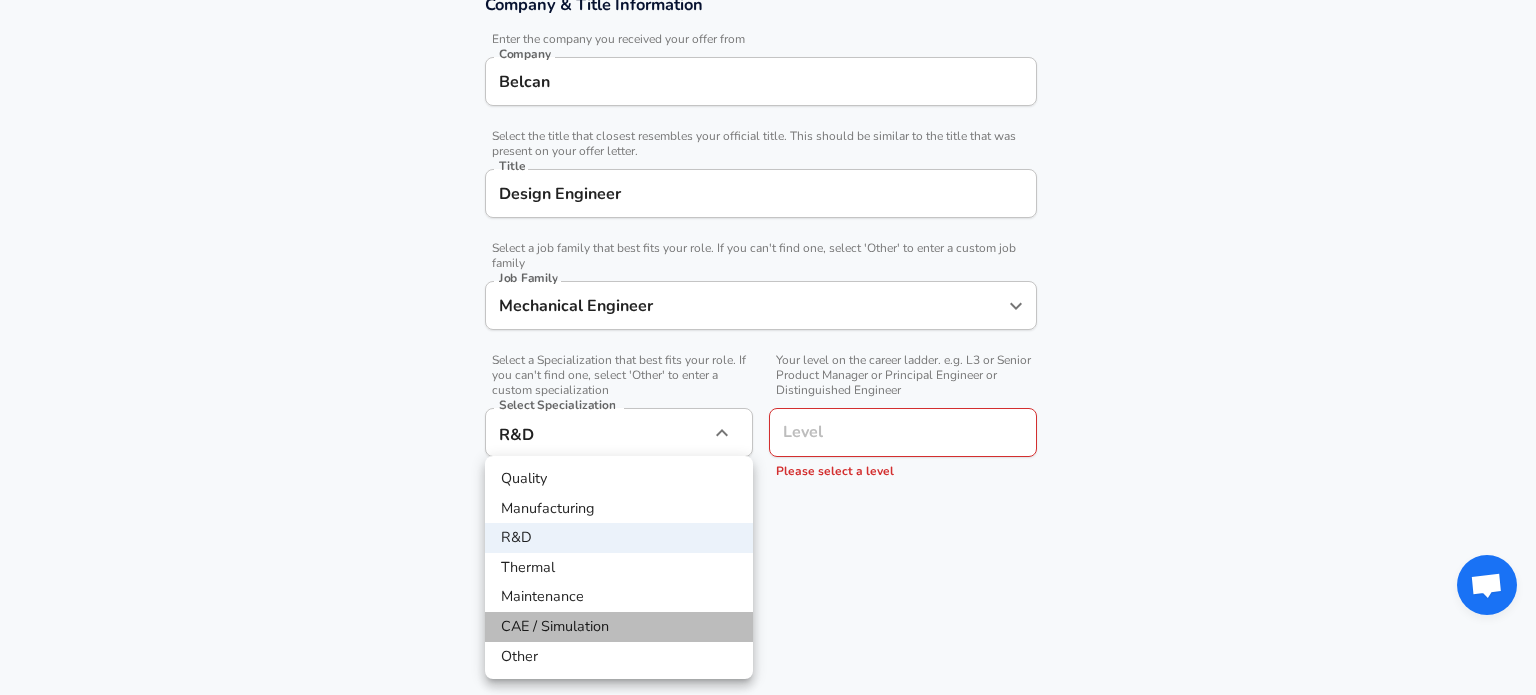click on "CAE / Simulation" at bounding box center (619, 627) 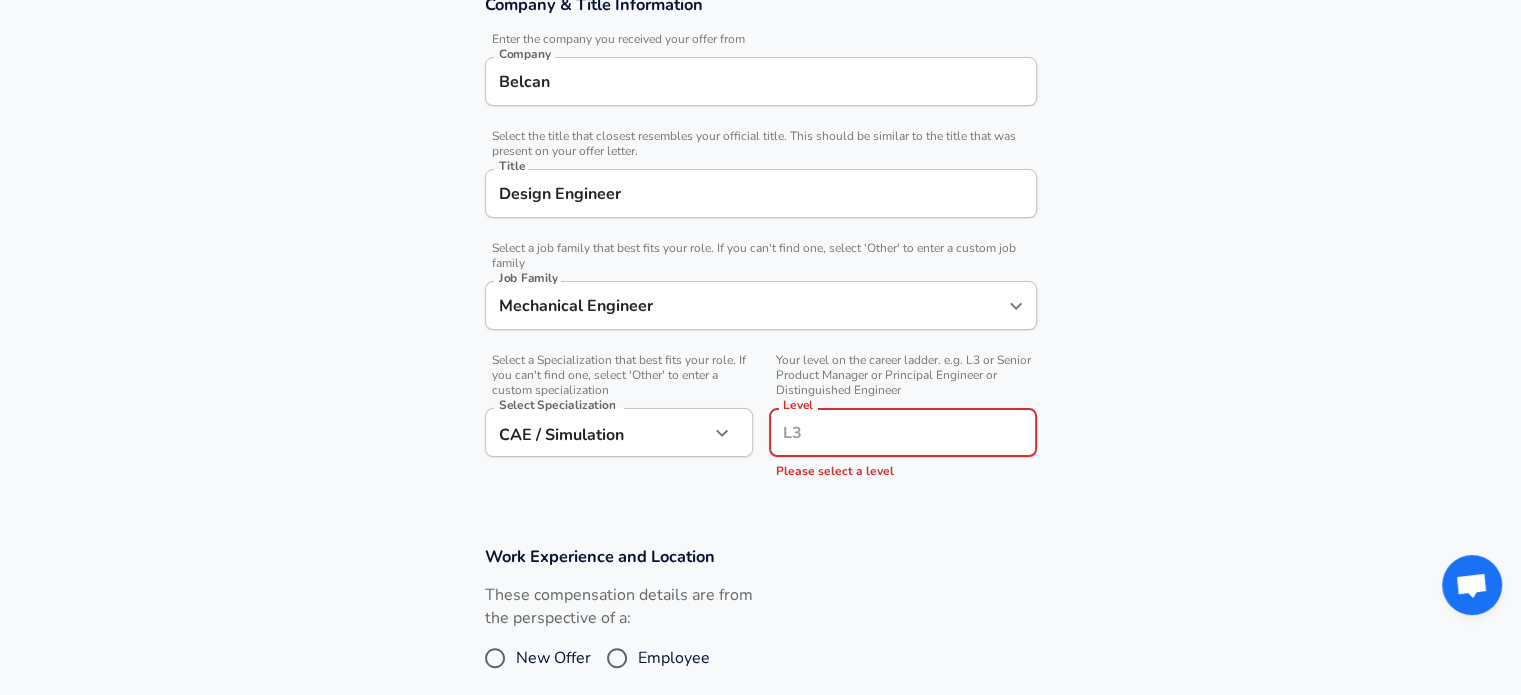 click on "Level" at bounding box center [903, 432] 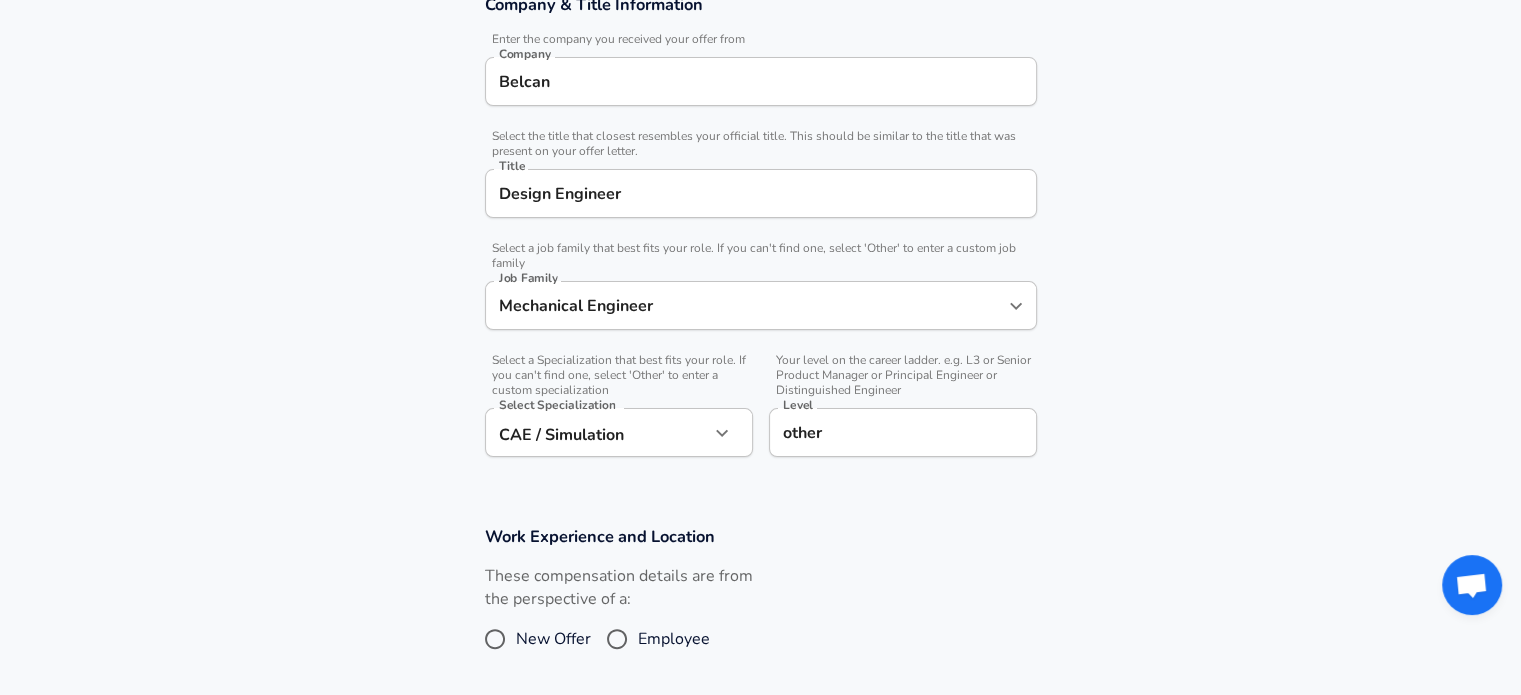 click on "These compensation details are from the perspective of a: New Offer Employee" at bounding box center (753, 618) 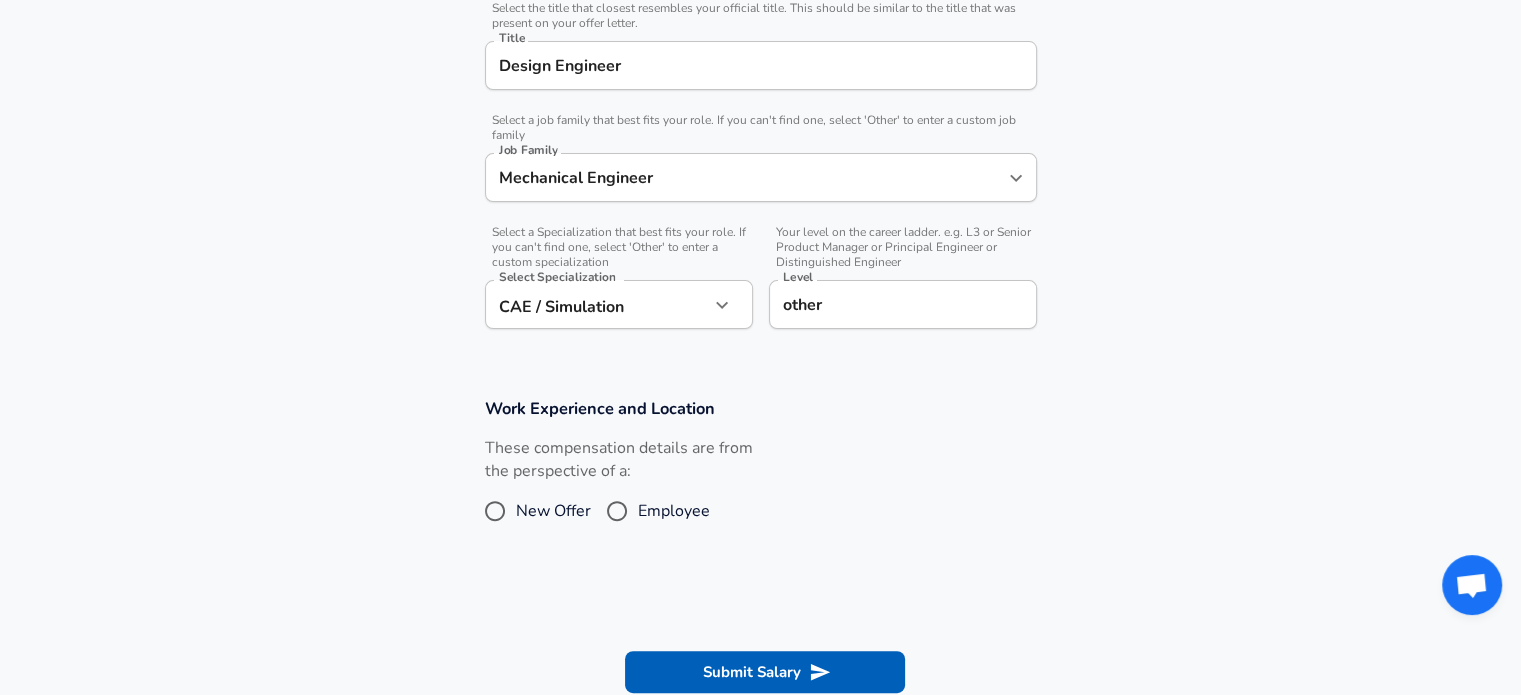 scroll, scrollTop: 518, scrollLeft: 0, axis: vertical 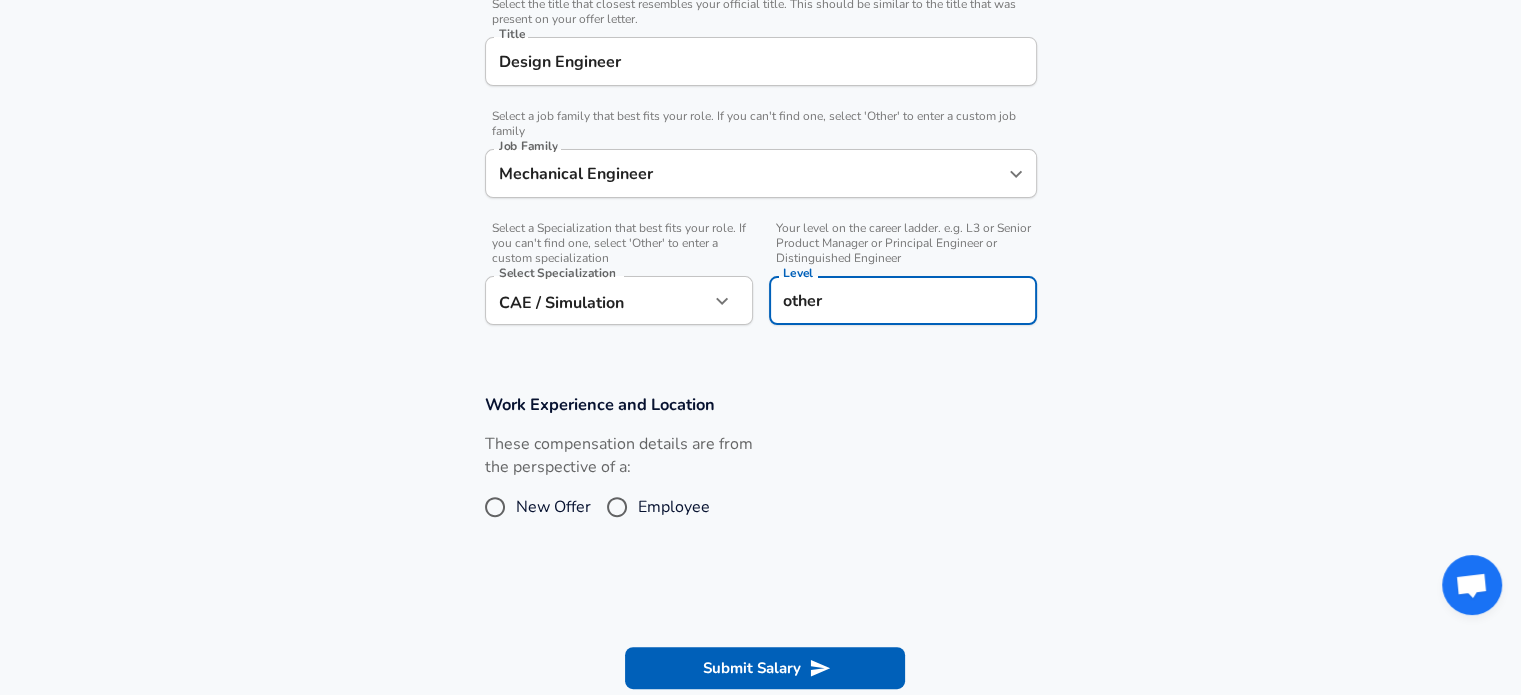 click on "other" at bounding box center [903, 300] 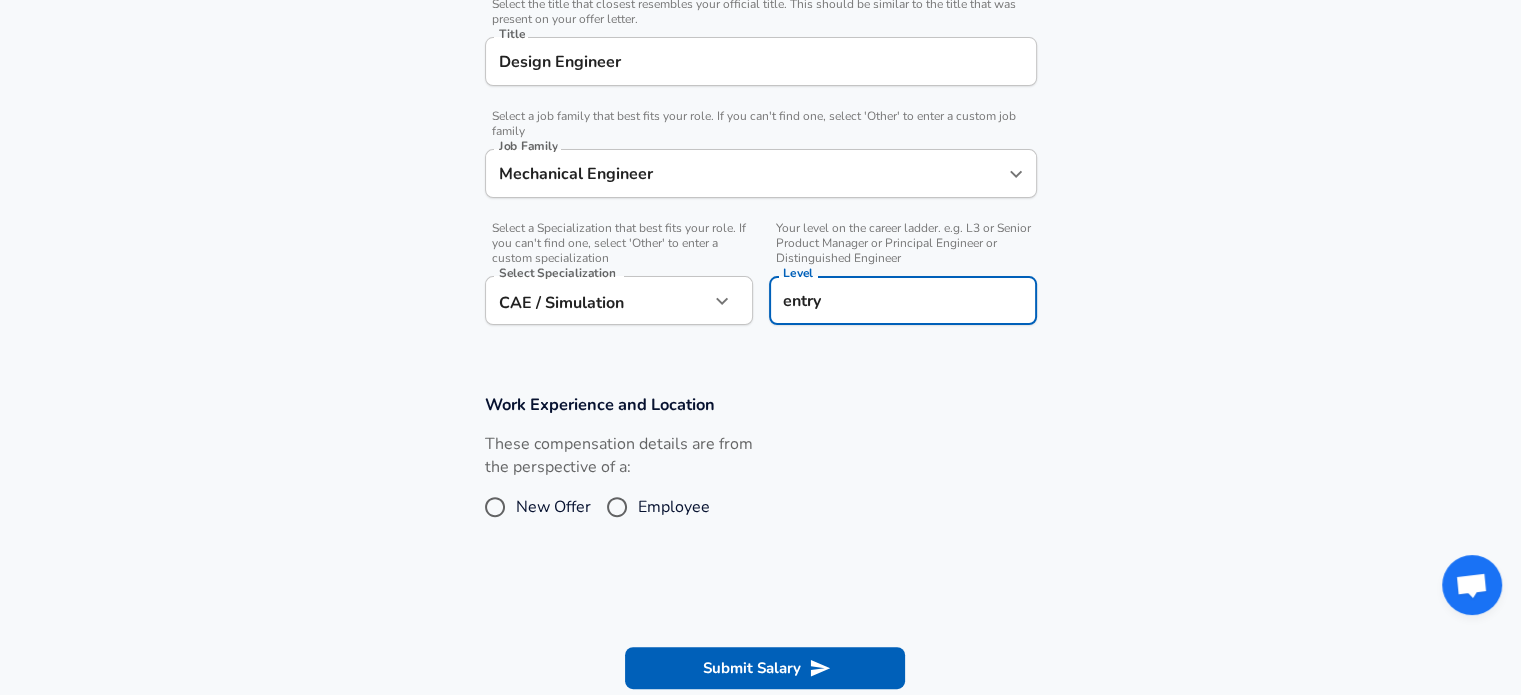 type on "entry" 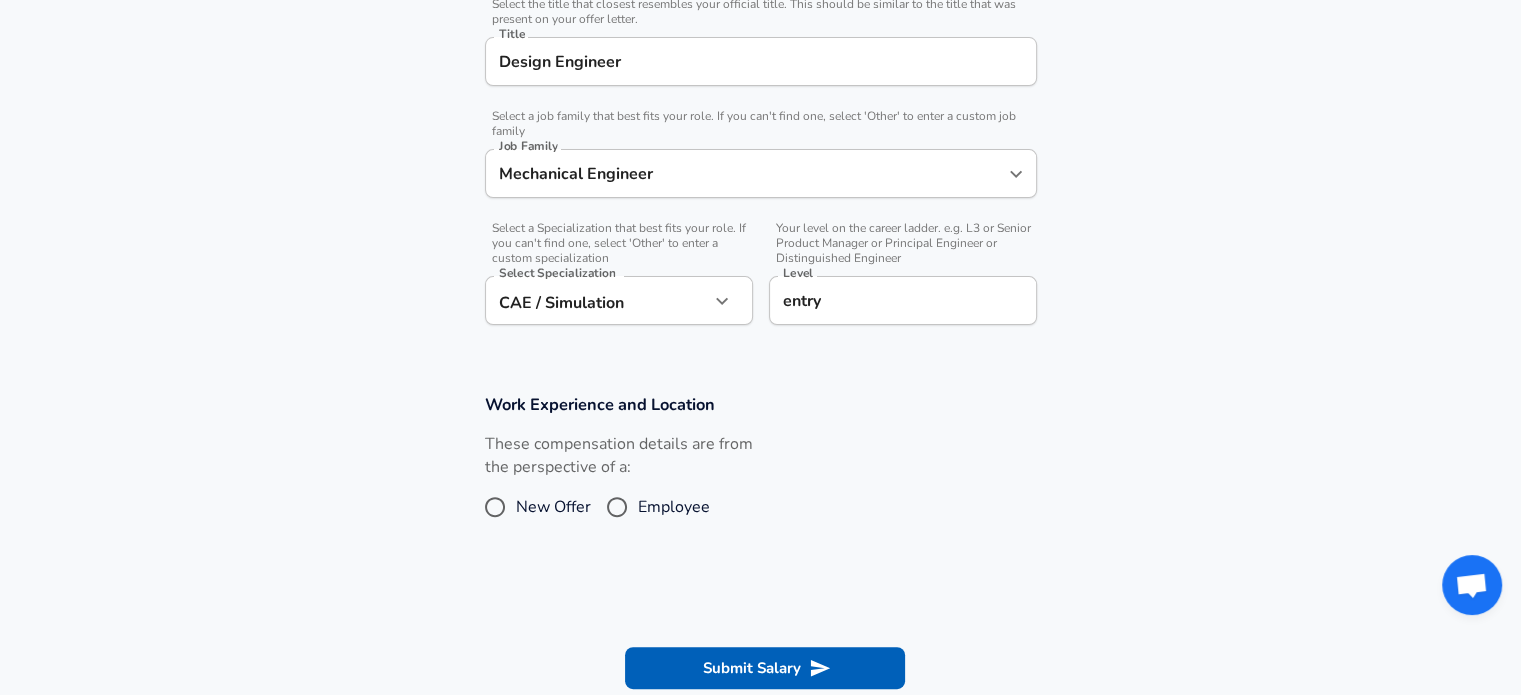 click on "Work Experience and Location" at bounding box center (761, 404) 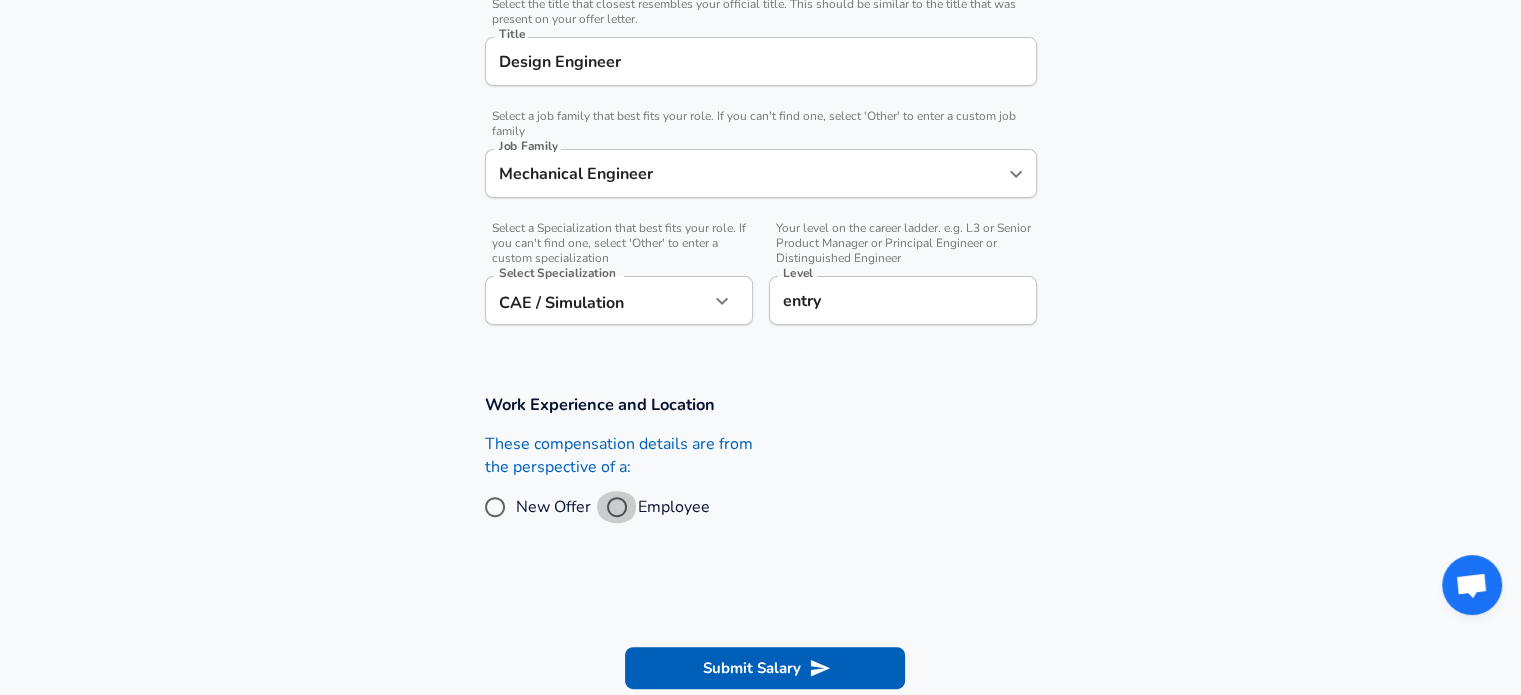 click on "Employee" at bounding box center [617, 507] 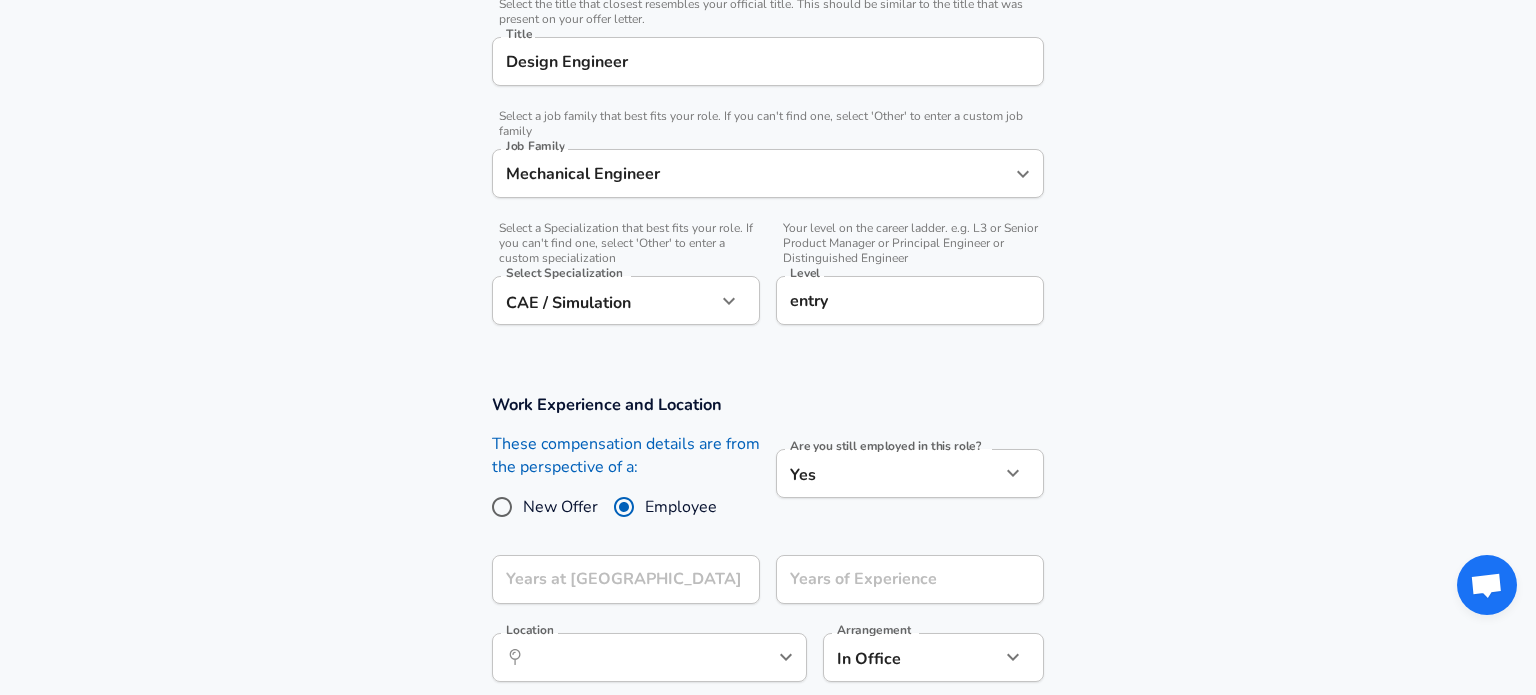 click on "Restart Add Your Salary Upload your offer letter   to verify your submission Enhance Privacy and Anonymity No Automatically hides specific fields until there are enough submissions to safely display the full details.   More Details Based on your submission and the data points that we have already collected, we will automatically hide and anonymize specific fields if there aren't enough data points to remain sufficiently anonymous. Company & Title Information   Enter the company you received your offer from Company Belcan Company   Select the title that closest resembles your official title. This should be similar to the title that was present on your offer letter. Title Design Engineer Title   Select a job family that best fits your role. If you can't find one, select 'Other' to enter a custom job family Job Family Mechanical Engineer Job Family   Select a Specialization that best fits your role. If you can't find one, select 'Other' to enter a custom specialization Select Specialization CAE / Simulation" at bounding box center [768, -171] 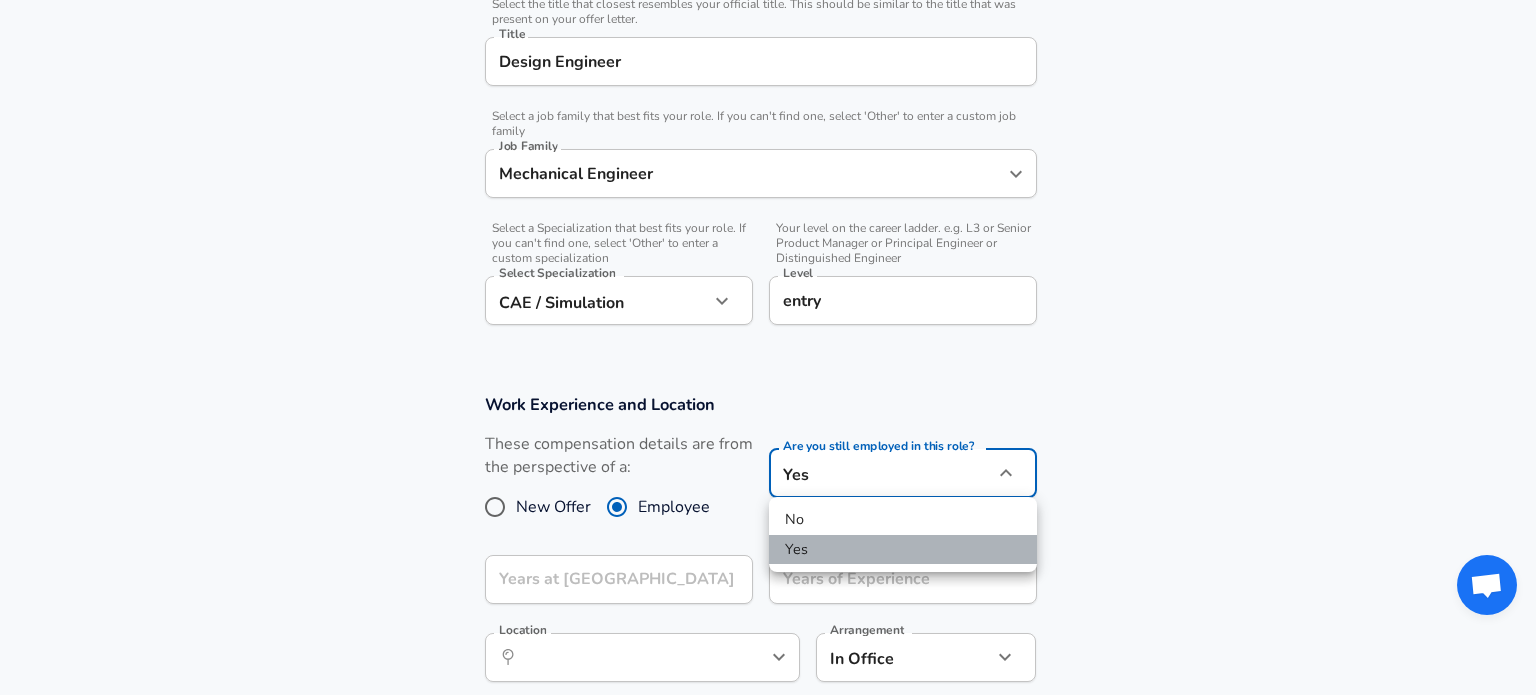 click on "Yes" at bounding box center (903, 550) 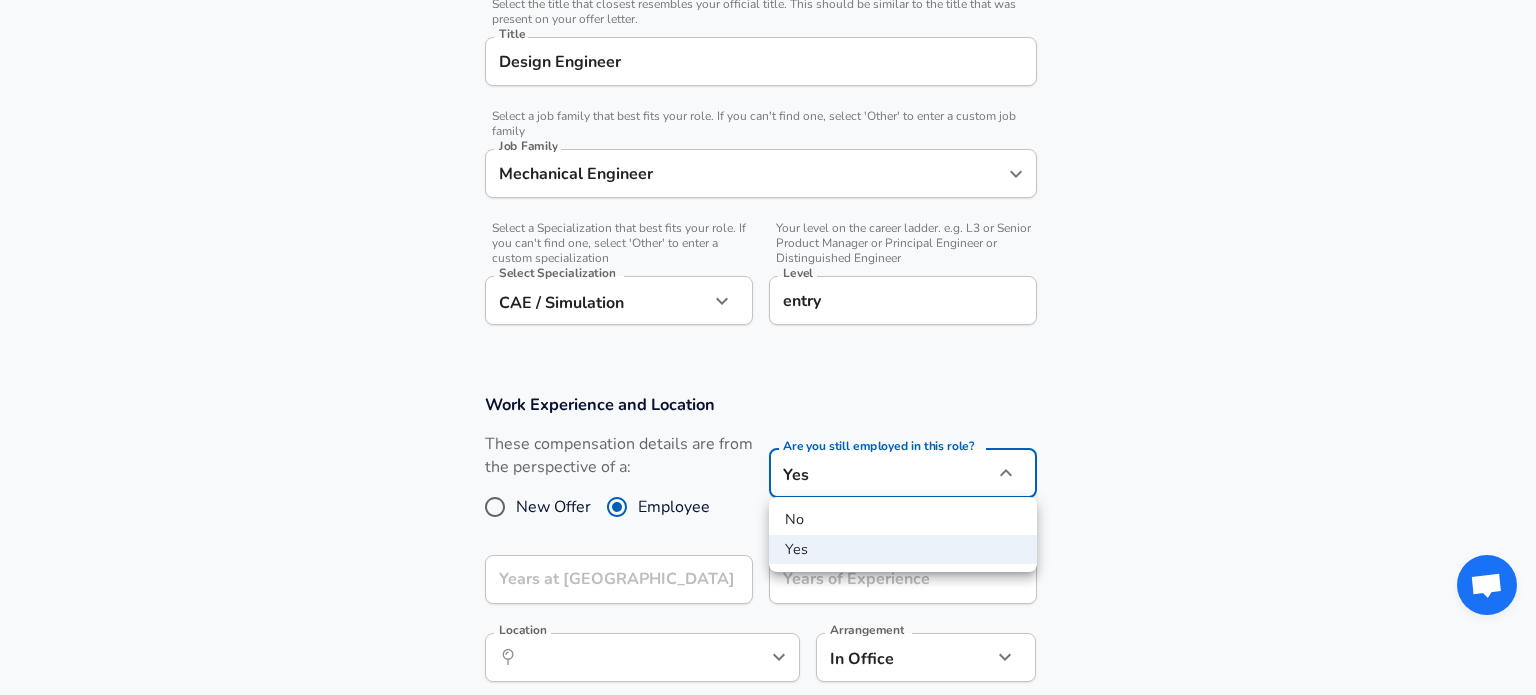 click on "Restart Add Your Salary Upload your offer letter   to verify your submission Enhance Privacy and Anonymity No Automatically hides specific fields until there are enough submissions to safely display the full details.   More Details Based on your submission and the data points that we have already collected, we will automatically hide and anonymize specific fields if there aren't enough data points to remain sufficiently anonymous. Company & Title Information   Enter the company you received your offer from Company Belcan Company   Select the title that closest resembles your official title. This should be similar to the title that was present on your offer letter. Title Design Engineer Title   Select a job family that best fits your role. If you can't find one, select 'Other' to enter a custom job family Job Family Mechanical Engineer Job Family   Select a Specialization that best fits your role. If you can't find one, select 'Other' to enter a custom specialization Select Specialization CAE / Simulation" at bounding box center [768, -171] 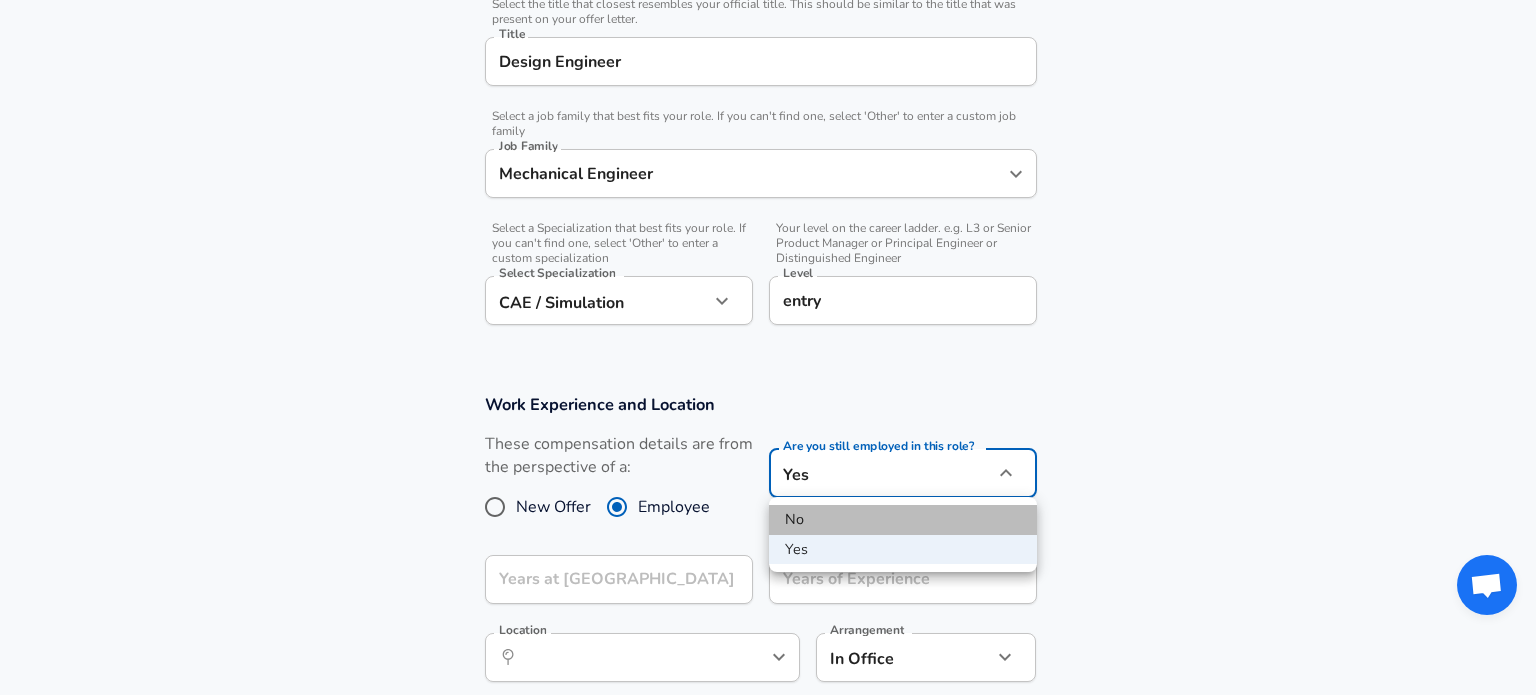 click on "No" at bounding box center [903, 520] 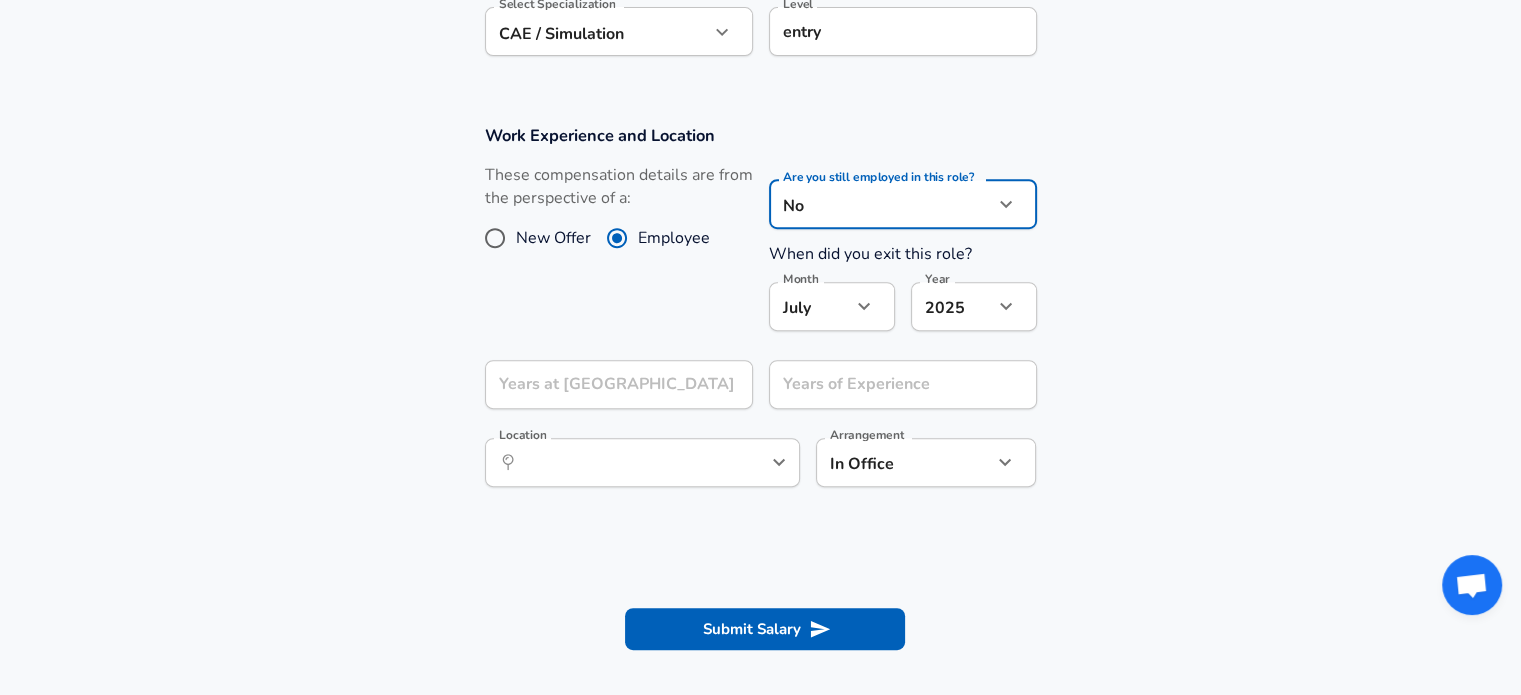 scroll, scrollTop: 788, scrollLeft: 0, axis: vertical 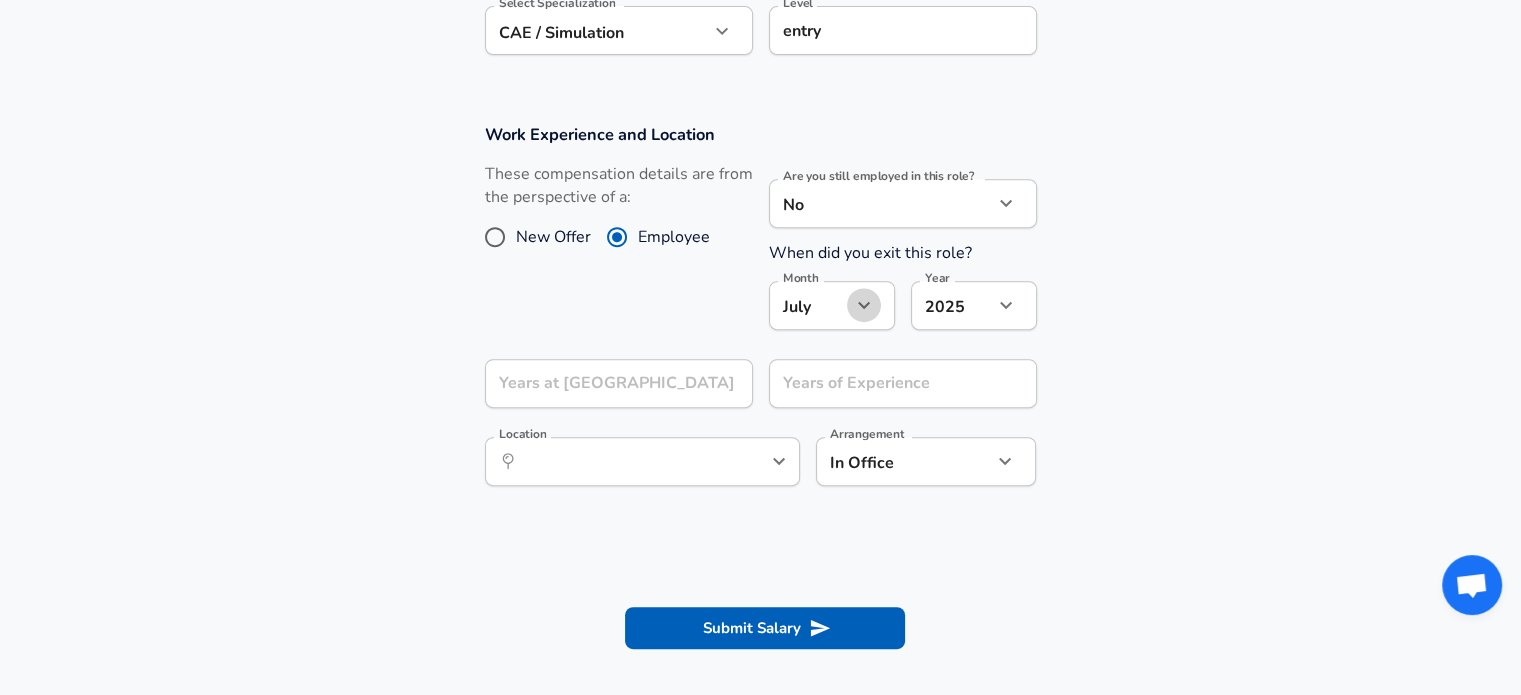 click 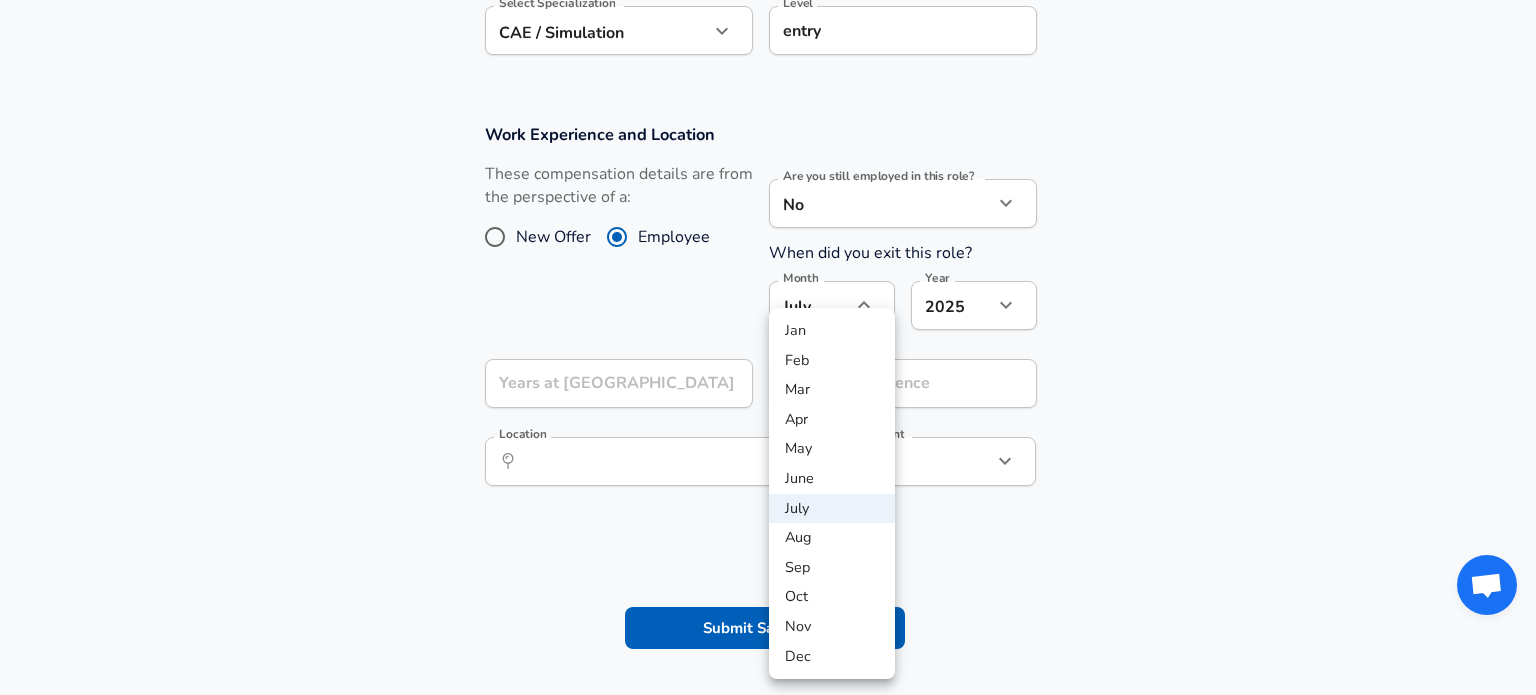 click at bounding box center (768, 347) 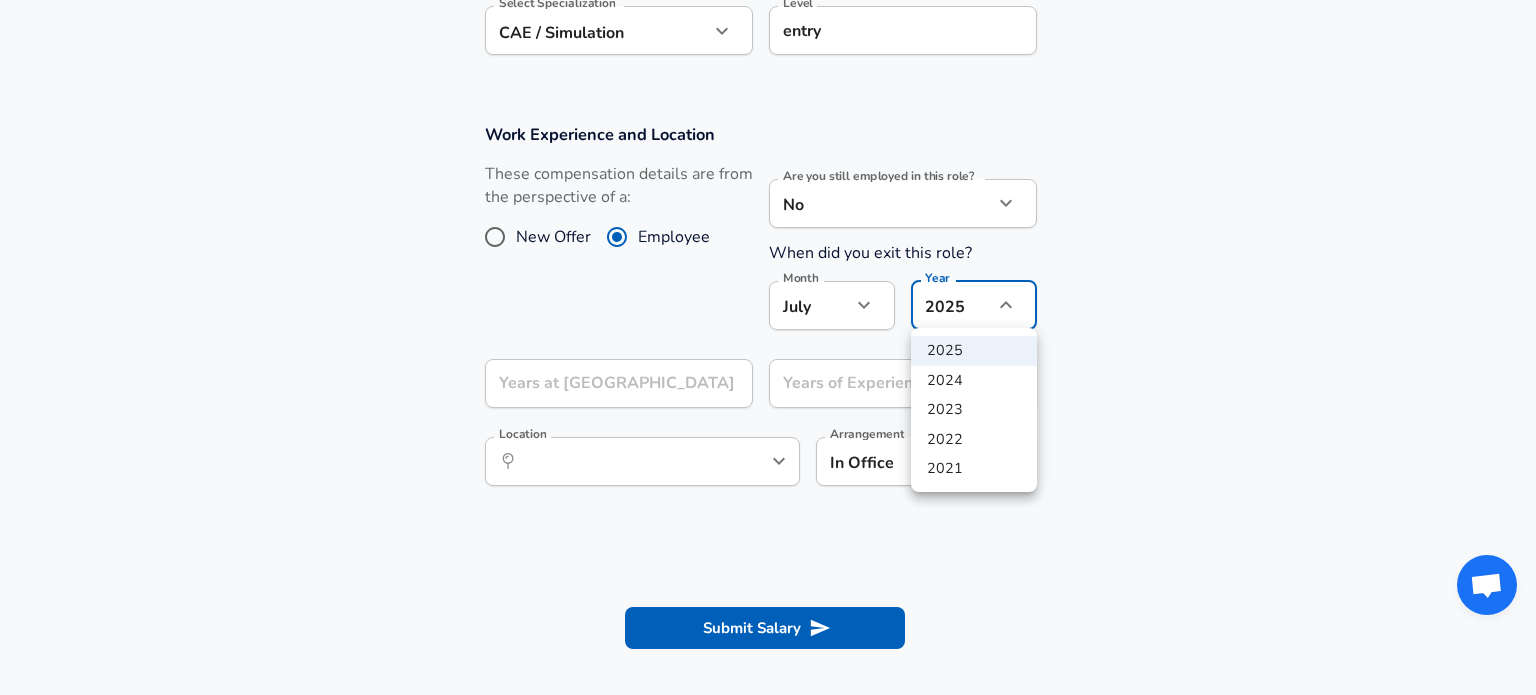 click on "Restart Add Your Salary Upload your offer letter   to verify your submission Enhance Privacy and Anonymity No Automatically hides specific fields until there are enough submissions to safely display the full details.   More Details Based on your submission and the data points that we have already collected, we will automatically hide and anonymize specific fields if there aren't enough data points to remain sufficiently anonymous. Company & Title Information   Enter the company you received your offer from Company Belcan Company   Select the title that closest resembles your official title. This should be similar to the title that was present on your offer letter. Title Design Engineer Title   Select a job family that best fits your role. If you can't find one, select 'Other' to enter a custom job family Job Family Mechanical Engineer Job Family   Select a Specialization that best fits your role. If you can't find one, select 'Other' to enter a custom specialization Select Specialization CAE / Simulation   No" at bounding box center [768, -441] 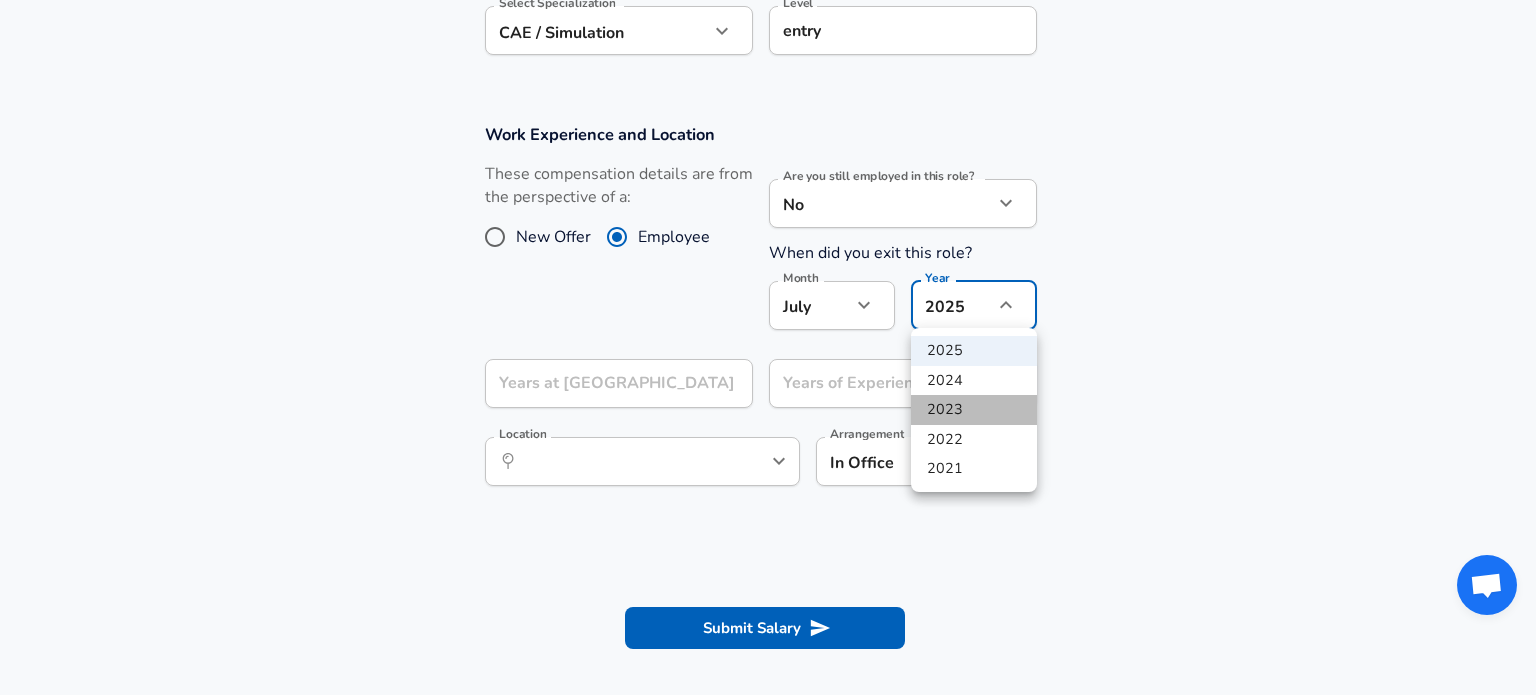 click on "2023" at bounding box center [974, 410] 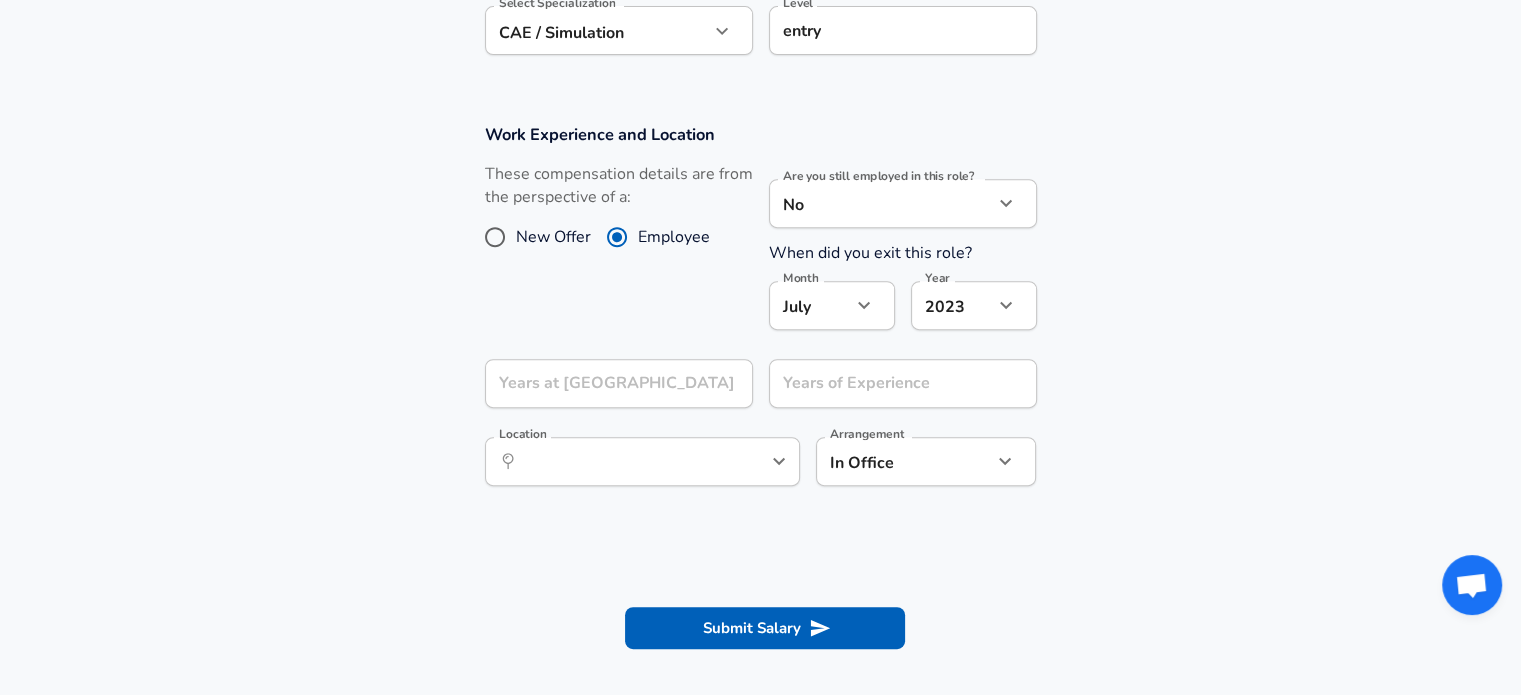 click on "July 7 Month" at bounding box center (832, 305) 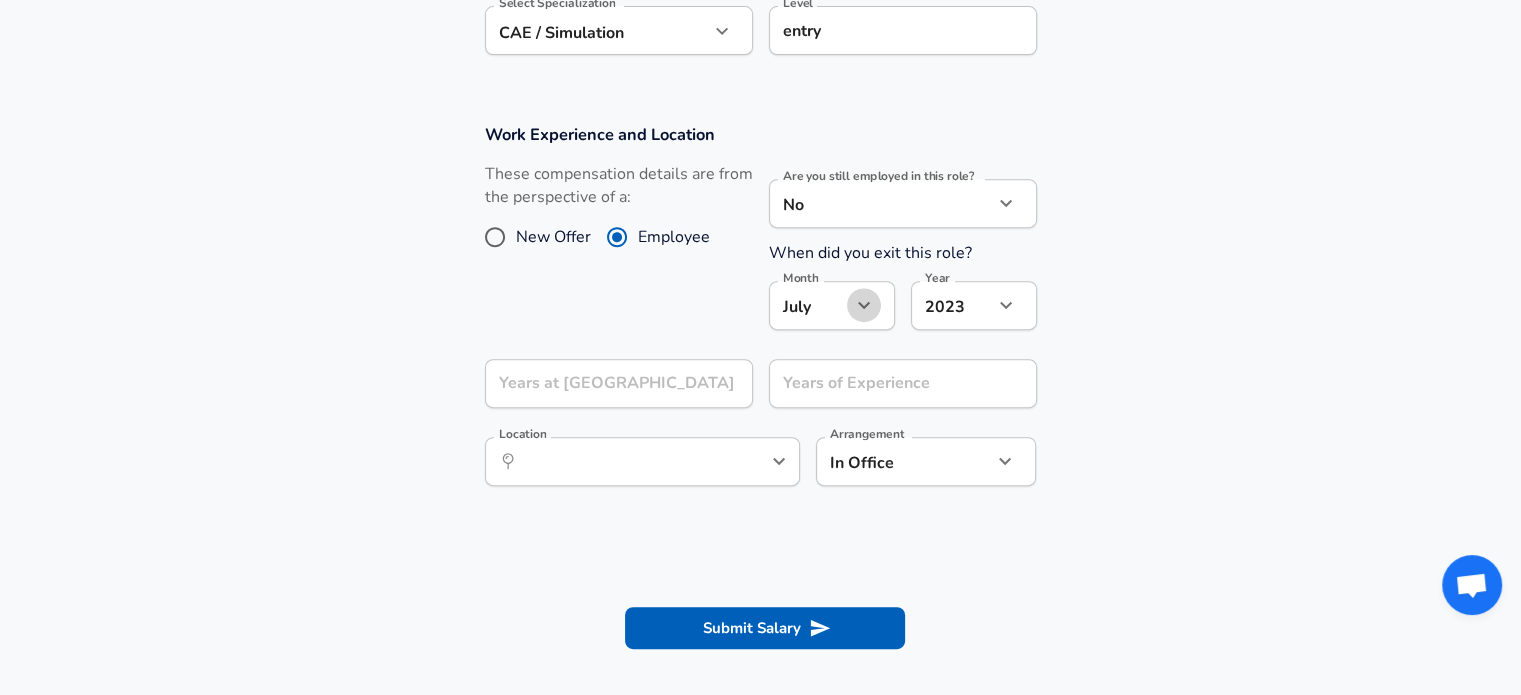 click 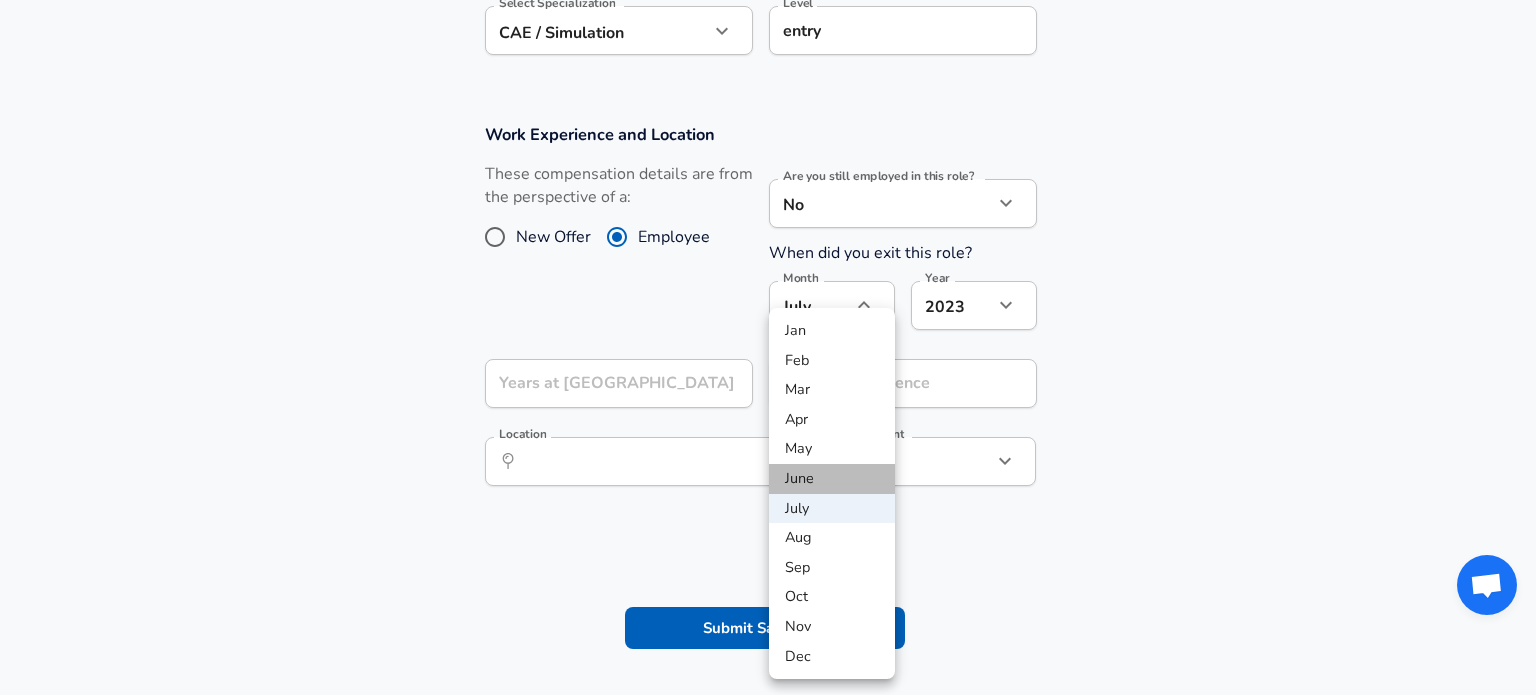 click on "June" at bounding box center (832, 479) 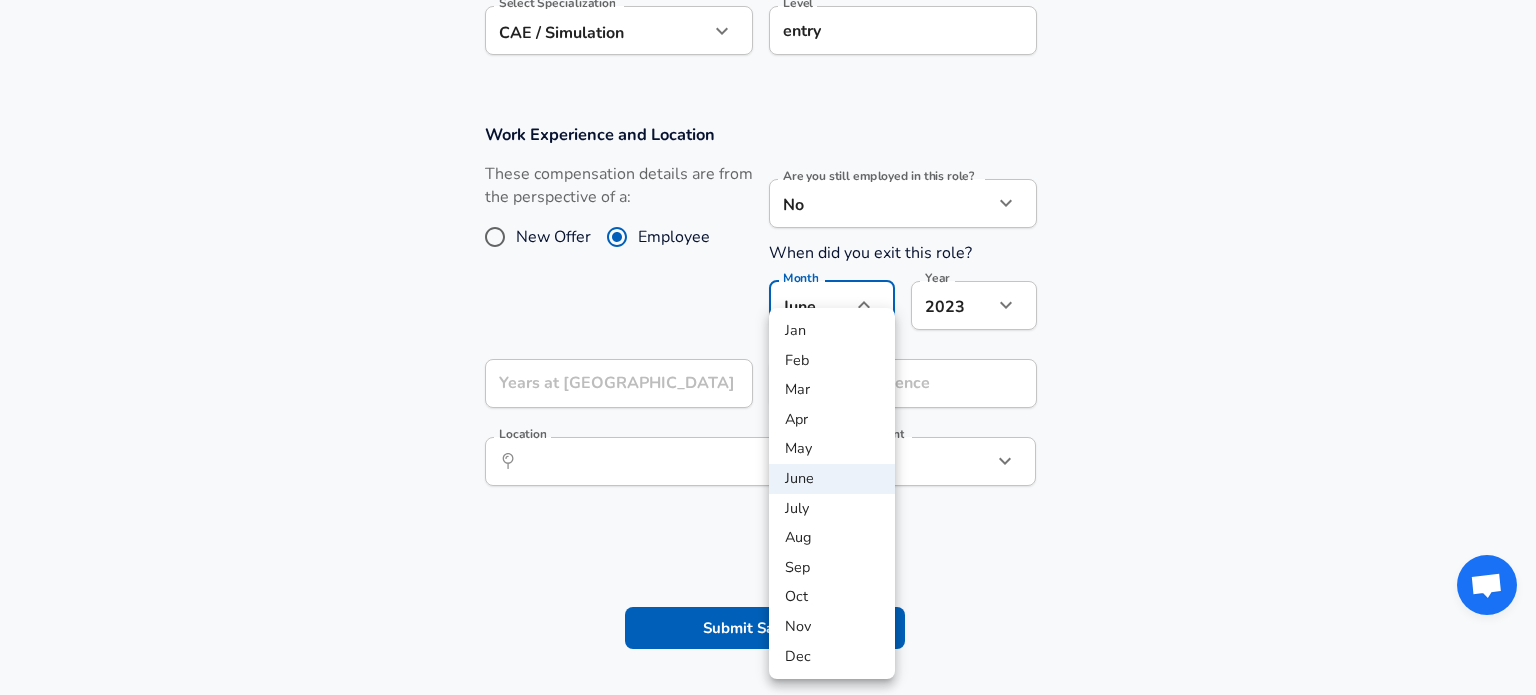 click on "Restart Add Your Salary Upload your offer letter   to verify your submission Enhance Privacy and Anonymity No Automatically hides specific fields until there are enough submissions to safely display the full details.   More Details Based on your submission and the data points that we have already collected, we will automatically hide and anonymize specific fields if there aren't enough data points to remain sufficiently anonymous. Company & Title Information   Enter the company you received your offer from Company Belcan Company   Select the title that closest resembles your official title. This should be similar to the title that was present on your offer letter. Title Design Engineer Title   Select a job family that best fits your role. If you can't find one, select 'Other' to enter a custom job family Job Family Mechanical Engineer Job Family   Select a Specialization that best fits your role. If you can't find one, select 'Other' to enter a custom specialization Select Specialization CAE / Simulation   No" at bounding box center (768, -441) 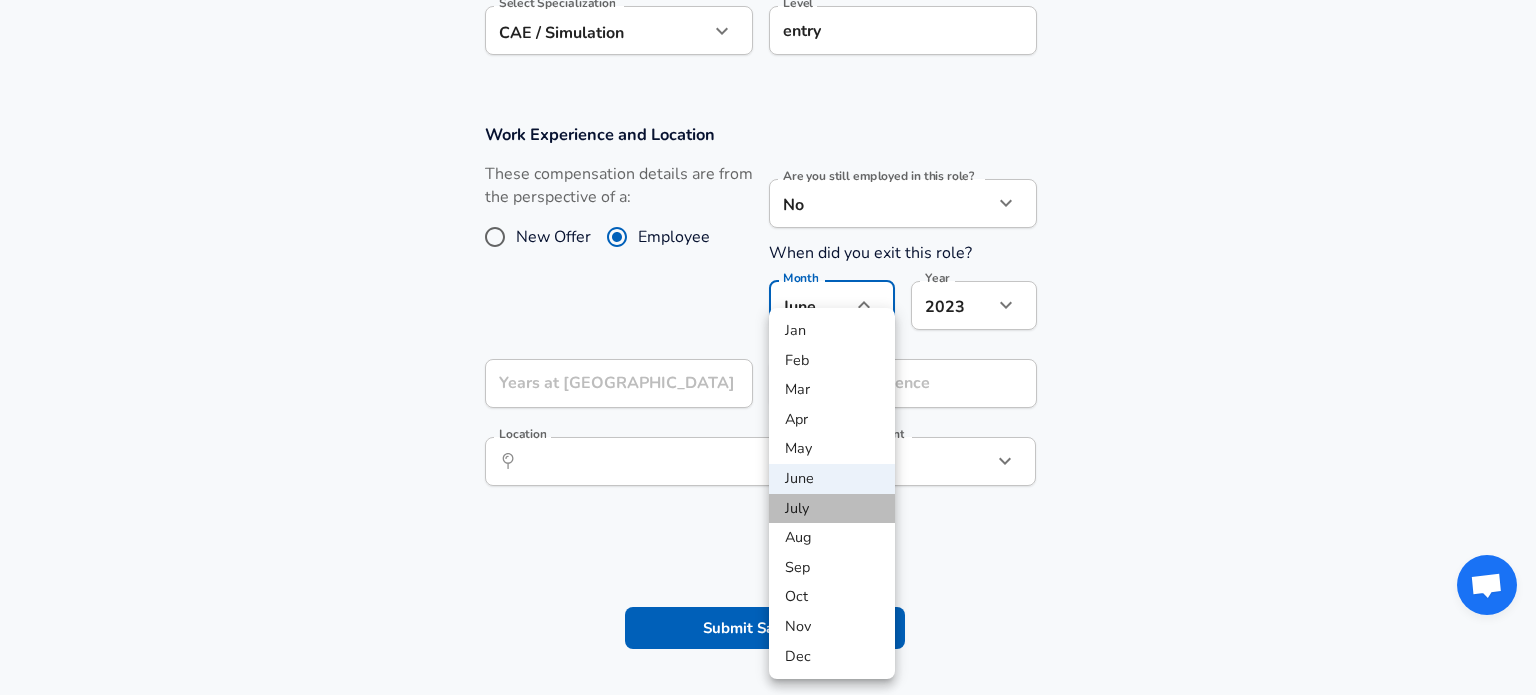 click on "July" at bounding box center [832, 509] 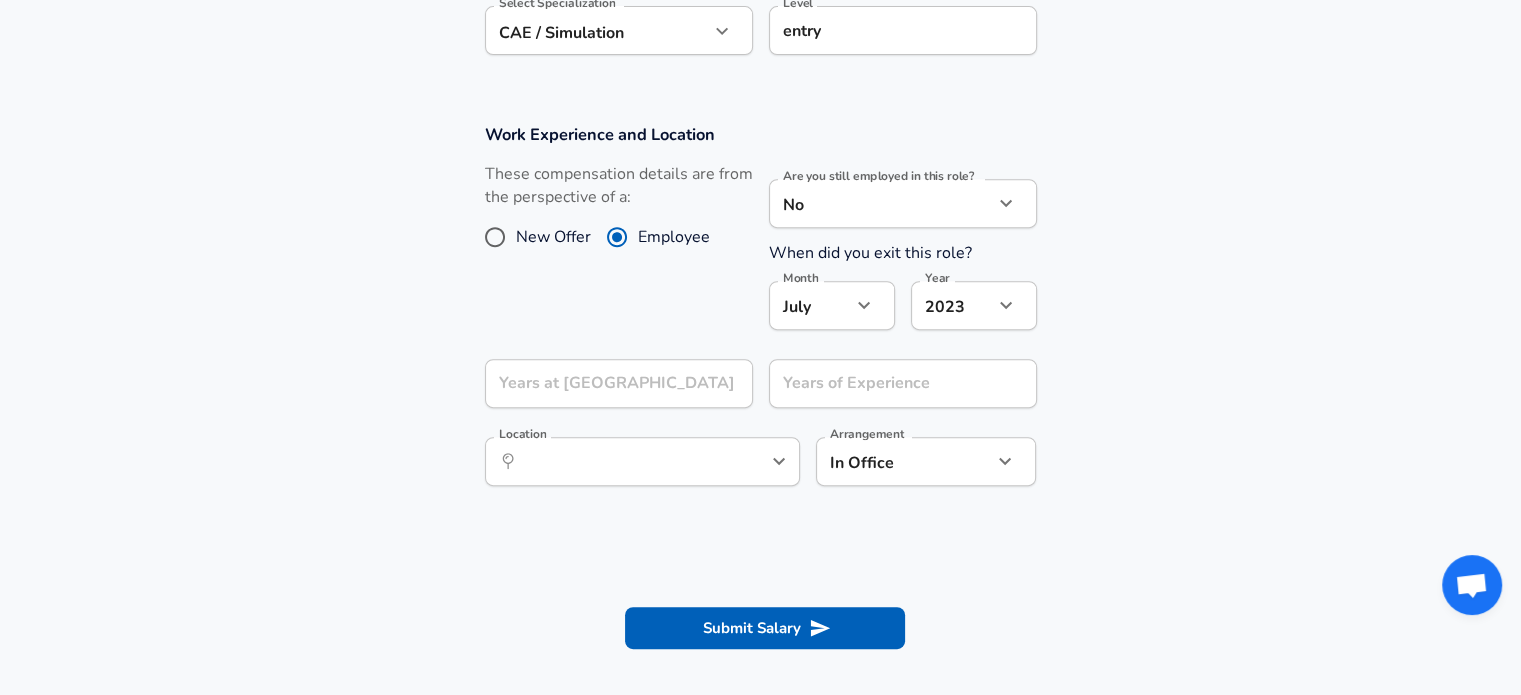 click on "Are you still employed in this role?" at bounding box center [878, 176] 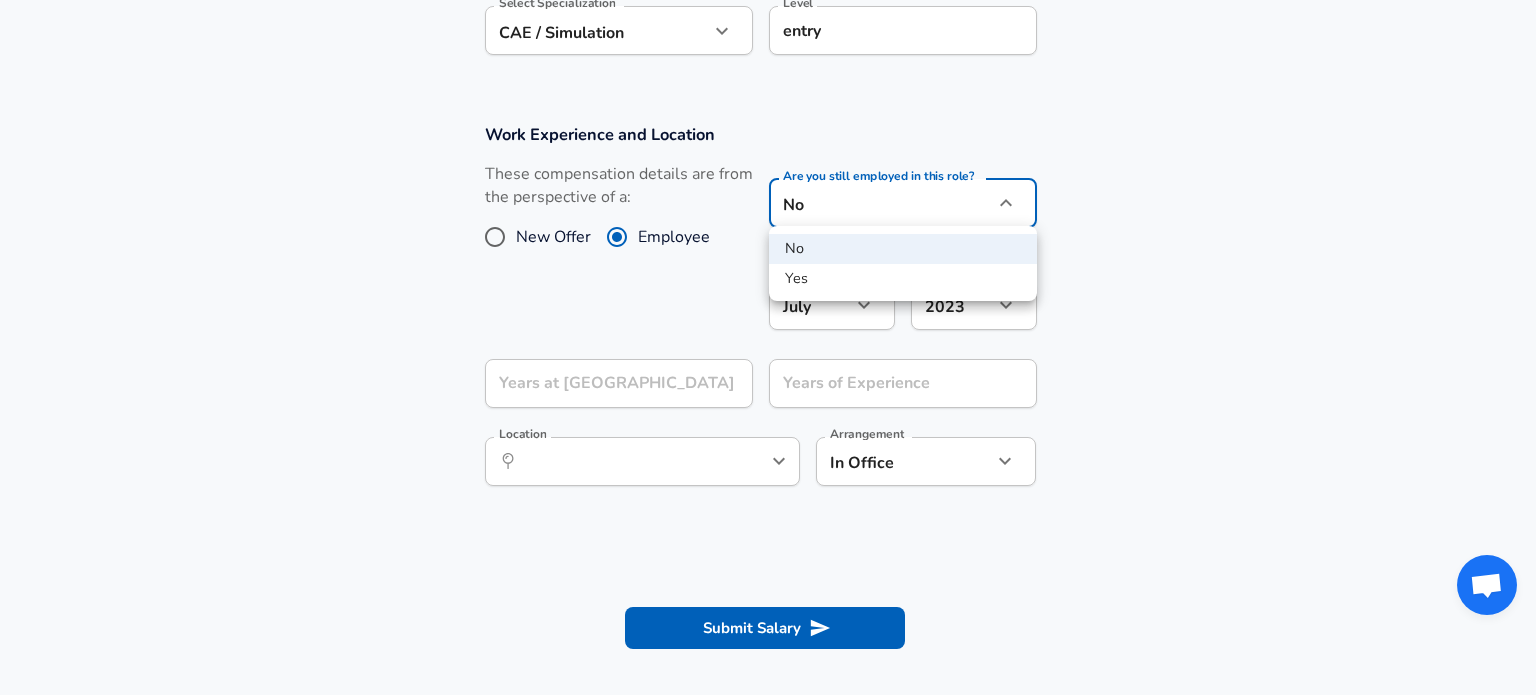click on "Restart Add Your Salary Upload your offer letter   to verify your submission Enhance Privacy and Anonymity No Automatically hides specific fields until there are enough submissions to safely display the full details.   More Details Based on your submission and the data points that we have already collected, we will automatically hide and anonymize specific fields if there aren't enough data points to remain sufficiently anonymous. Company & Title Information   Enter the company you received your offer from Company Belcan Company   Select the title that closest resembles your official title. This should be similar to the title that was present on your offer letter. Title Design Engineer Title   Select a job family that best fits your role. If you can't find one, select 'Other' to enter a custom job family Job Family Mechanical Engineer Job Family   Select a Specialization that best fits your role. If you can't find one, select 'Other' to enter a custom specialization Select Specialization CAE / Simulation   No" at bounding box center [768, -441] 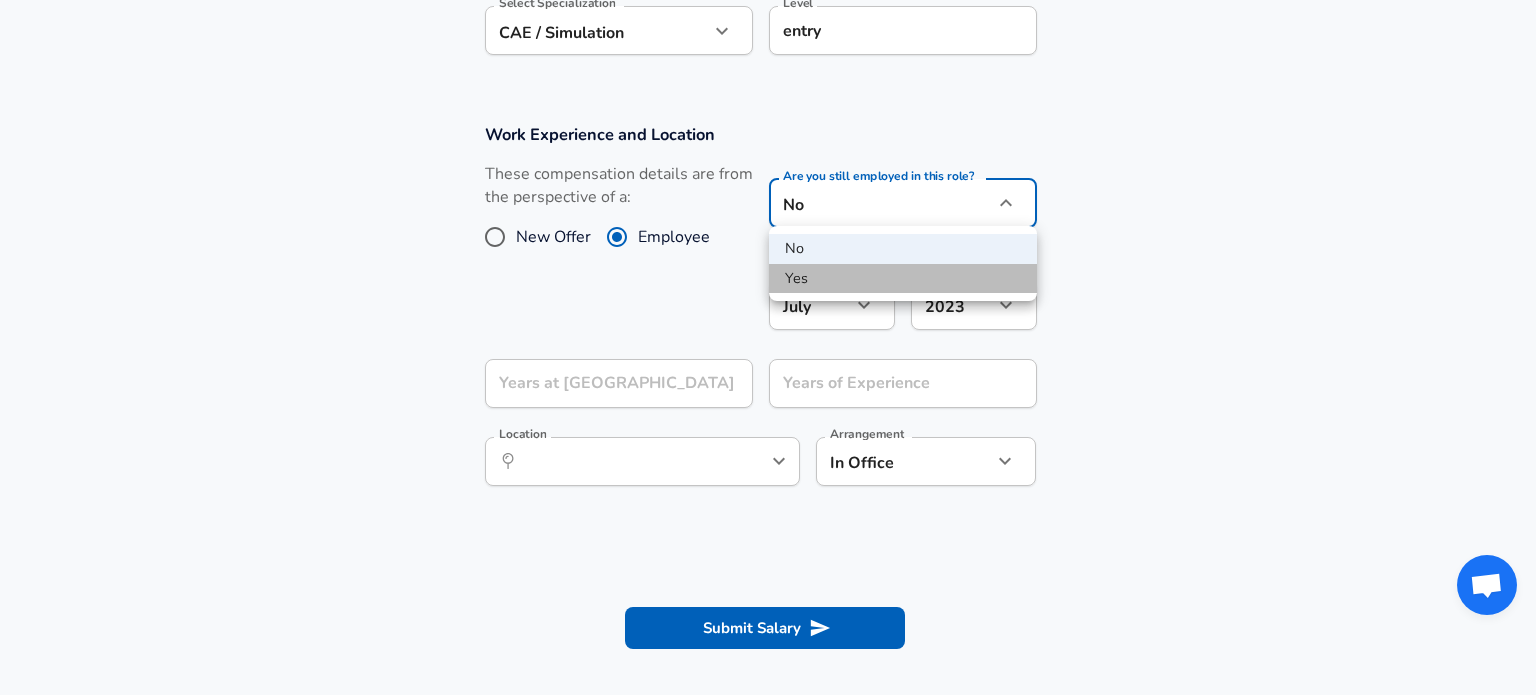 click on "Yes" at bounding box center (903, 279) 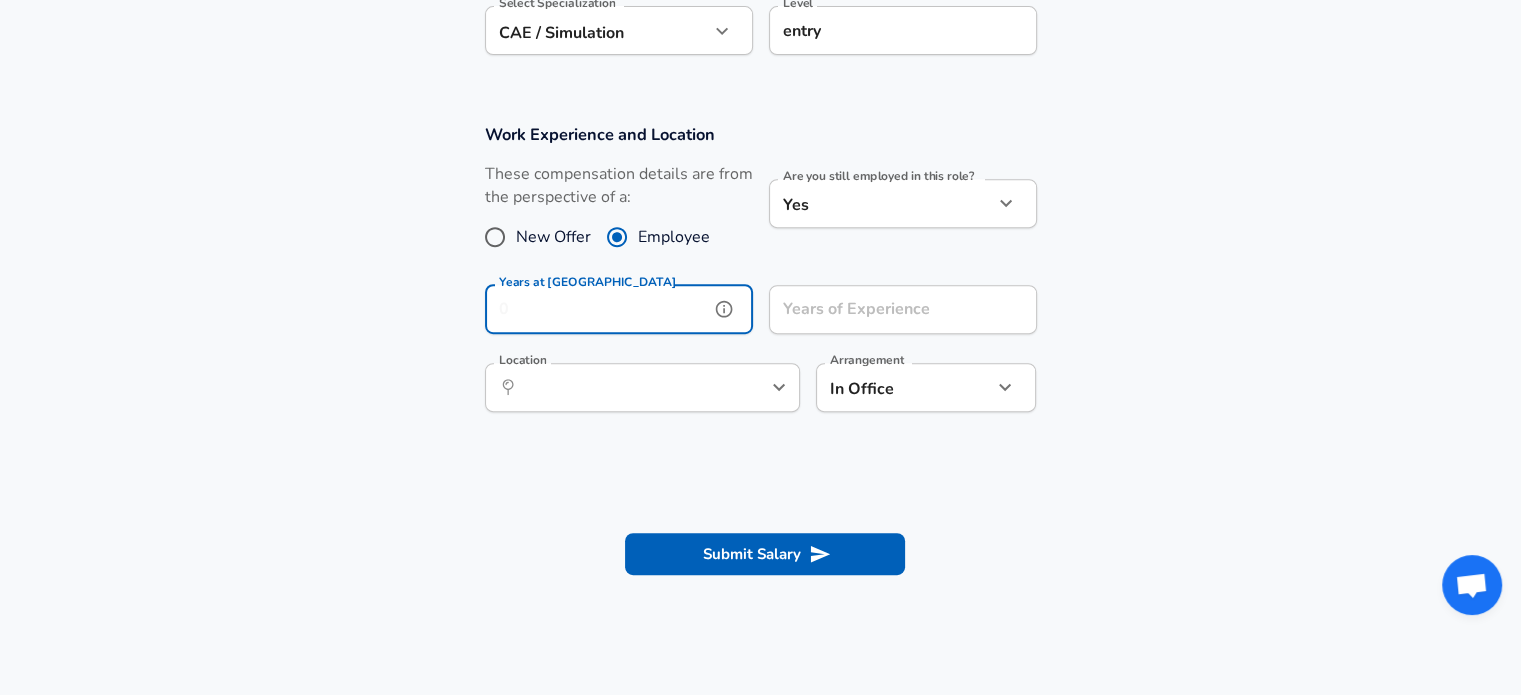 click on "Years at Belcan" at bounding box center (597, 309) 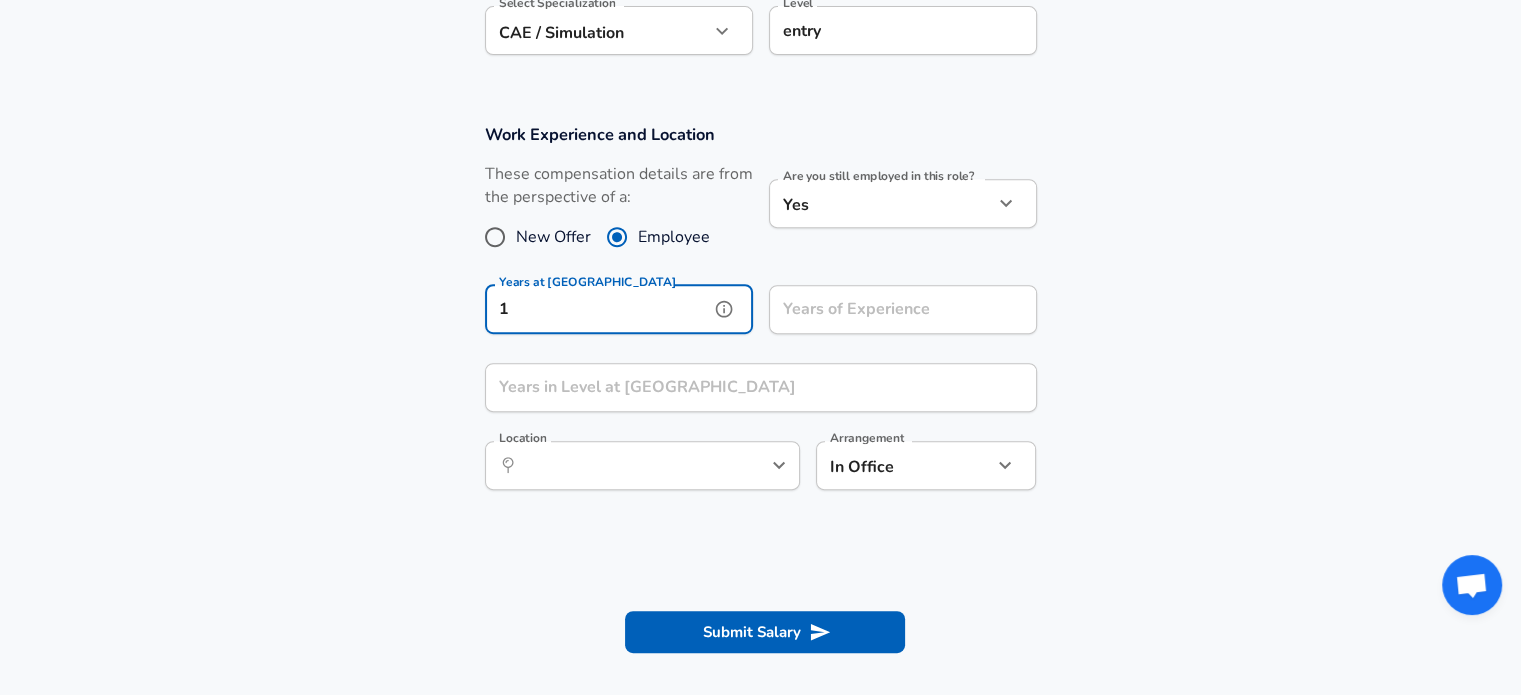 type on "1" 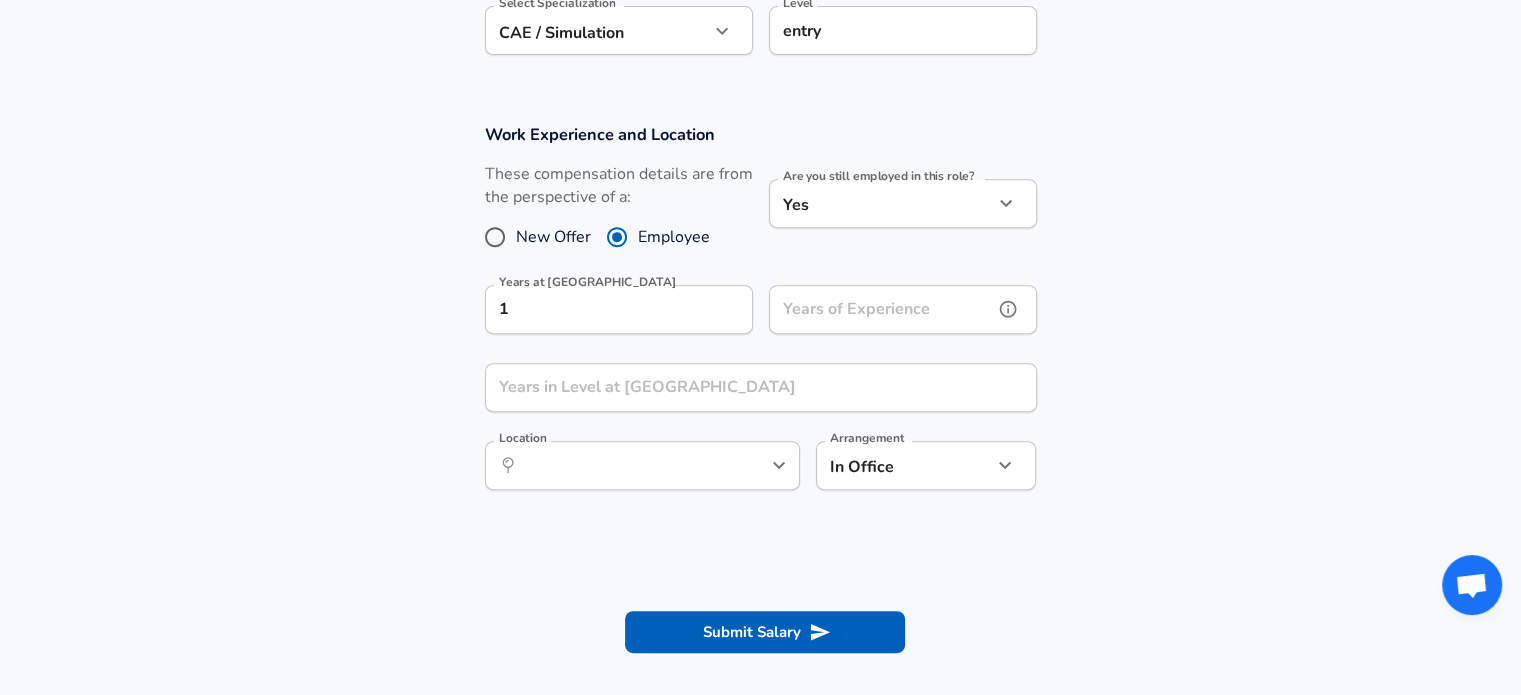 click on "Years of Experience" at bounding box center (881, 309) 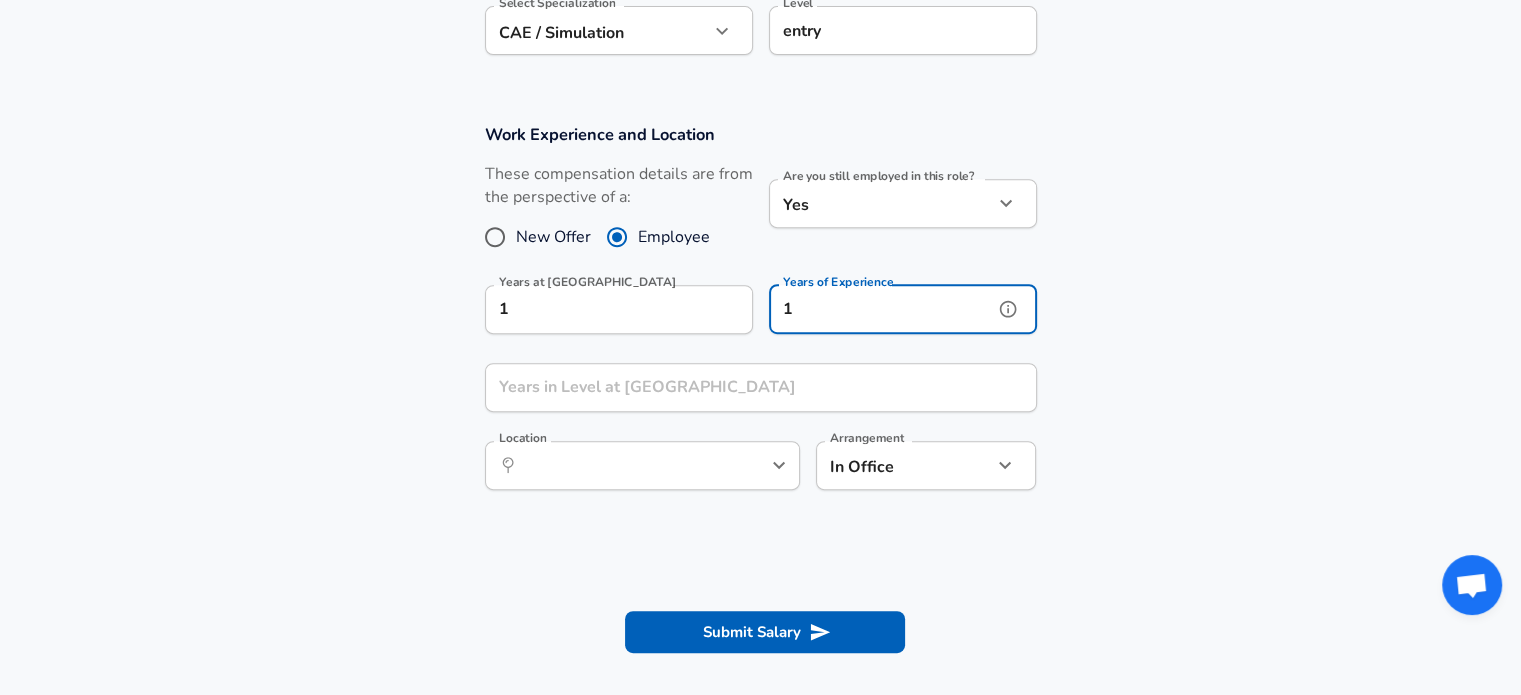 type on "1" 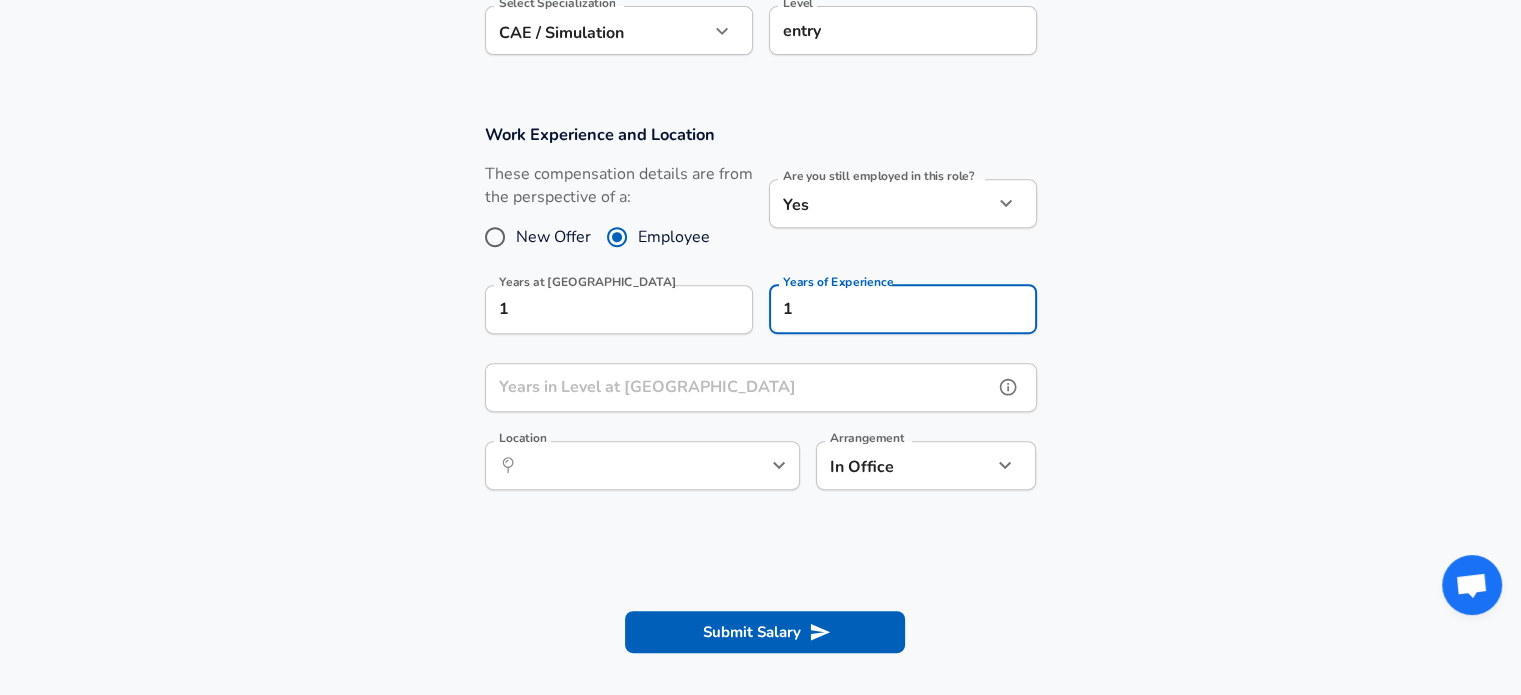 click on "Years in Level at Belcan" at bounding box center [739, 387] 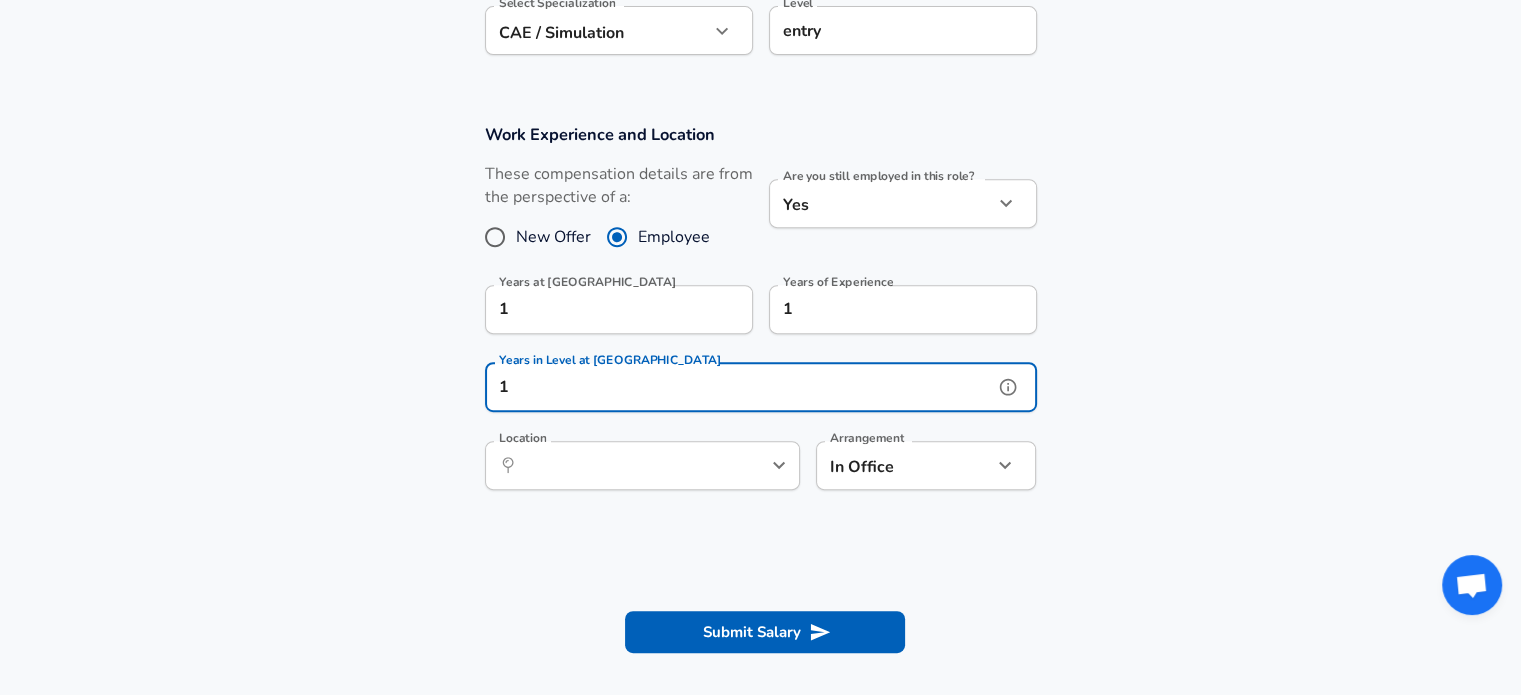 type on "1" 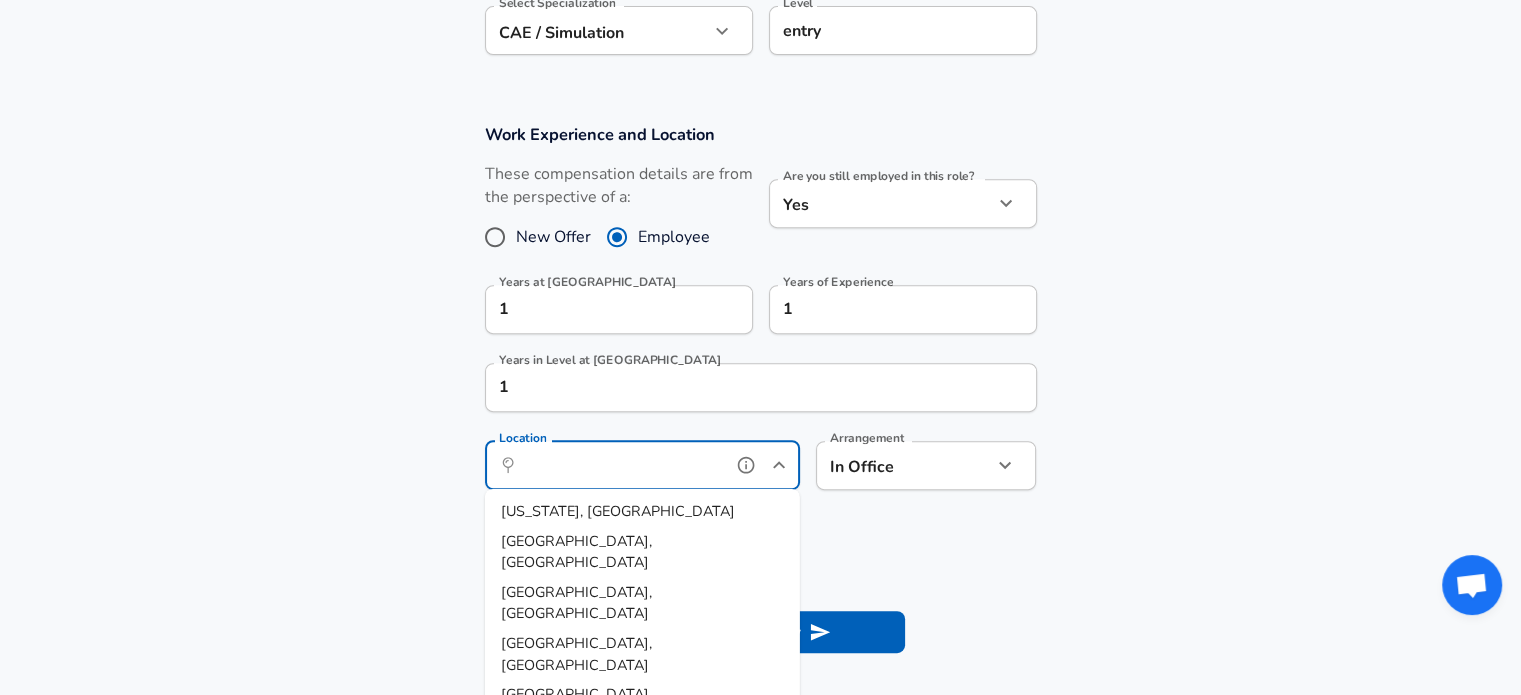 click on "Location" at bounding box center (620, 465) 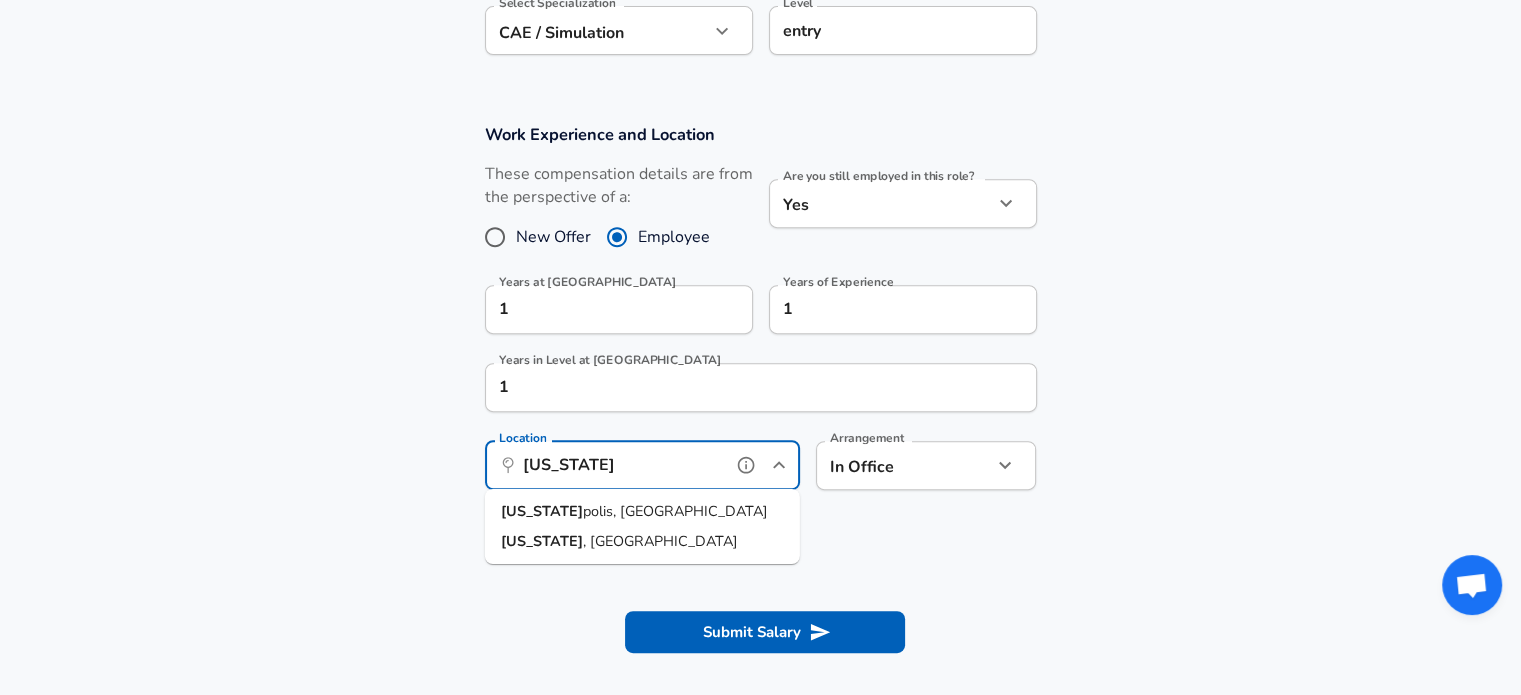 click on "Indiana polis, IN" at bounding box center (642, 512) 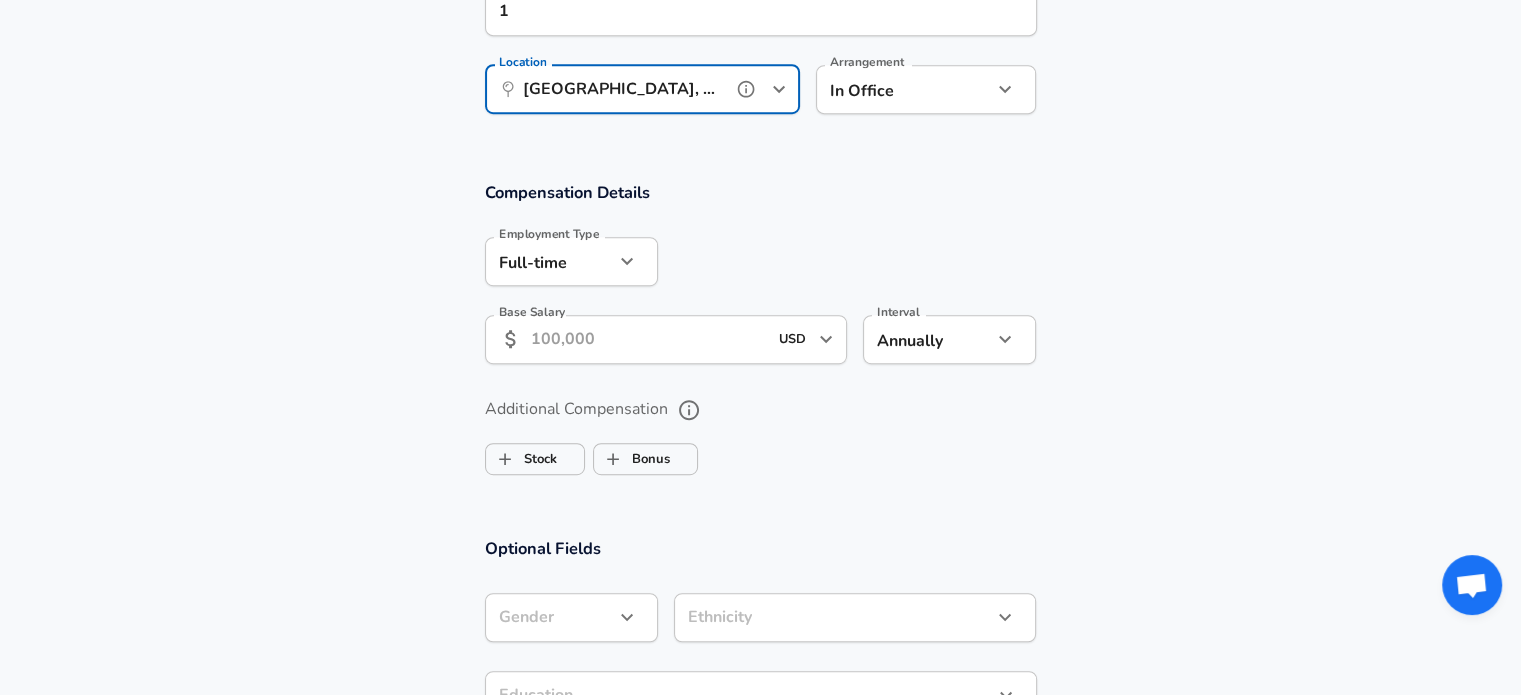 scroll, scrollTop: 1166, scrollLeft: 0, axis: vertical 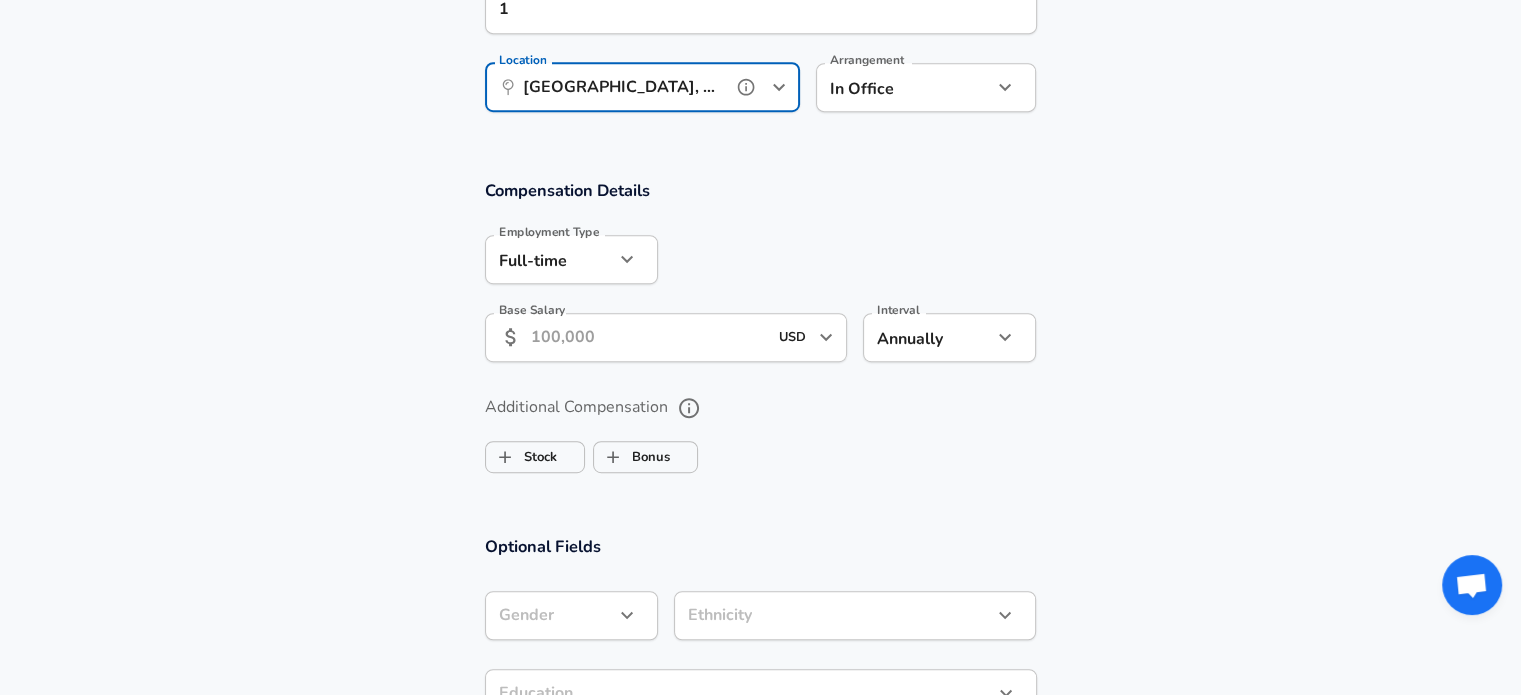 type on "Indianapolis, IN" 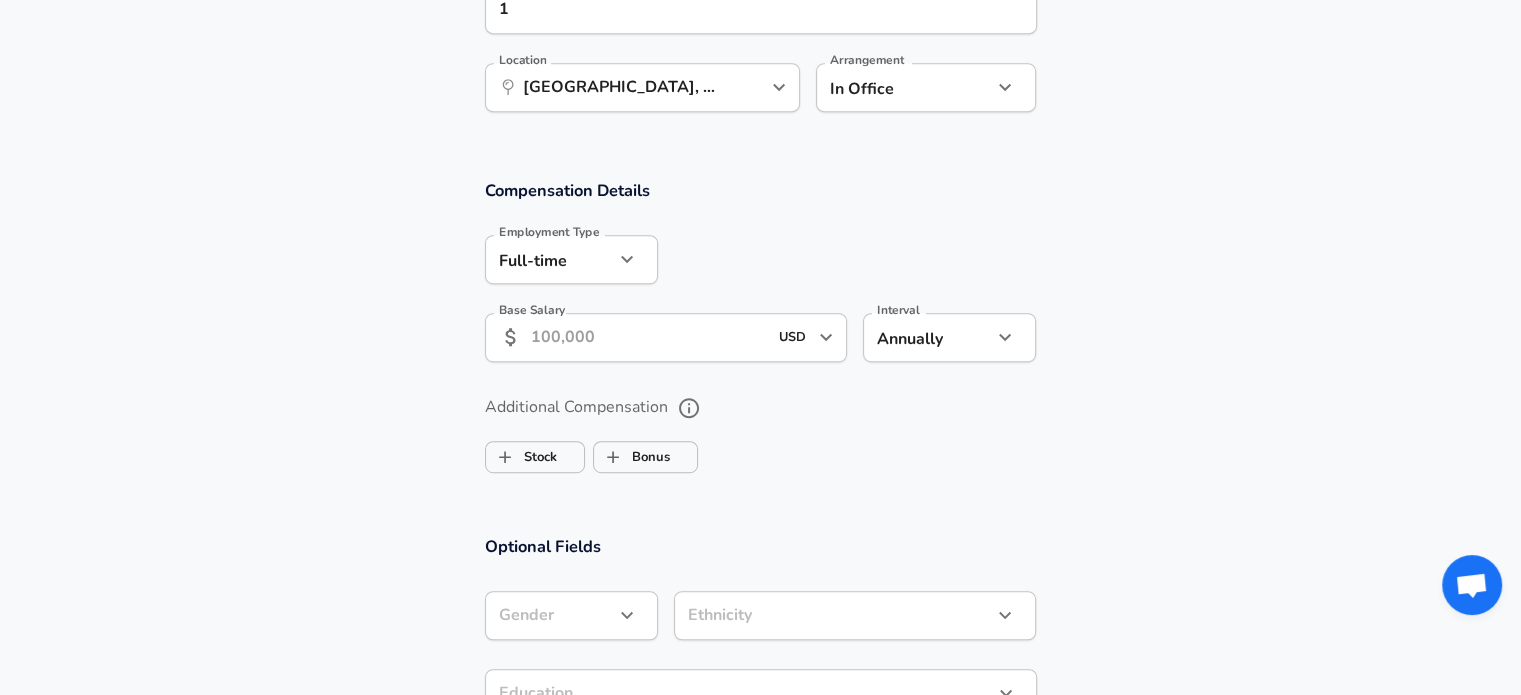 click on "Base Salary" at bounding box center [649, 337] 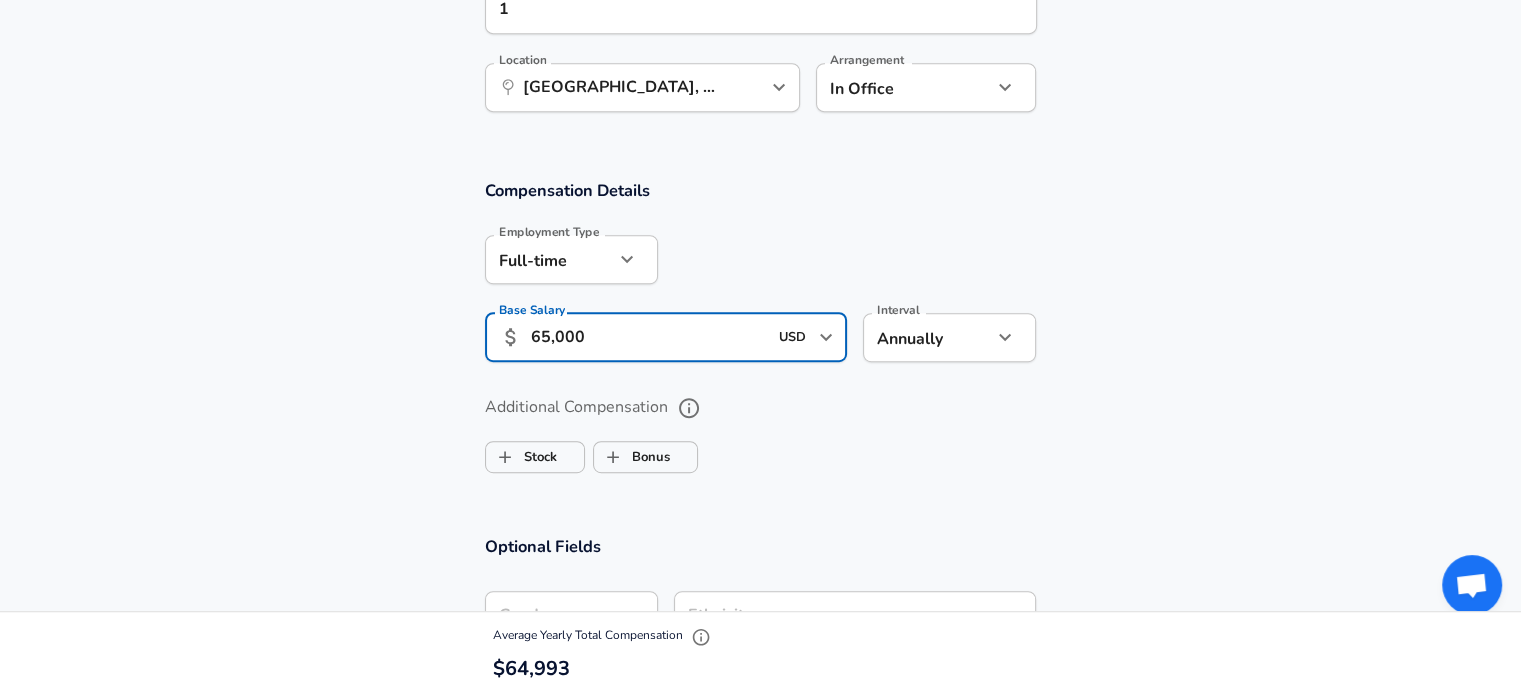 type on "65,000" 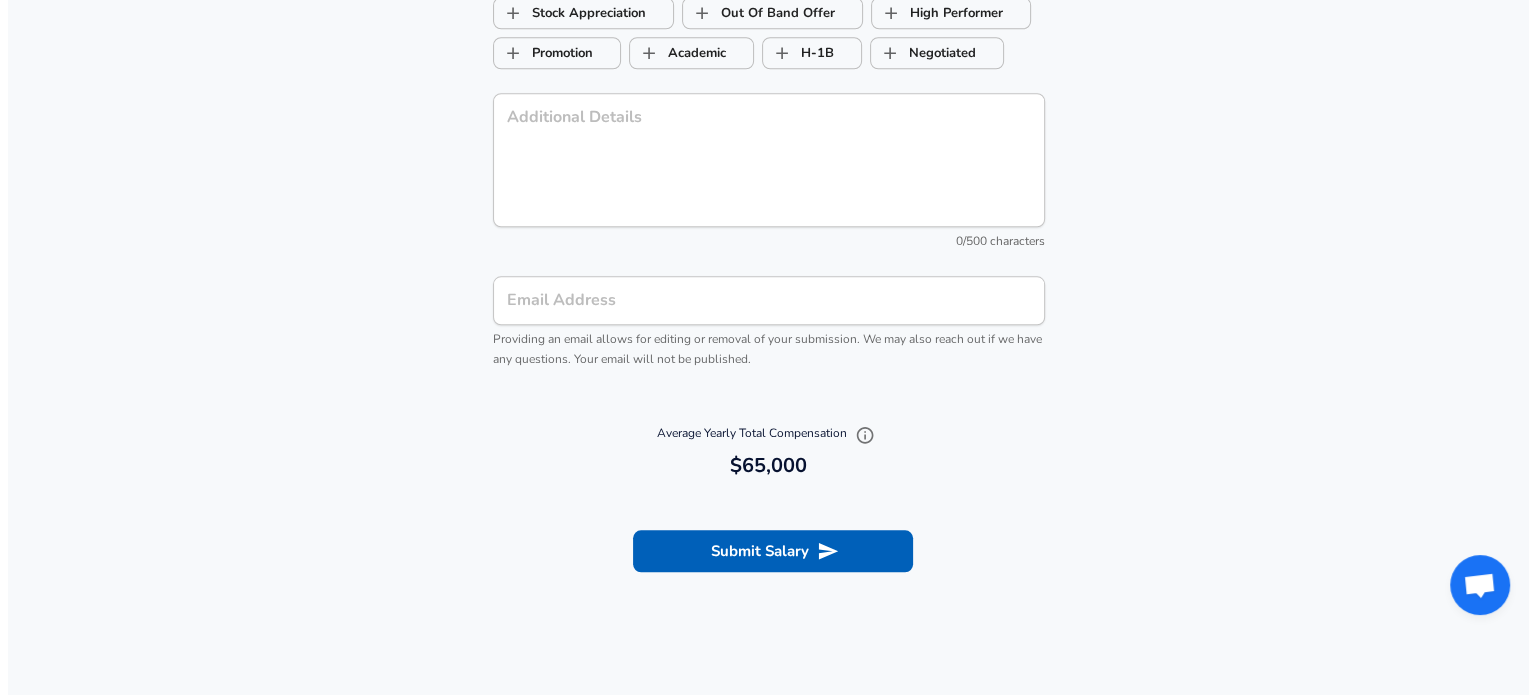 scroll, scrollTop: 1964, scrollLeft: 0, axis: vertical 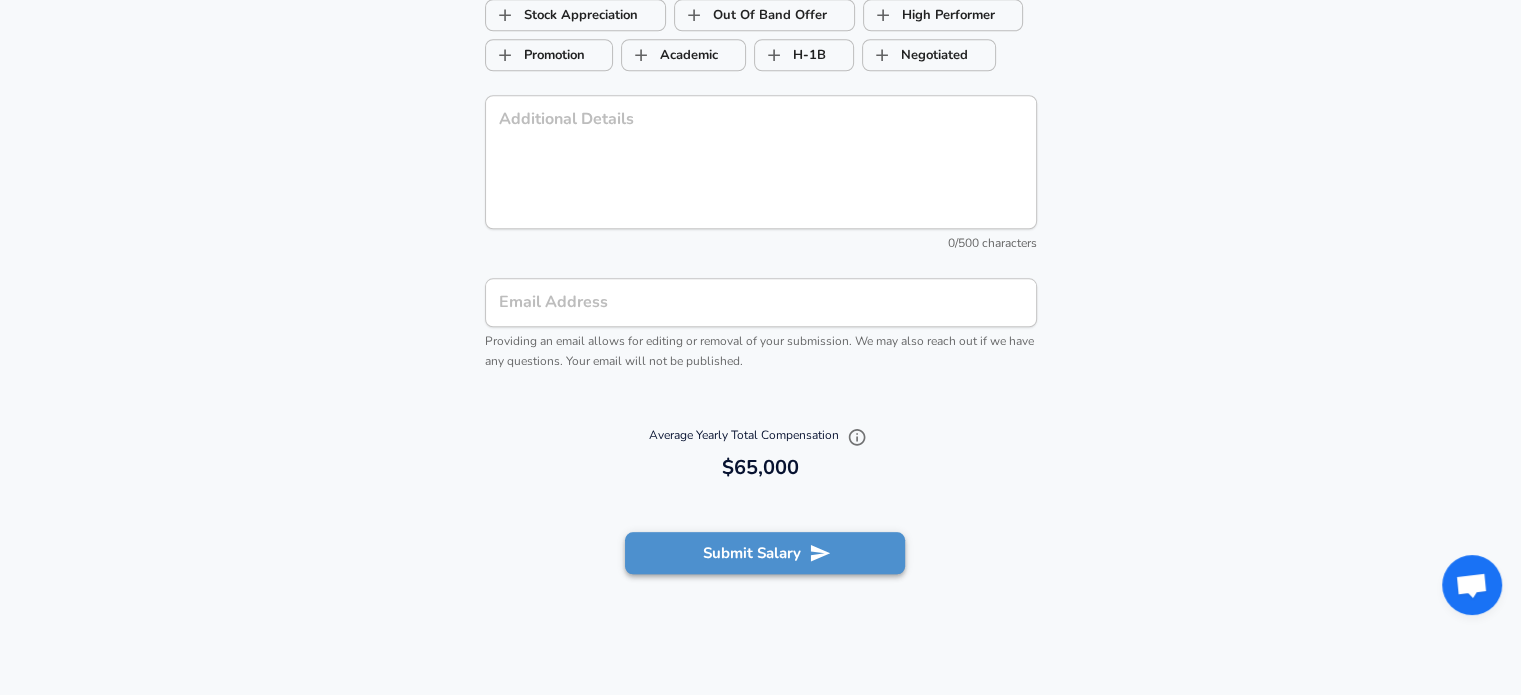 click on "Submit Salary" at bounding box center (765, 553) 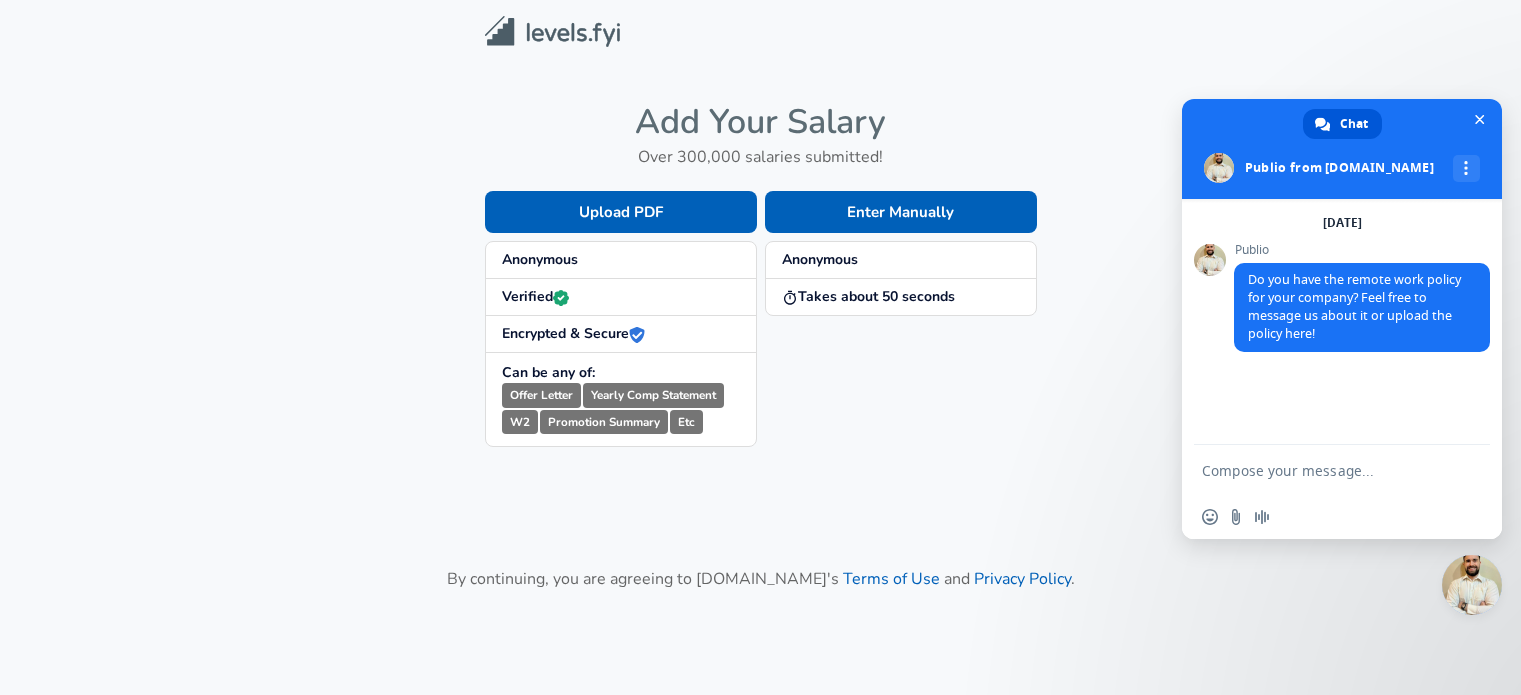 scroll, scrollTop: 0, scrollLeft: 0, axis: both 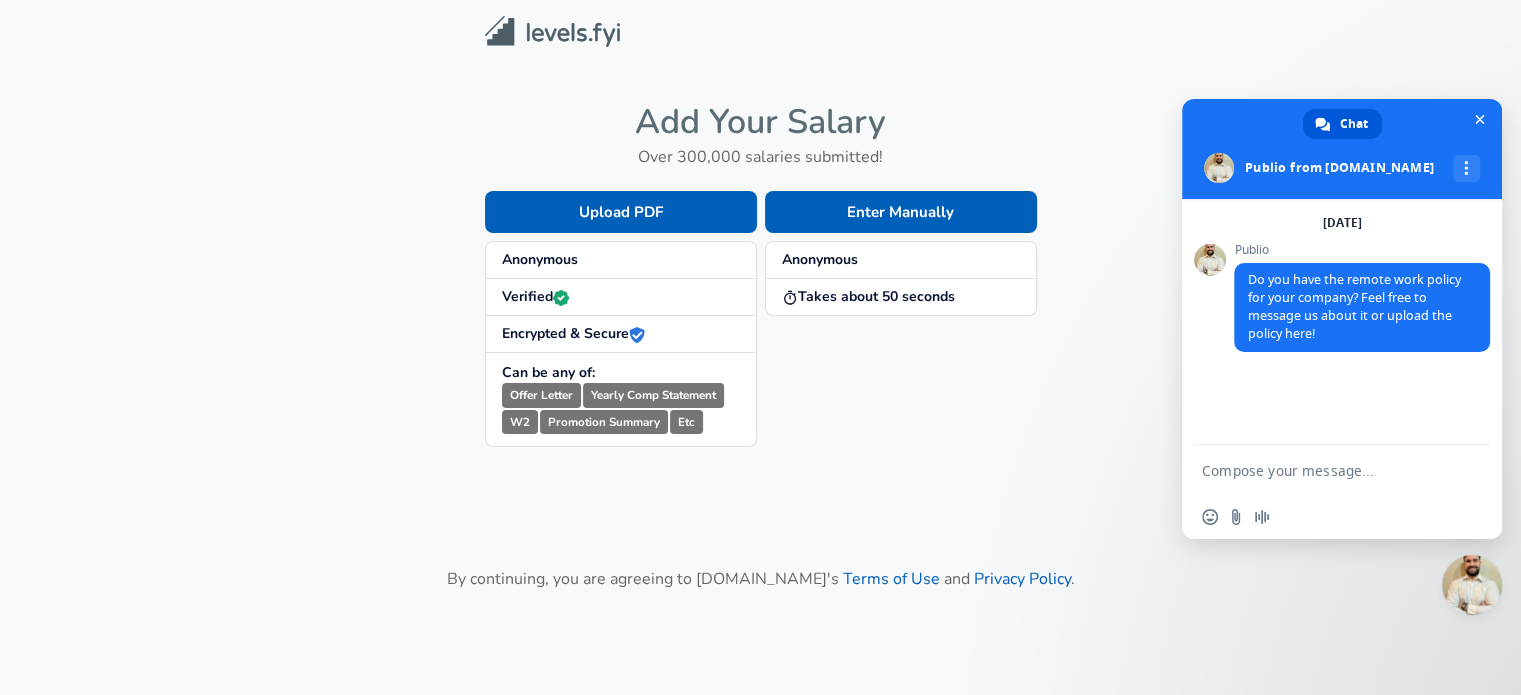 click at bounding box center [552, 31] 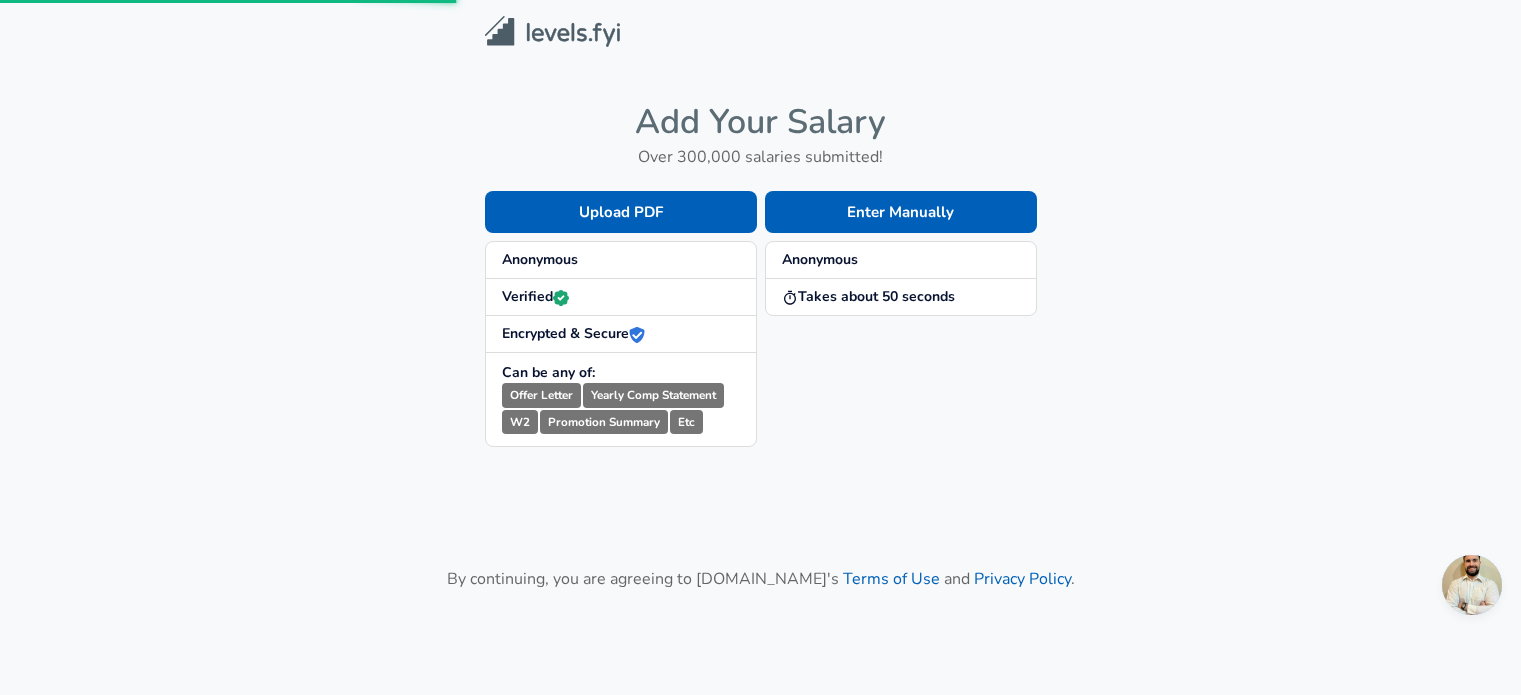 scroll, scrollTop: 0, scrollLeft: 0, axis: both 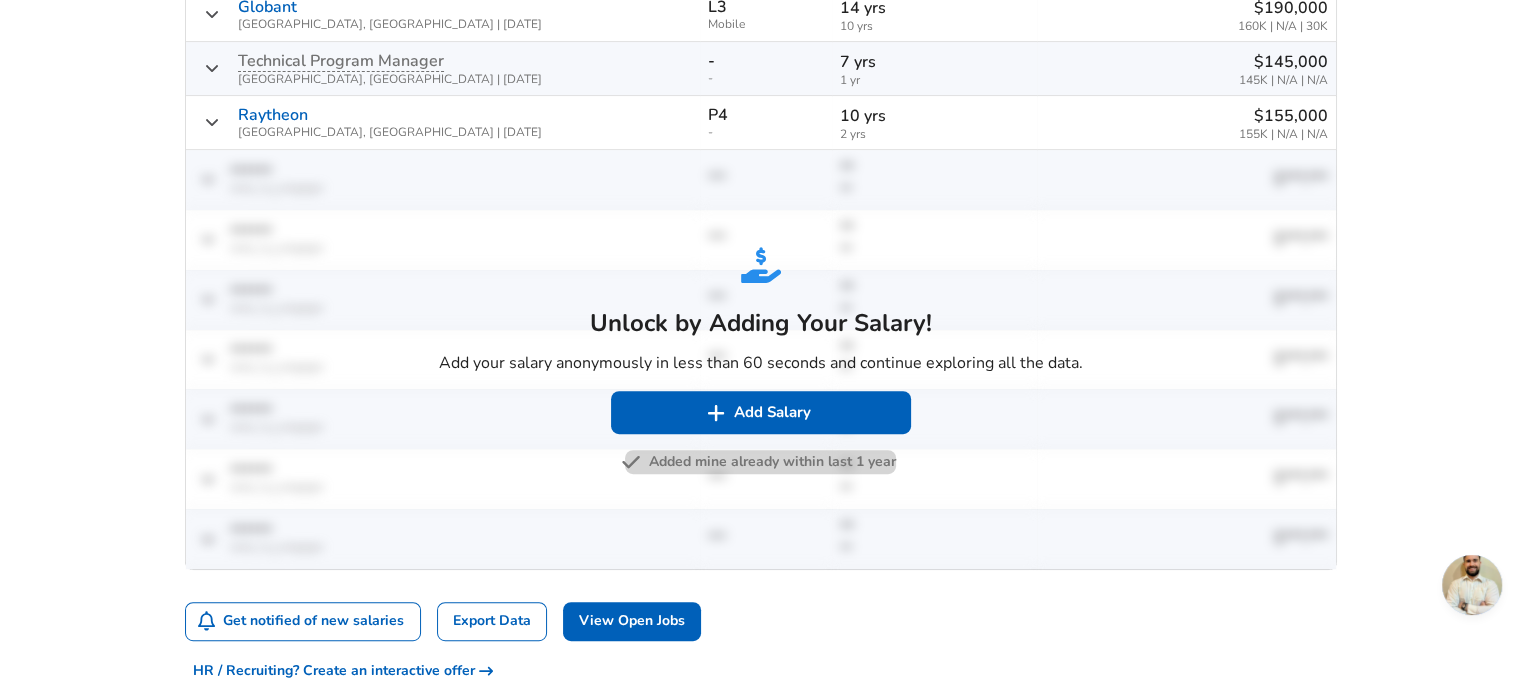 click on "Added mine already within last 1 year" at bounding box center [760, 462] 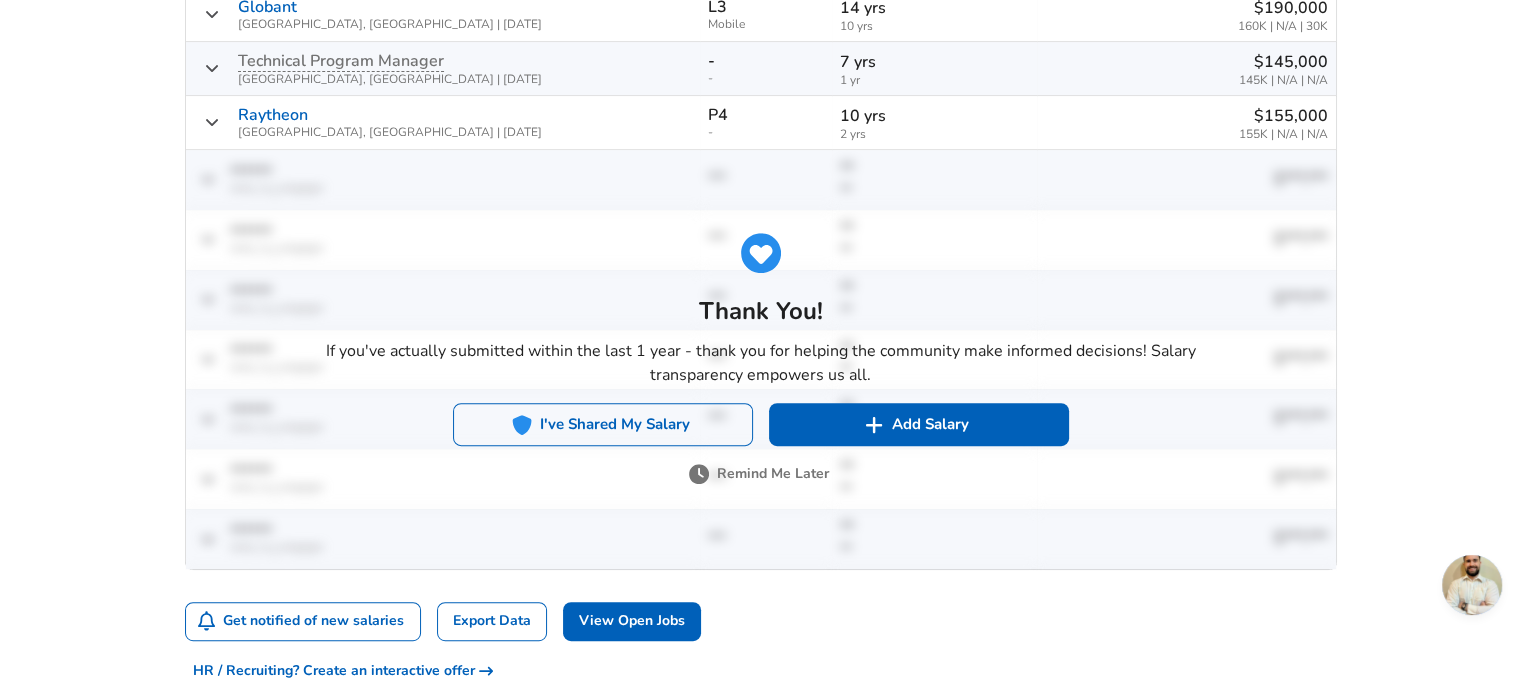 click on "I've Shared My Salary" at bounding box center (603, 424) 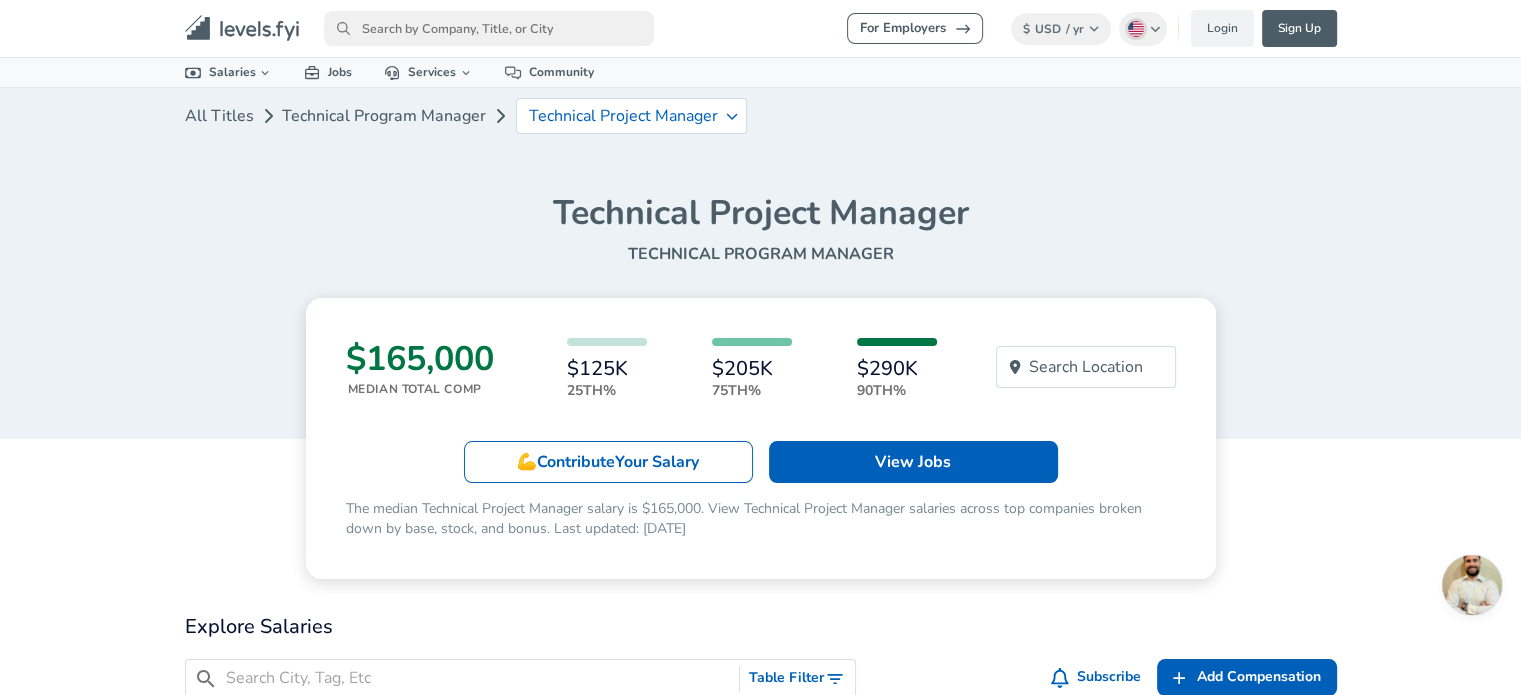 scroll, scrollTop: 288, scrollLeft: 0, axis: vertical 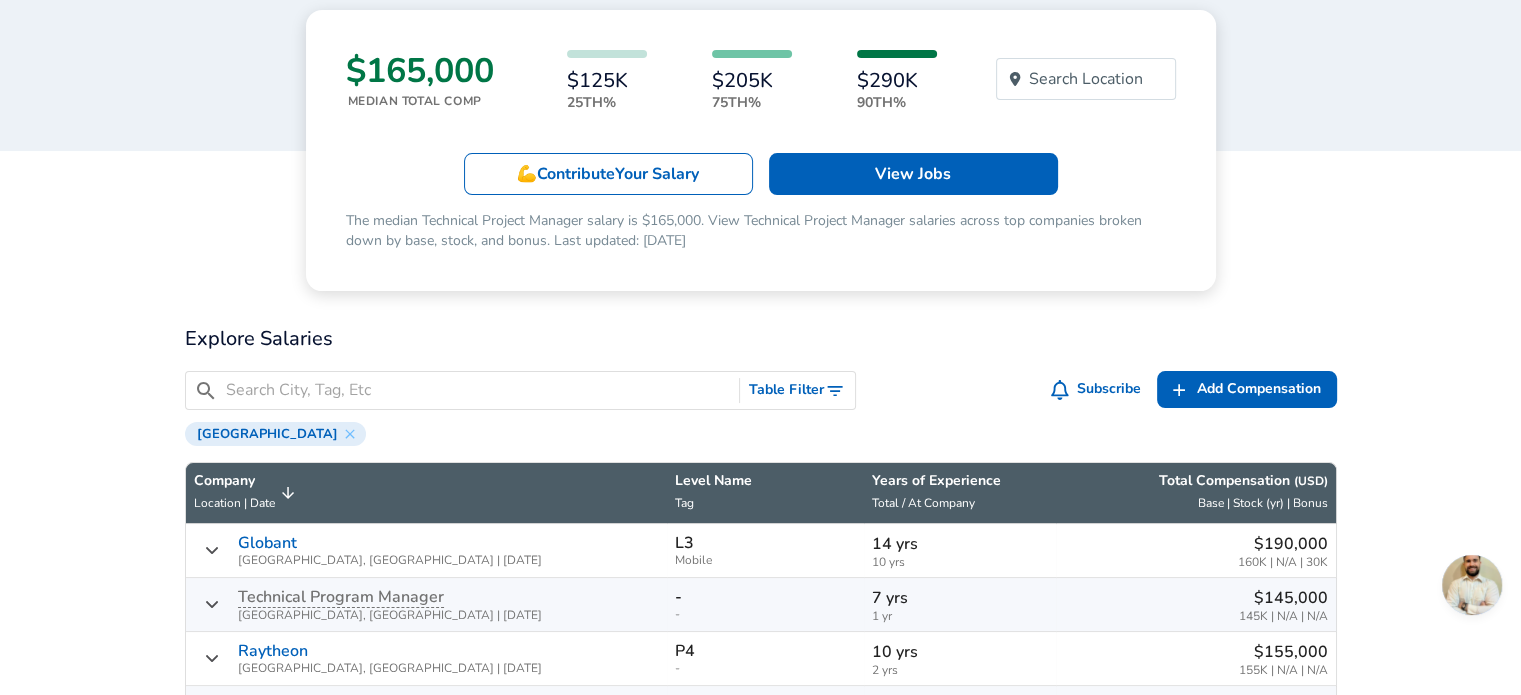 click on "Company" at bounding box center [234, 481] 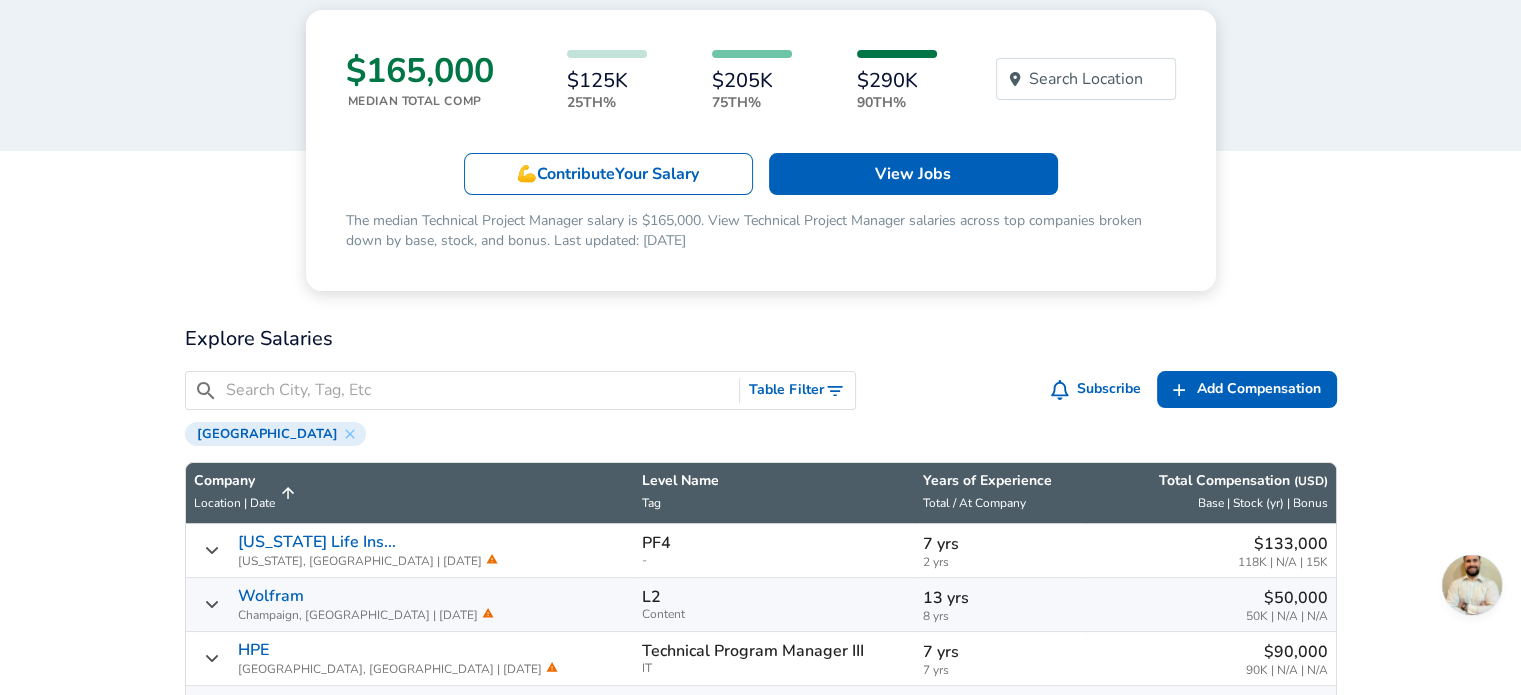 scroll, scrollTop: 0, scrollLeft: 0, axis: both 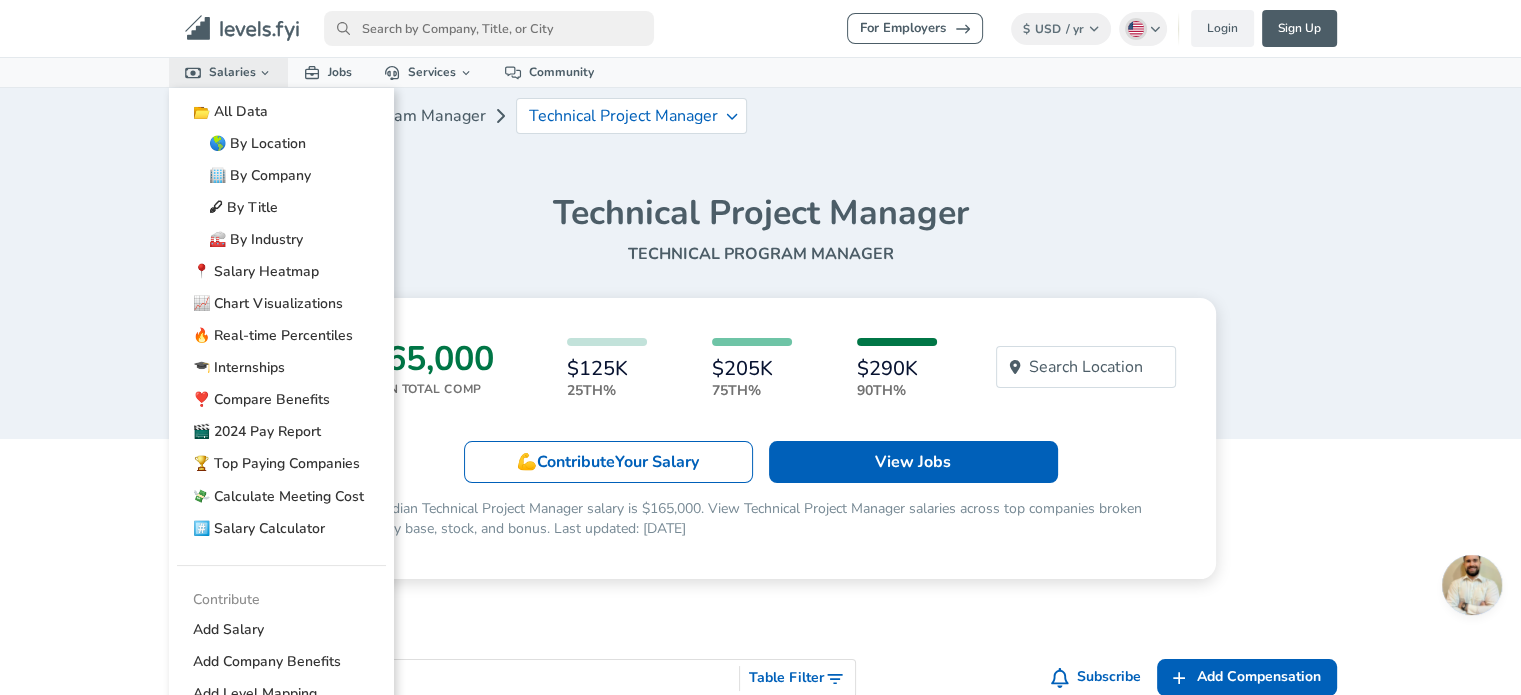 click 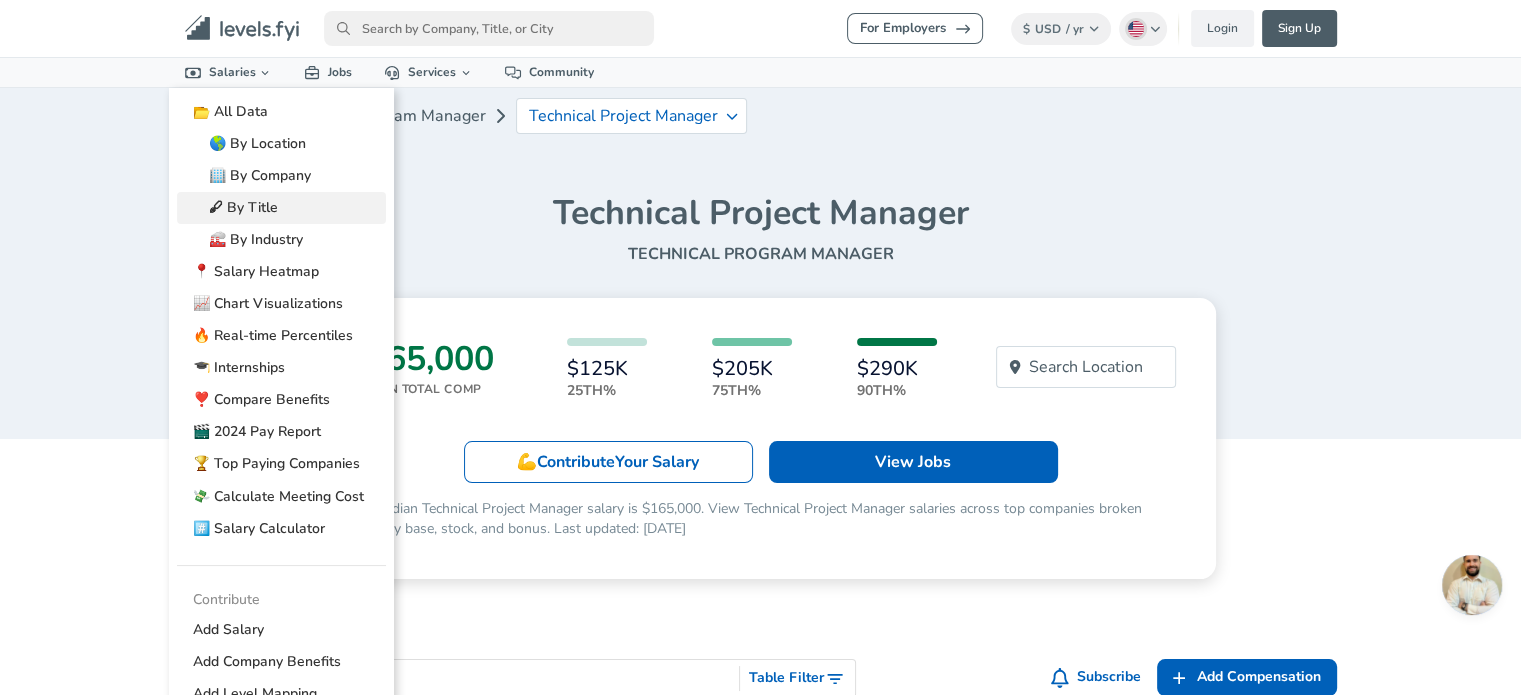 click on "🖋    By Title" at bounding box center [281, 208] 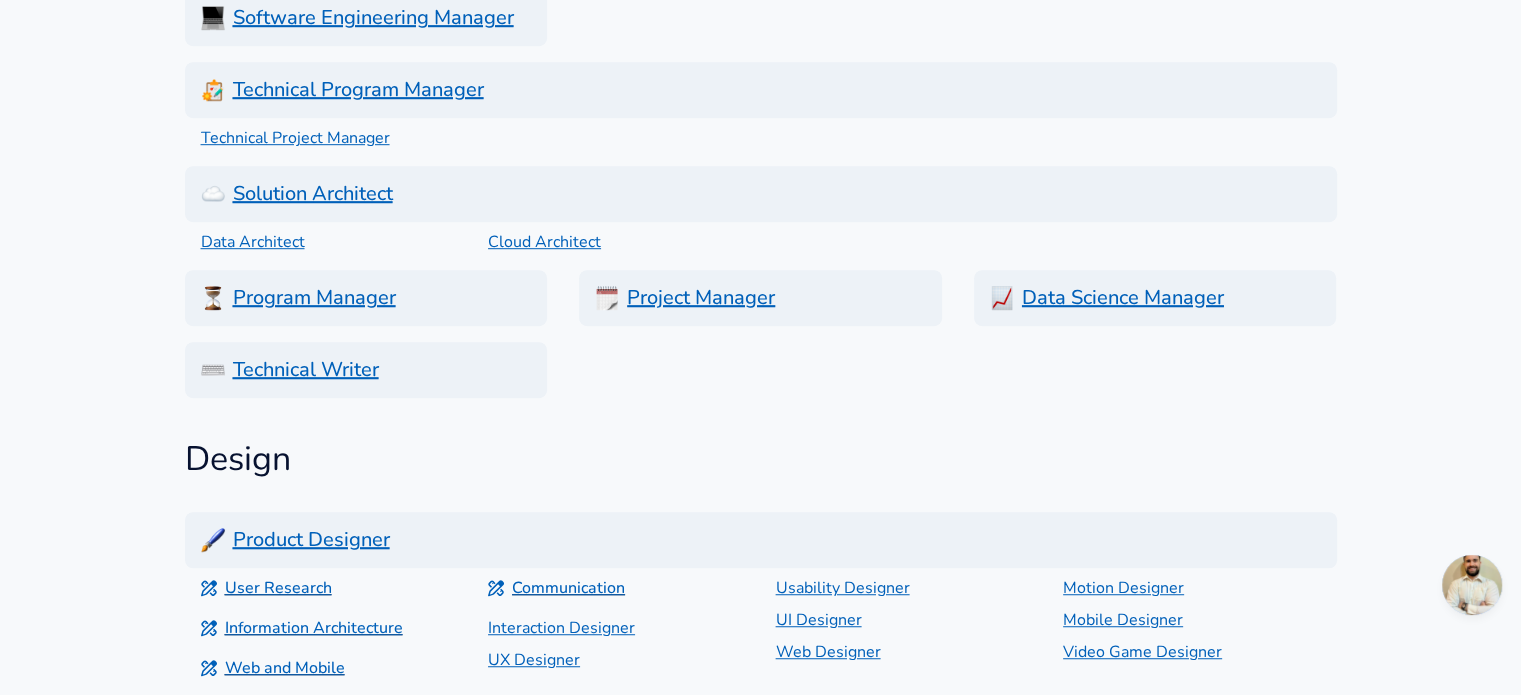 scroll, scrollTop: 936, scrollLeft: 0, axis: vertical 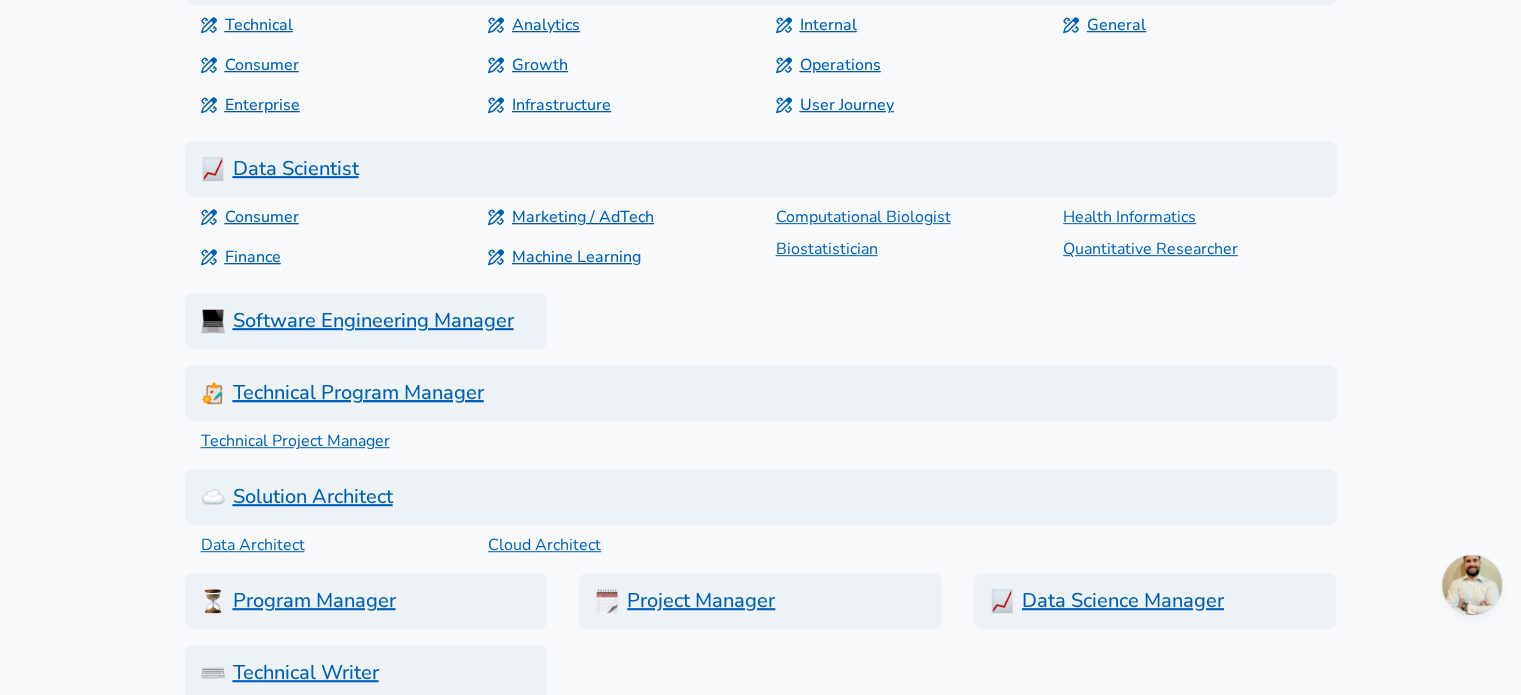 click on "Technical Program Manager" at bounding box center (761, 393) 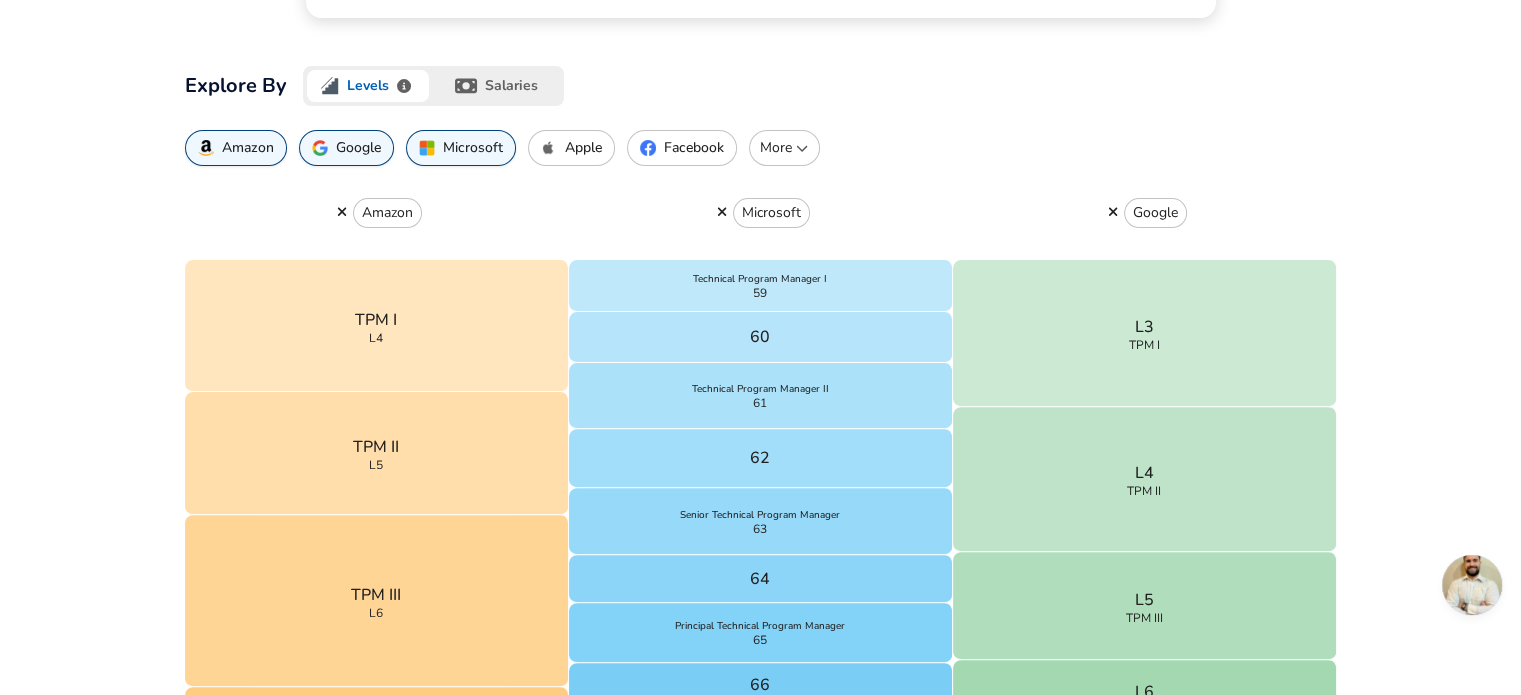 scroll, scrollTop: 552, scrollLeft: 0, axis: vertical 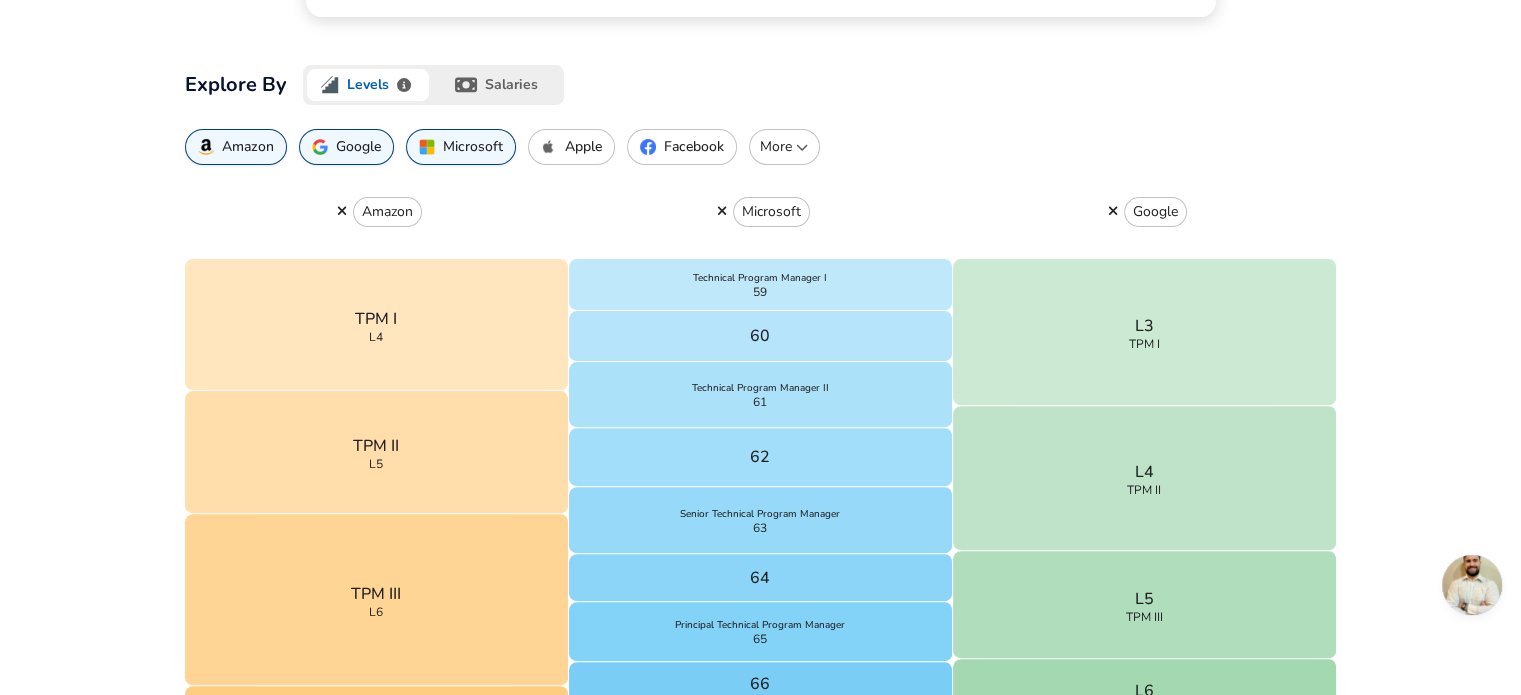 click 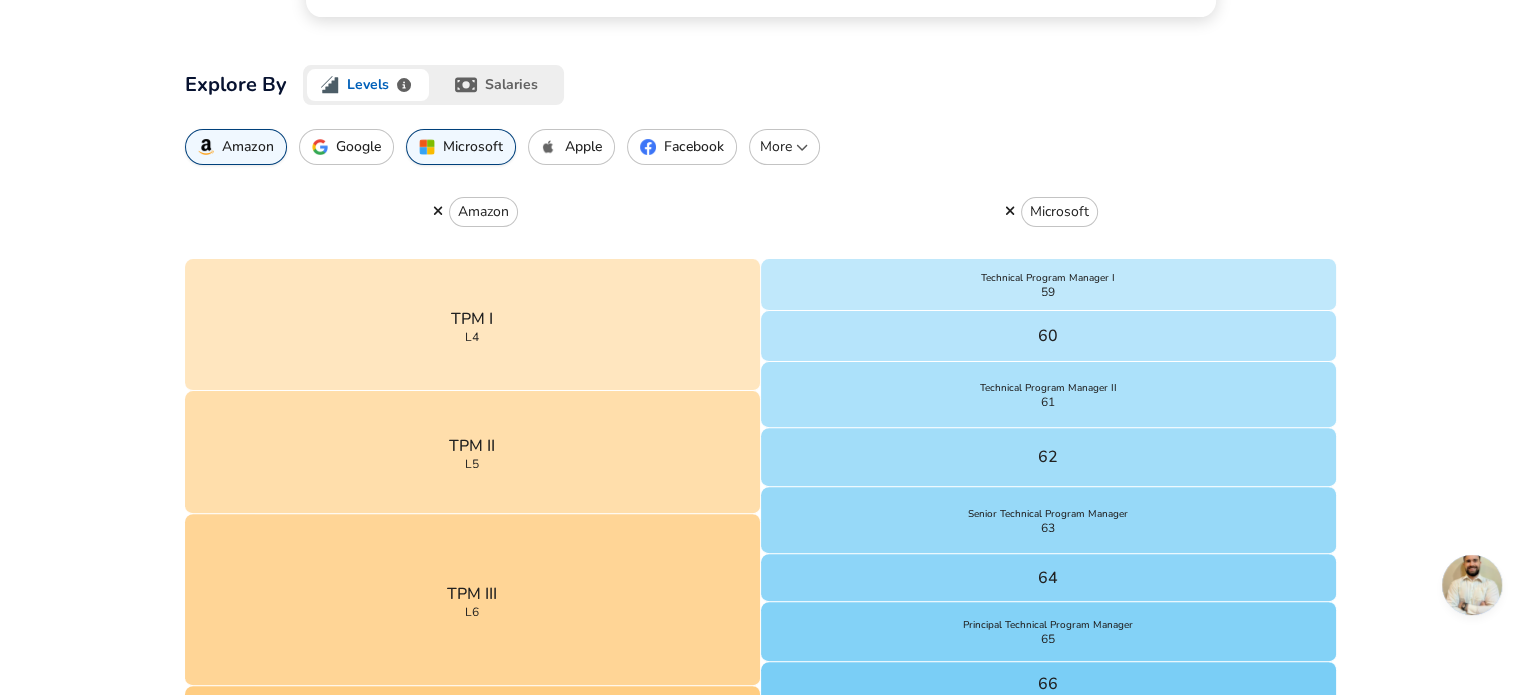 click on "Facebook" at bounding box center [682, 147] 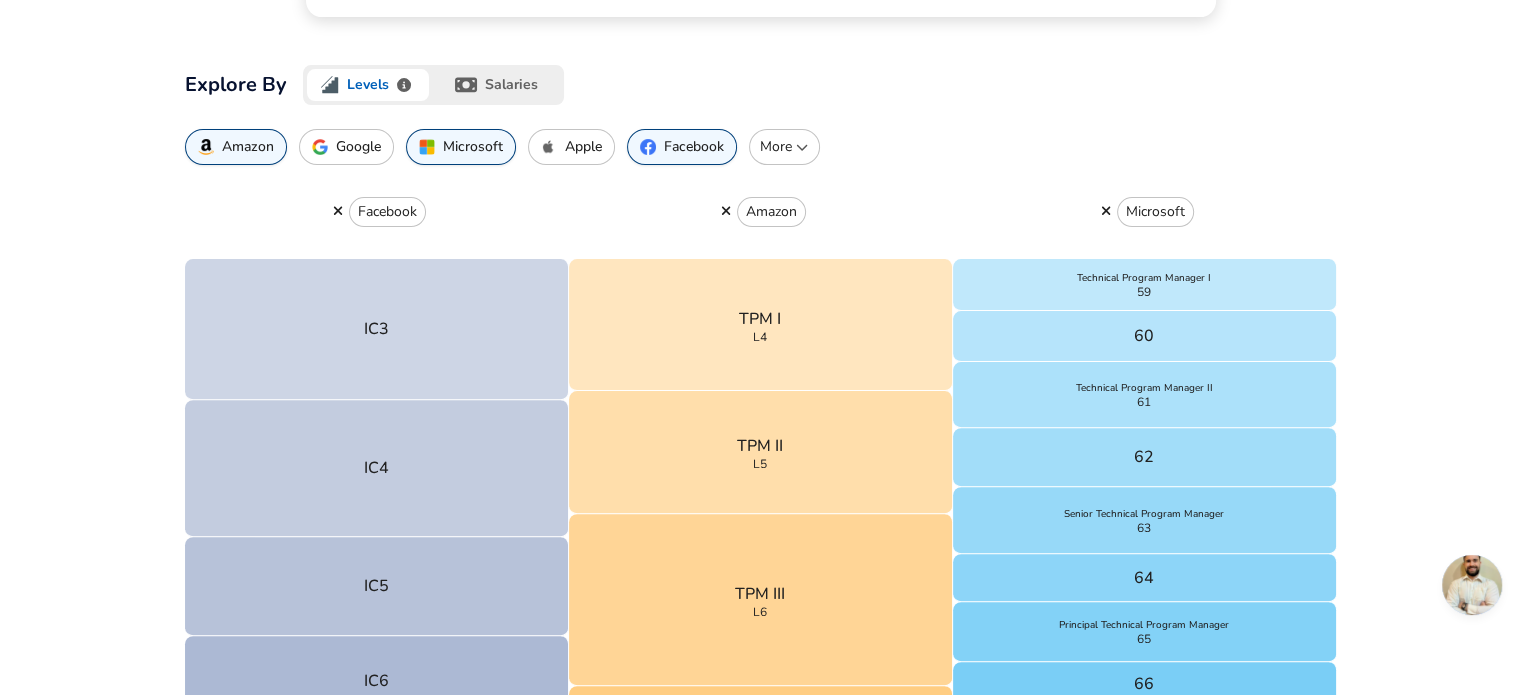 click on "More" at bounding box center (784, 147) 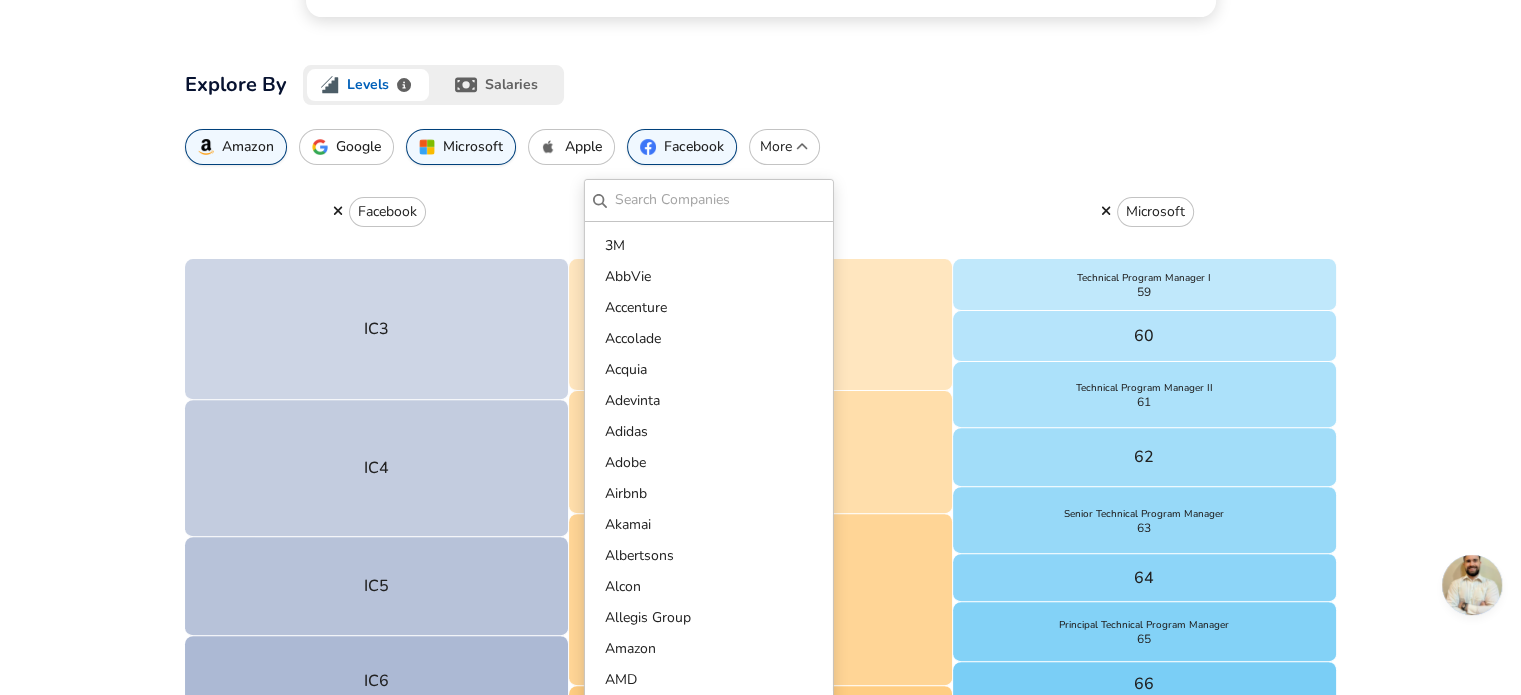 click on "Facebook" at bounding box center (377, 212) 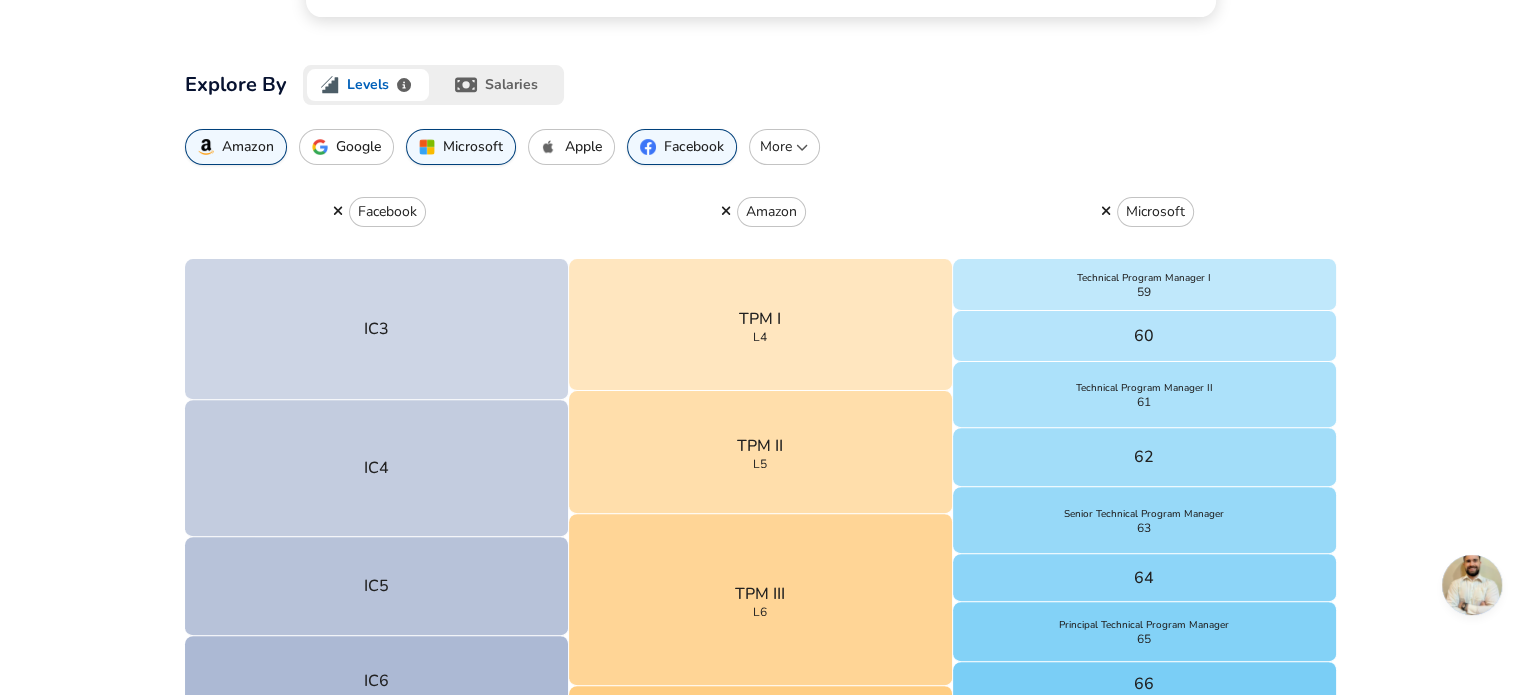 click on "Apple" at bounding box center (571, 147) 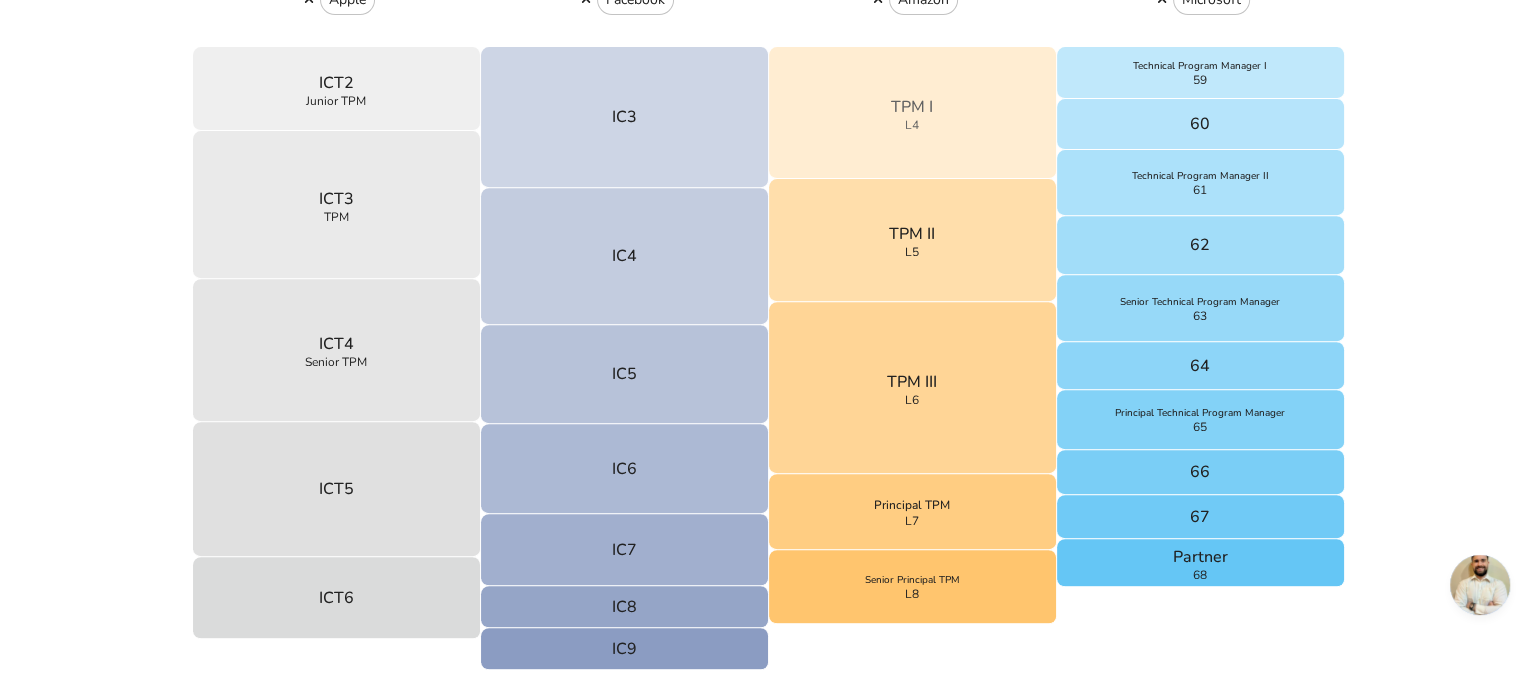 scroll, scrollTop: 768, scrollLeft: 0, axis: vertical 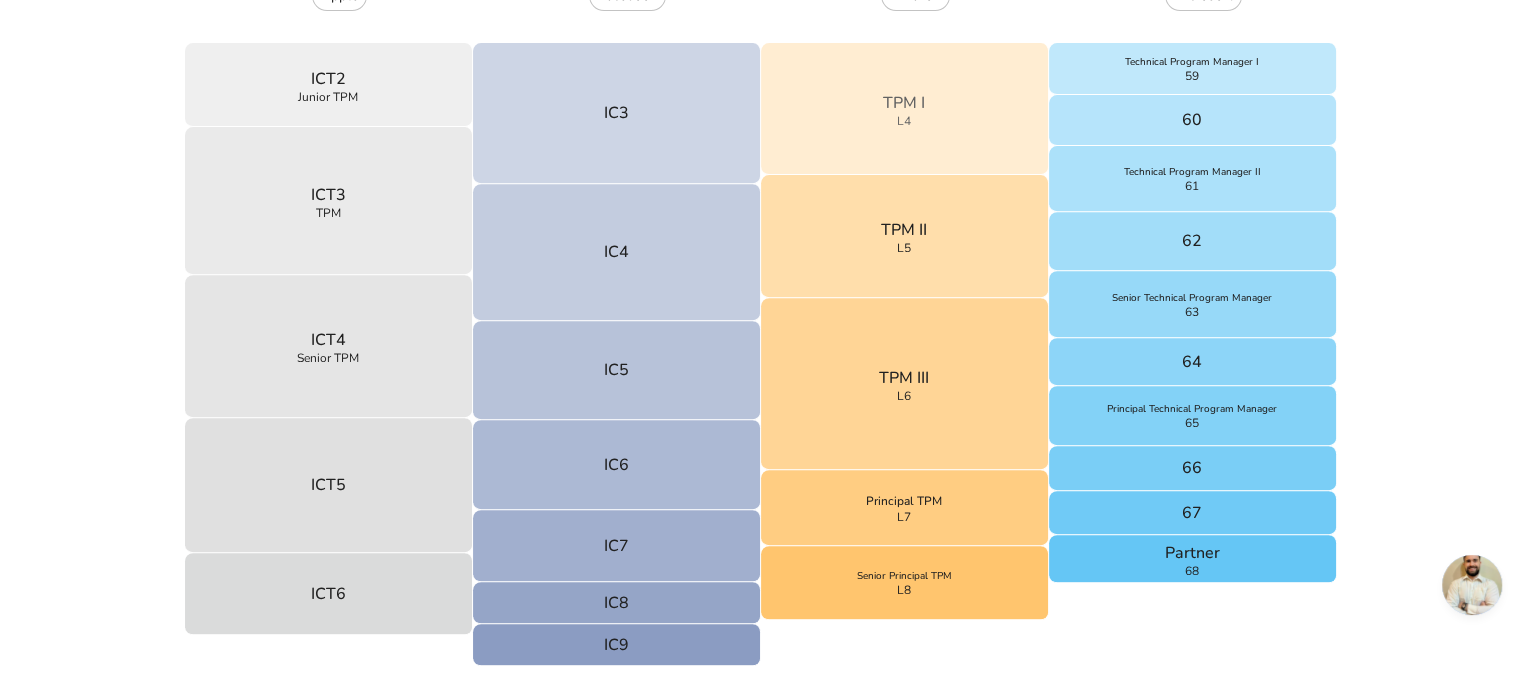 click on "TPM II L5" at bounding box center (905, 236) 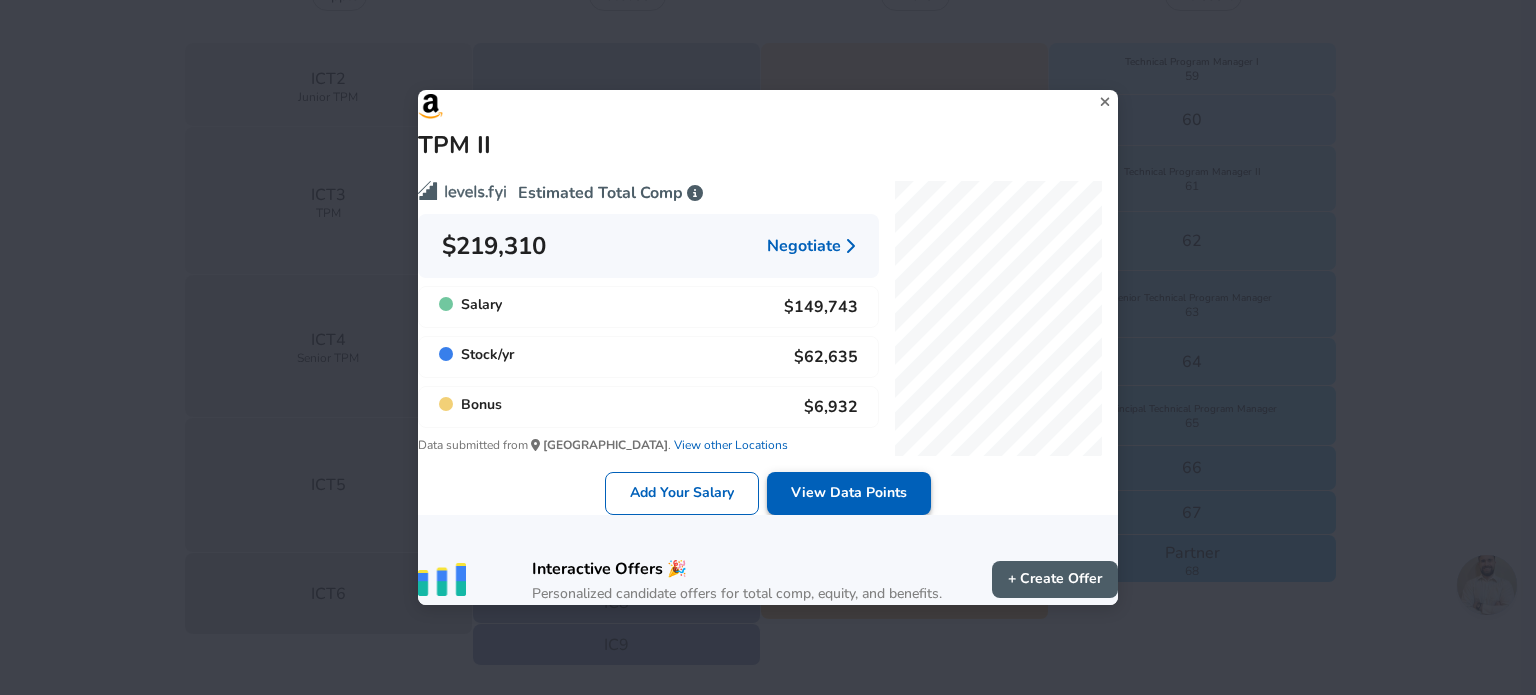 click on "View Data Points" at bounding box center [849, 493] 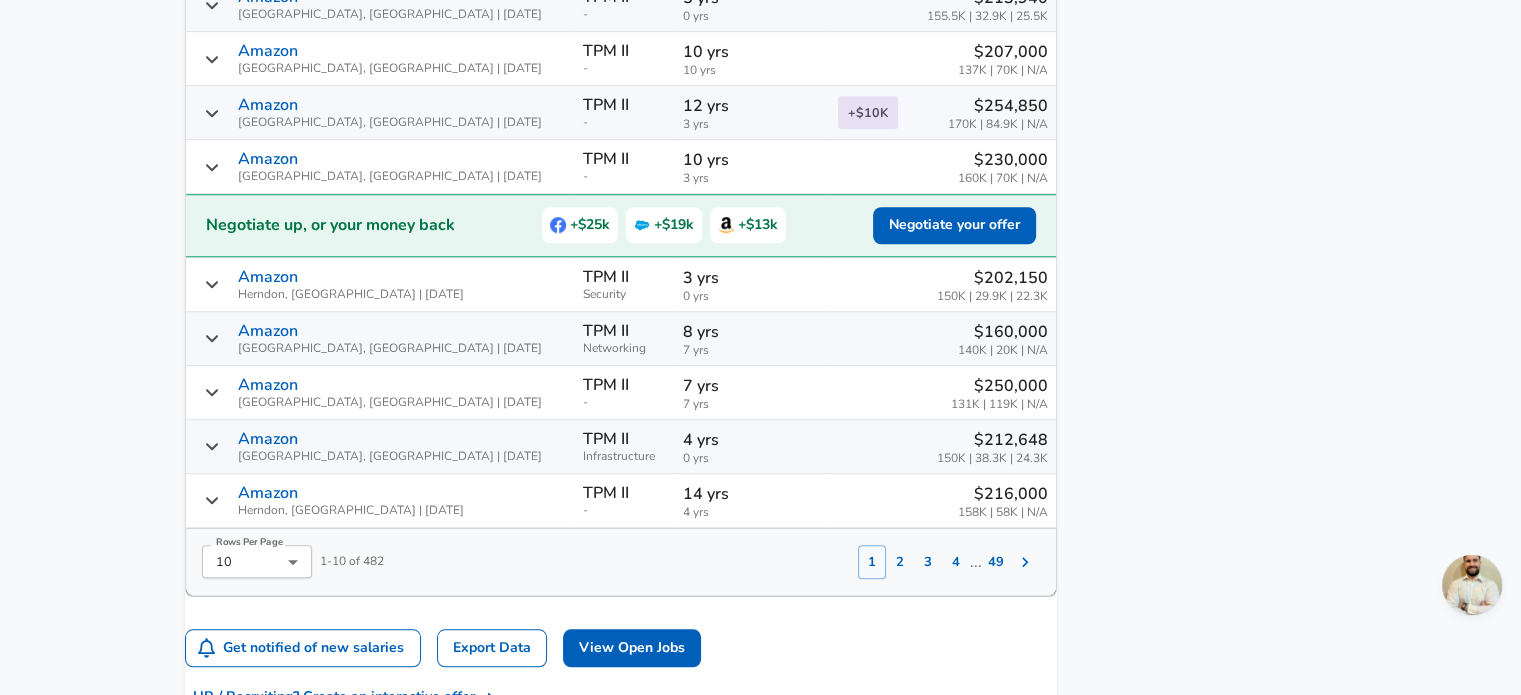 scroll, scrollTop: 1579, scrollLeft: 0, axis: vertical 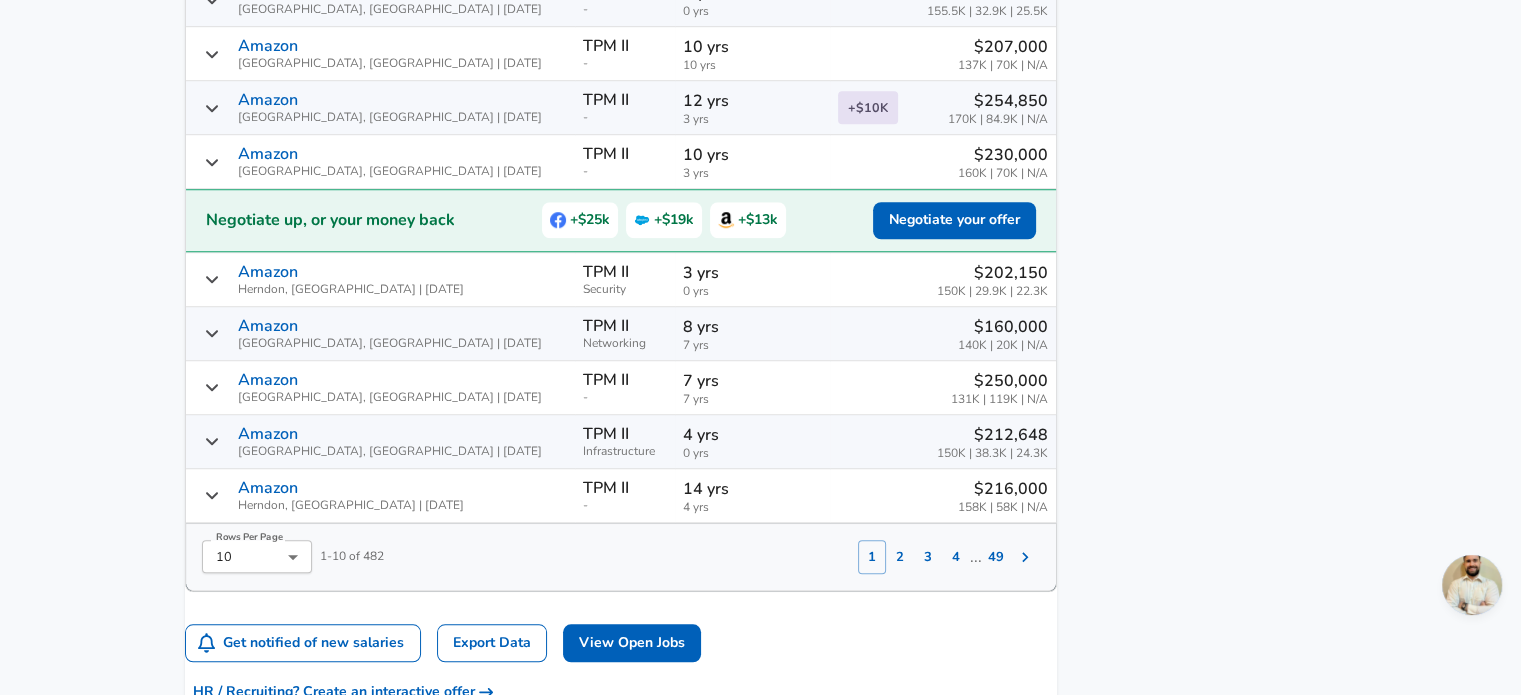 click 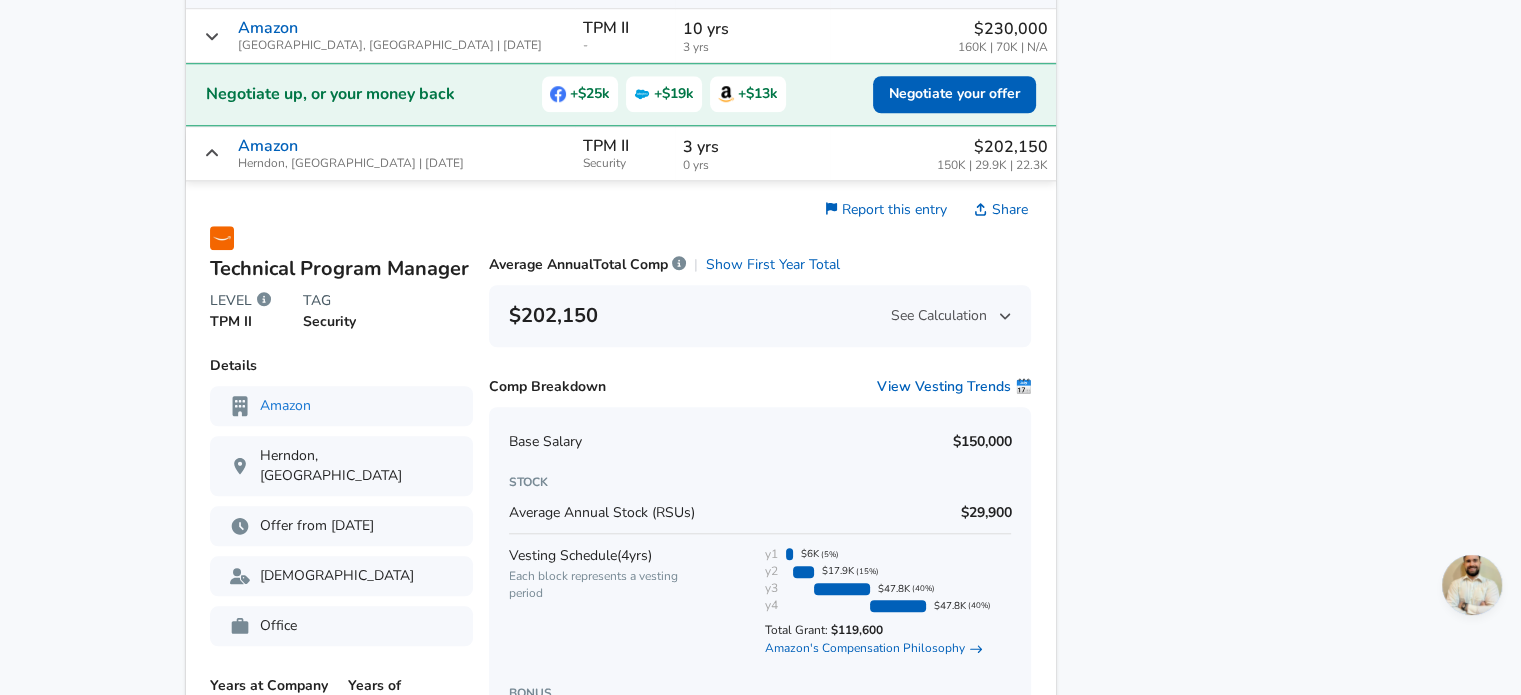 scroll, scrollTop: 1704, scrollLeft: 0, axis: vertical 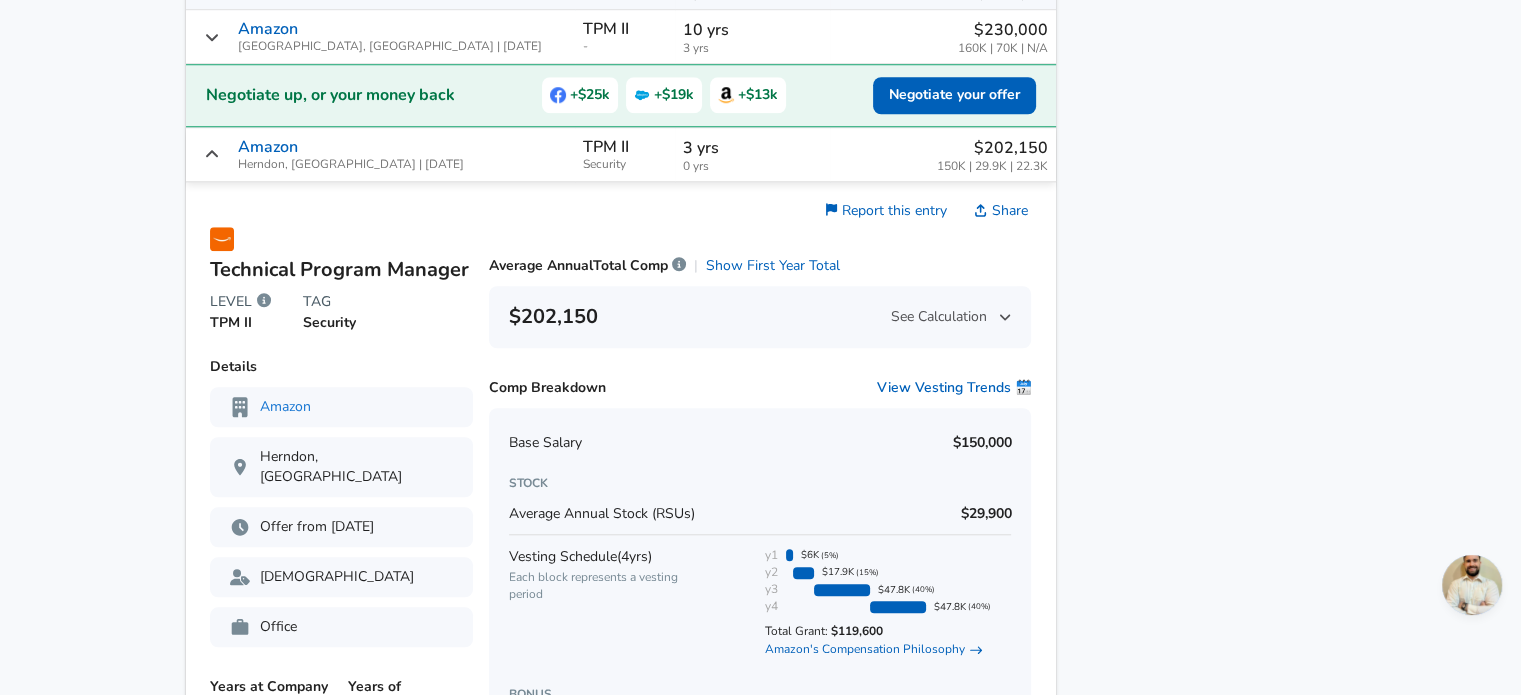 click on "Amazon Herndon, [GEOGRAPHIC_DATA]   |   [DATE]" at bounding box center (381, 154) 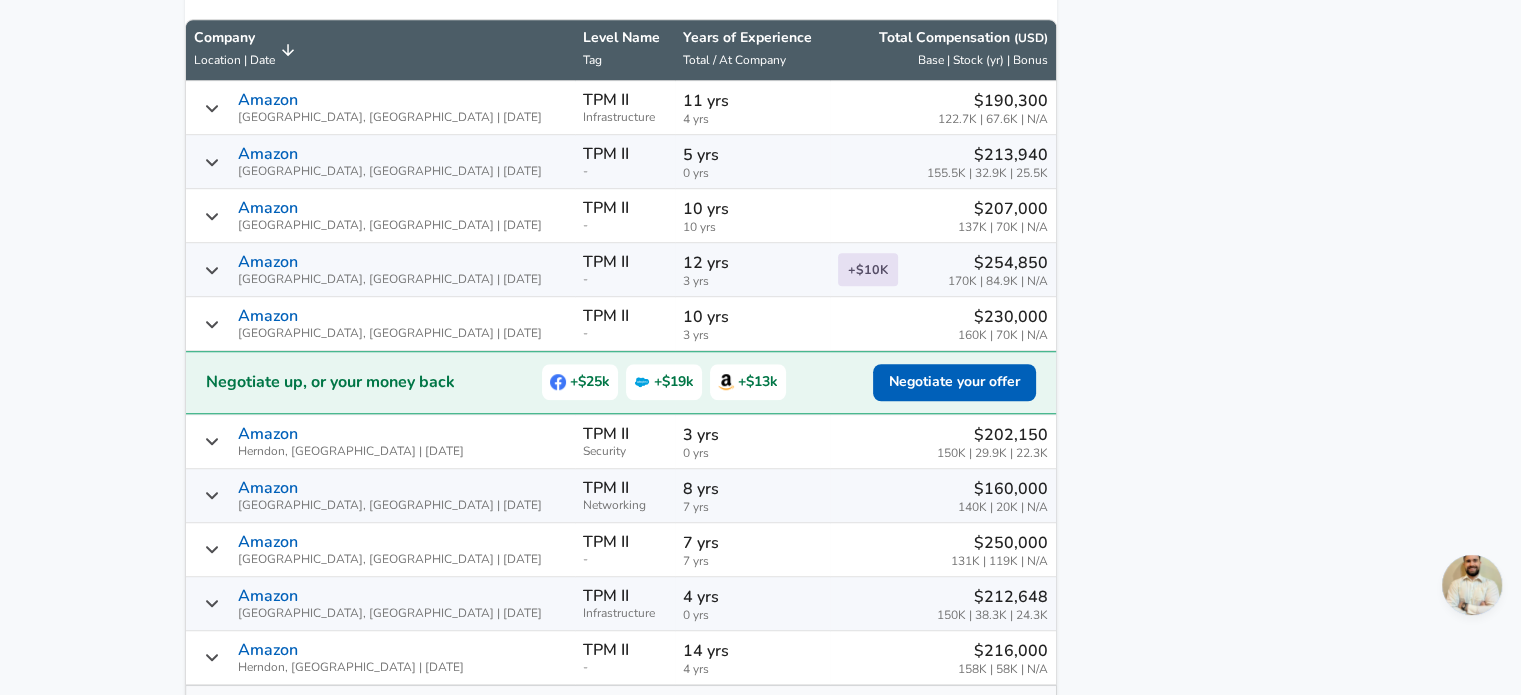 scroll, scrollTop: 1416, scrollLeft: 0, axis: vertical 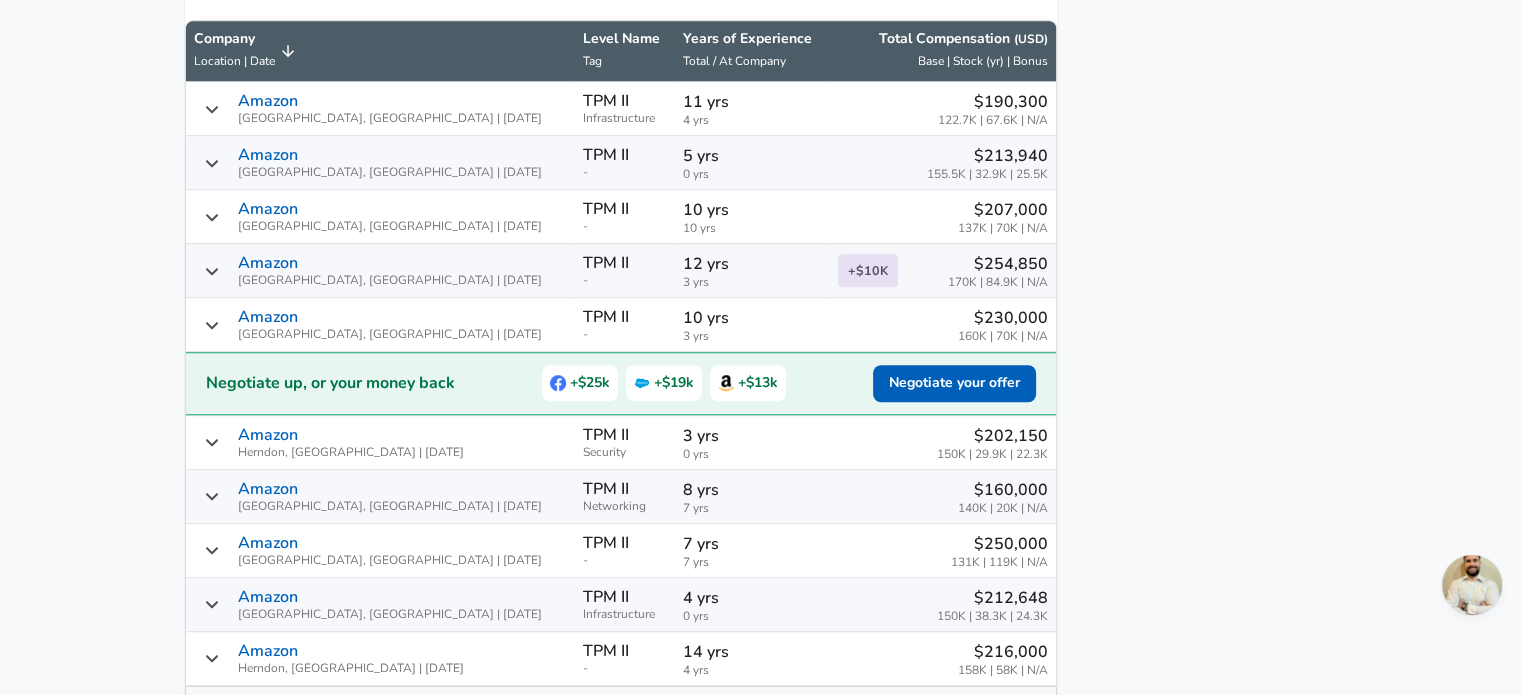 click on "Years of Experience" at bounding box center (752, 39) 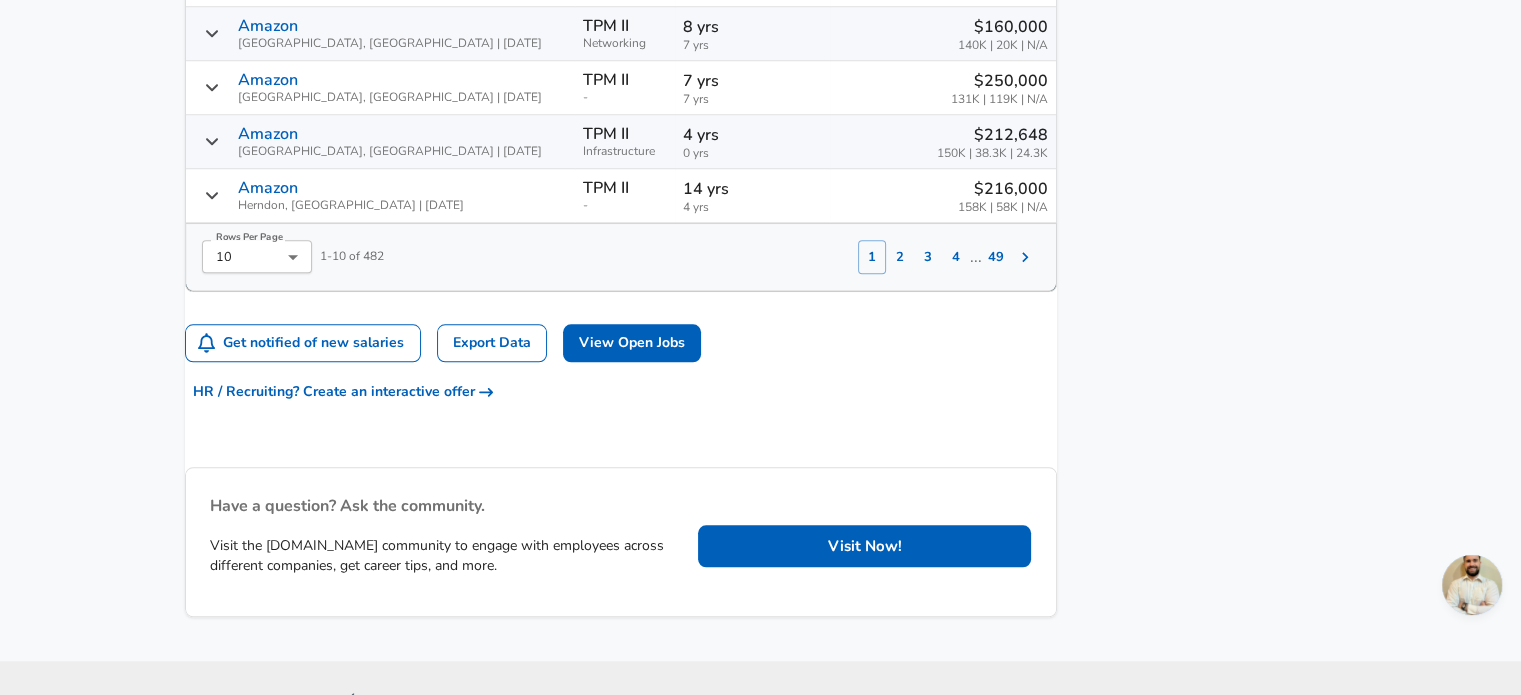 scroll, scrollTop: 1882, scrollLeft: 0, axis: vertical 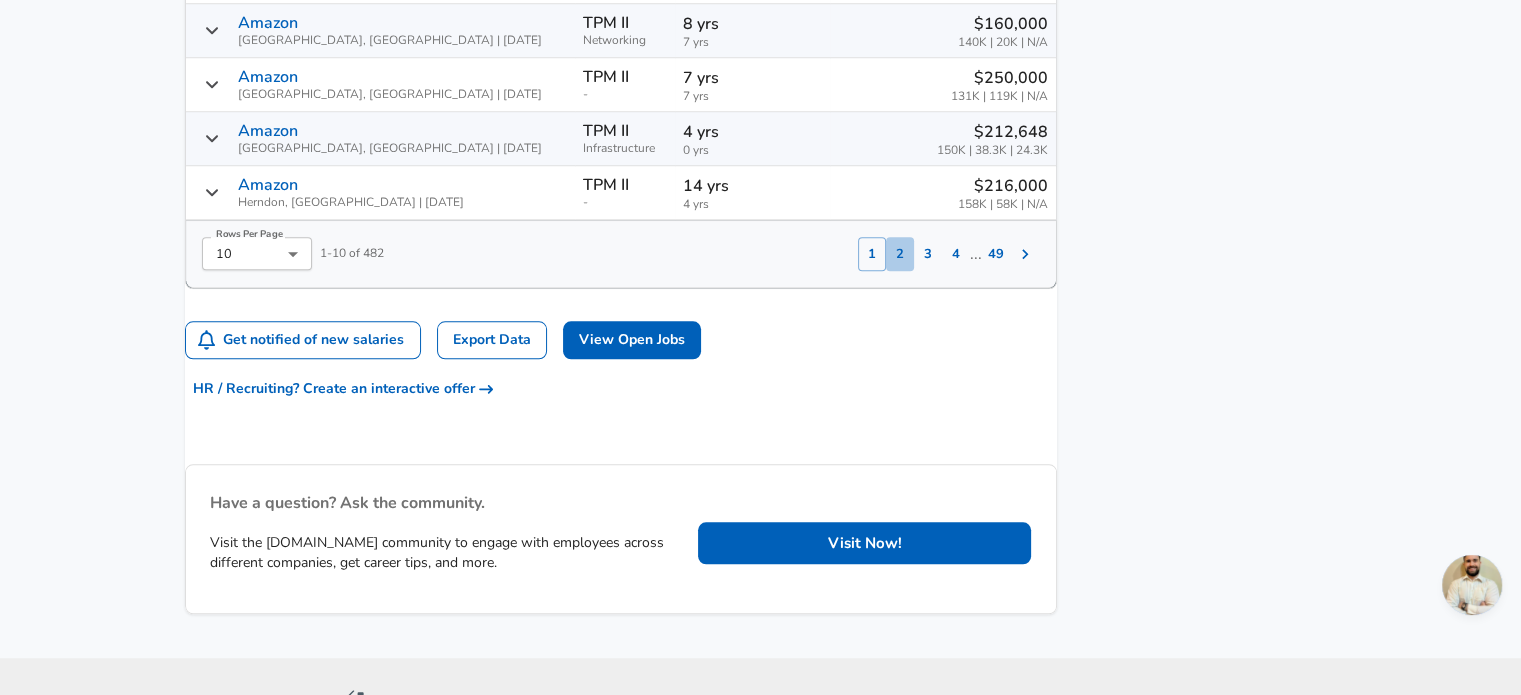 click on "2" at bounding box center (900, 254) 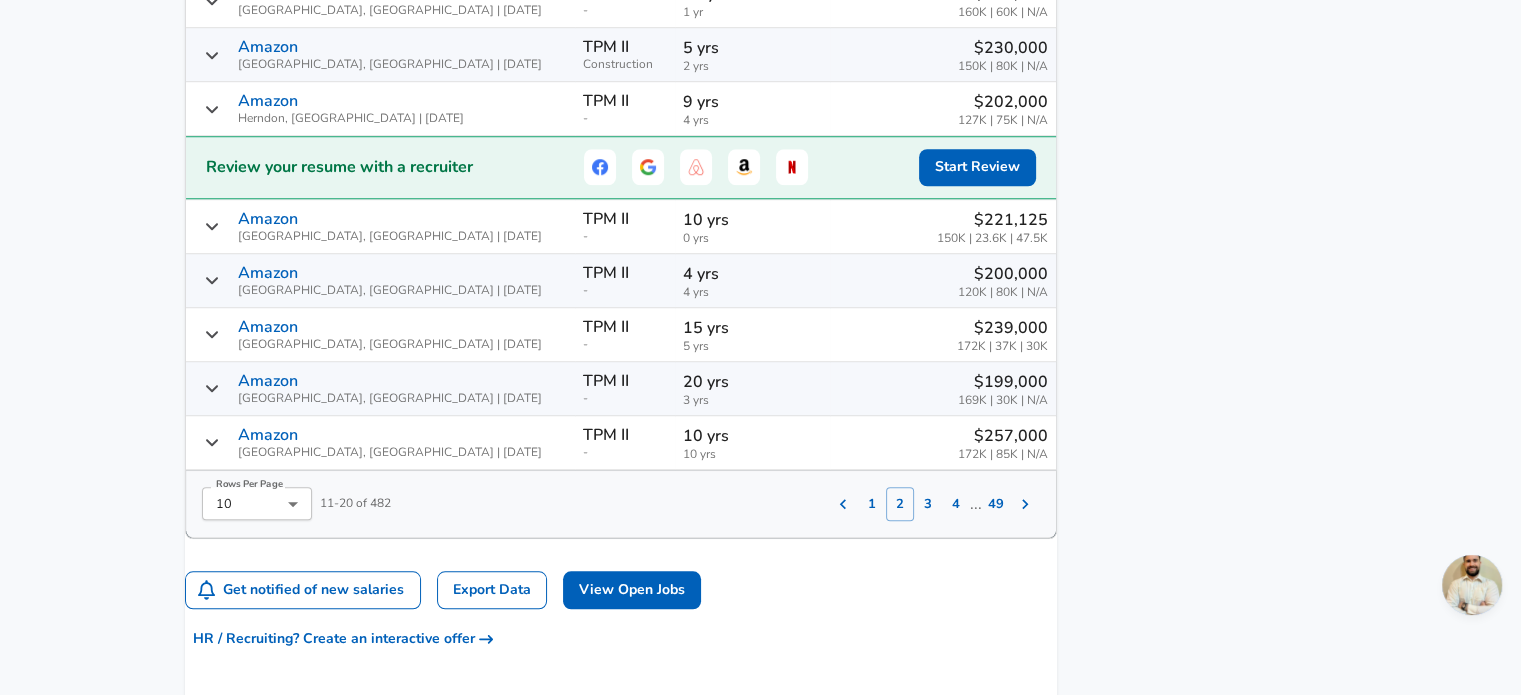 scroll, scrollTop: 1631, scrollLeft: 0, axis: vertical 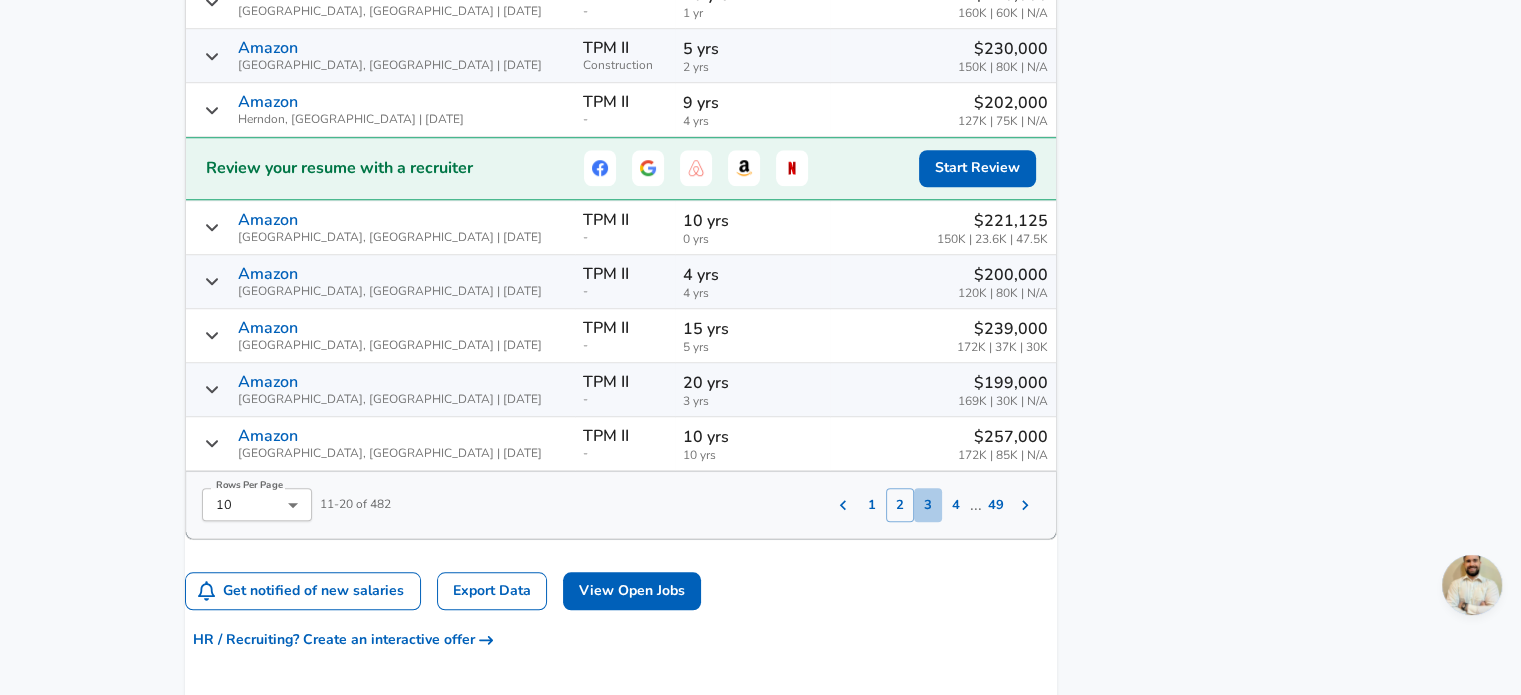 click on "3" at bounding box center (928, 505) 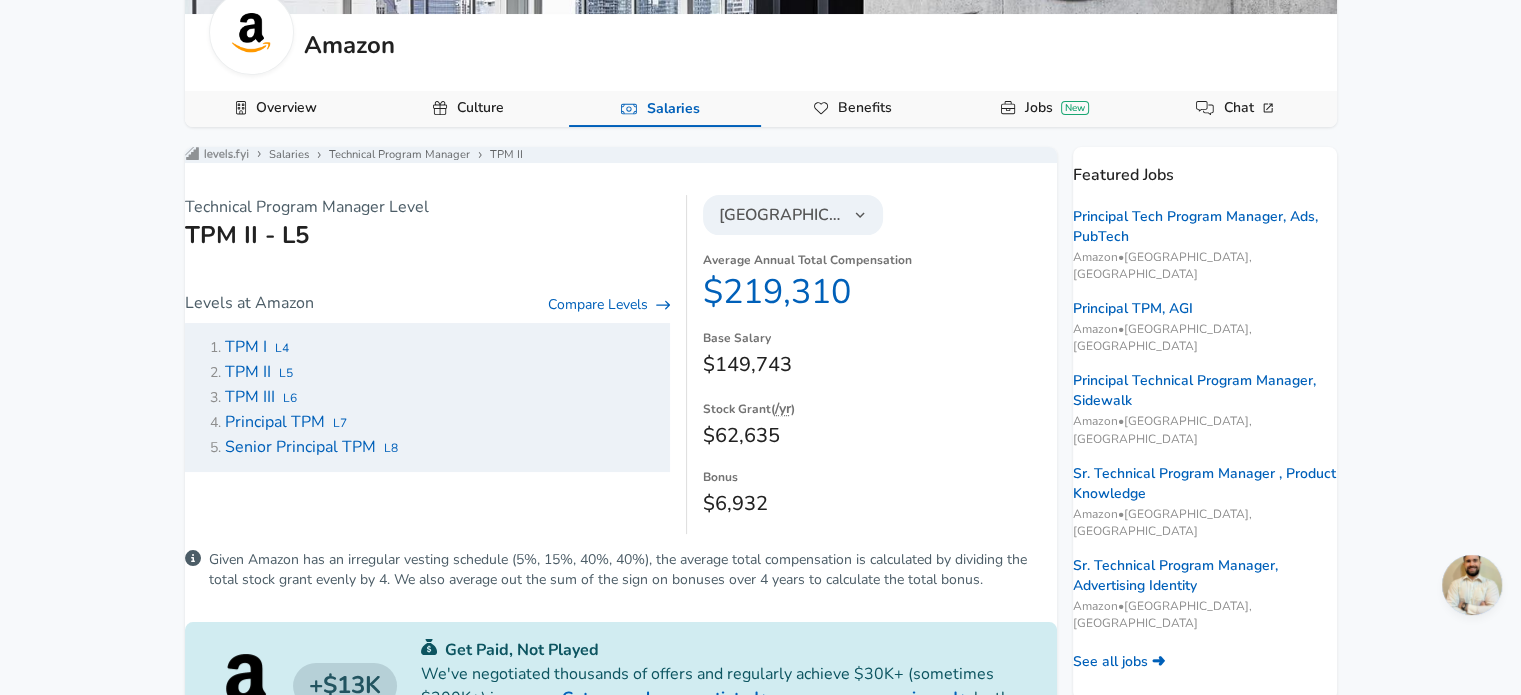scroll, scrollTop: 0, scrollLeft: 0, axis: both 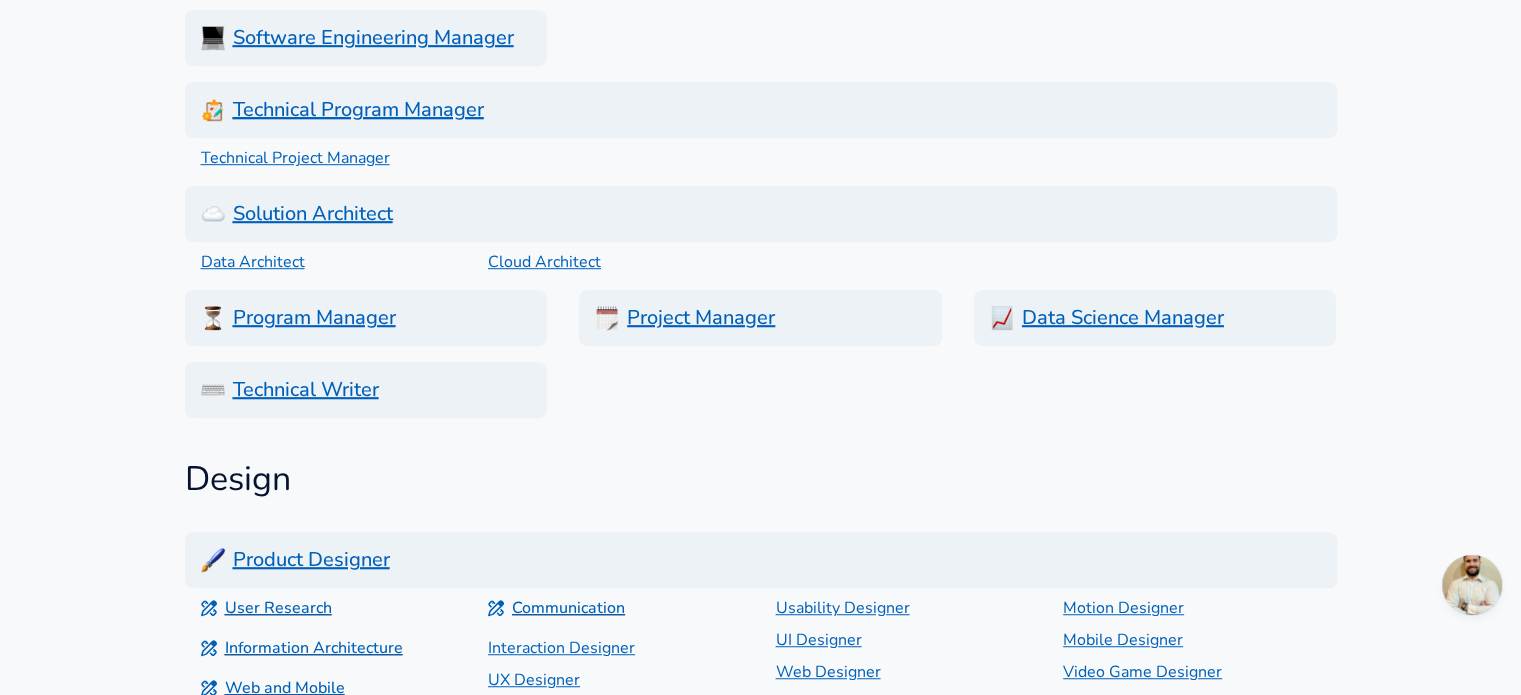 click on "Technical Program Manager" at bounding box center (761, 110) 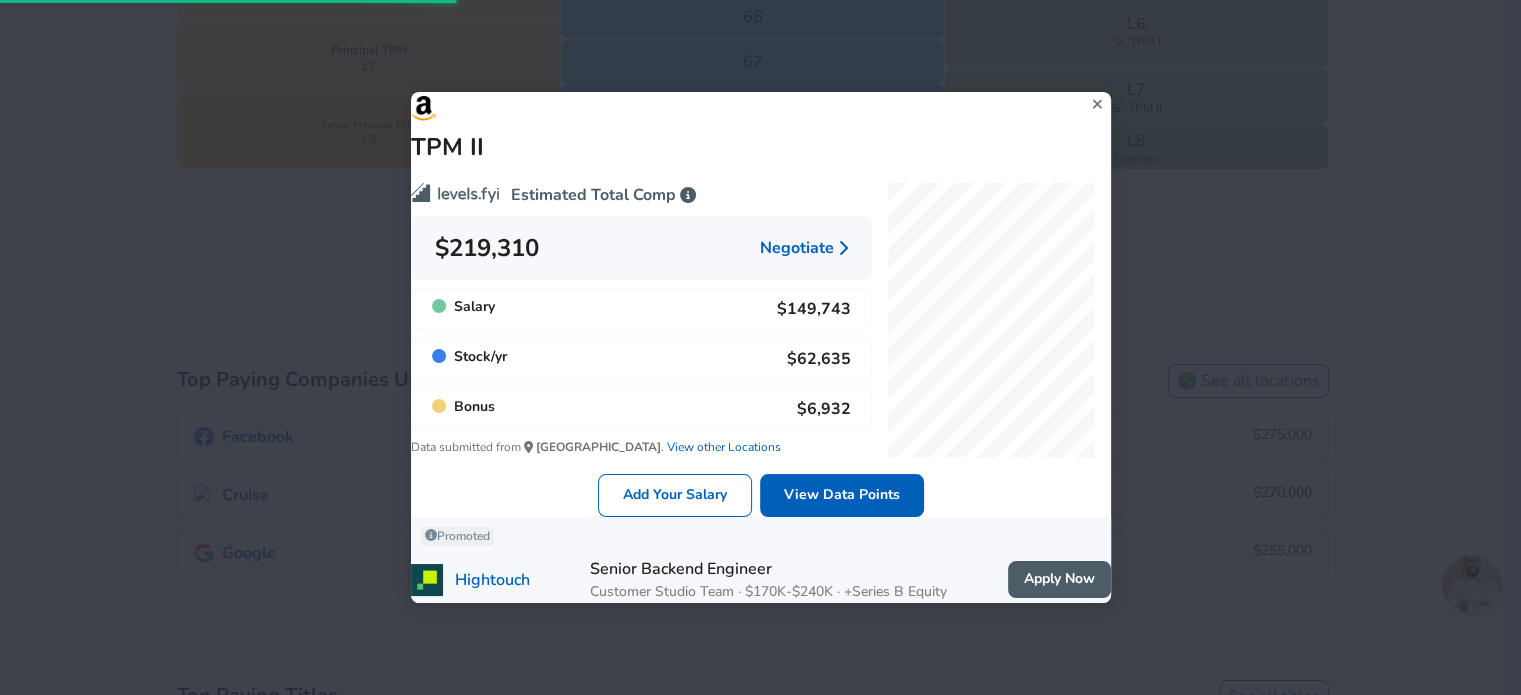 scroll, scrollTop: 0, scrollLeft: 0, axis: both 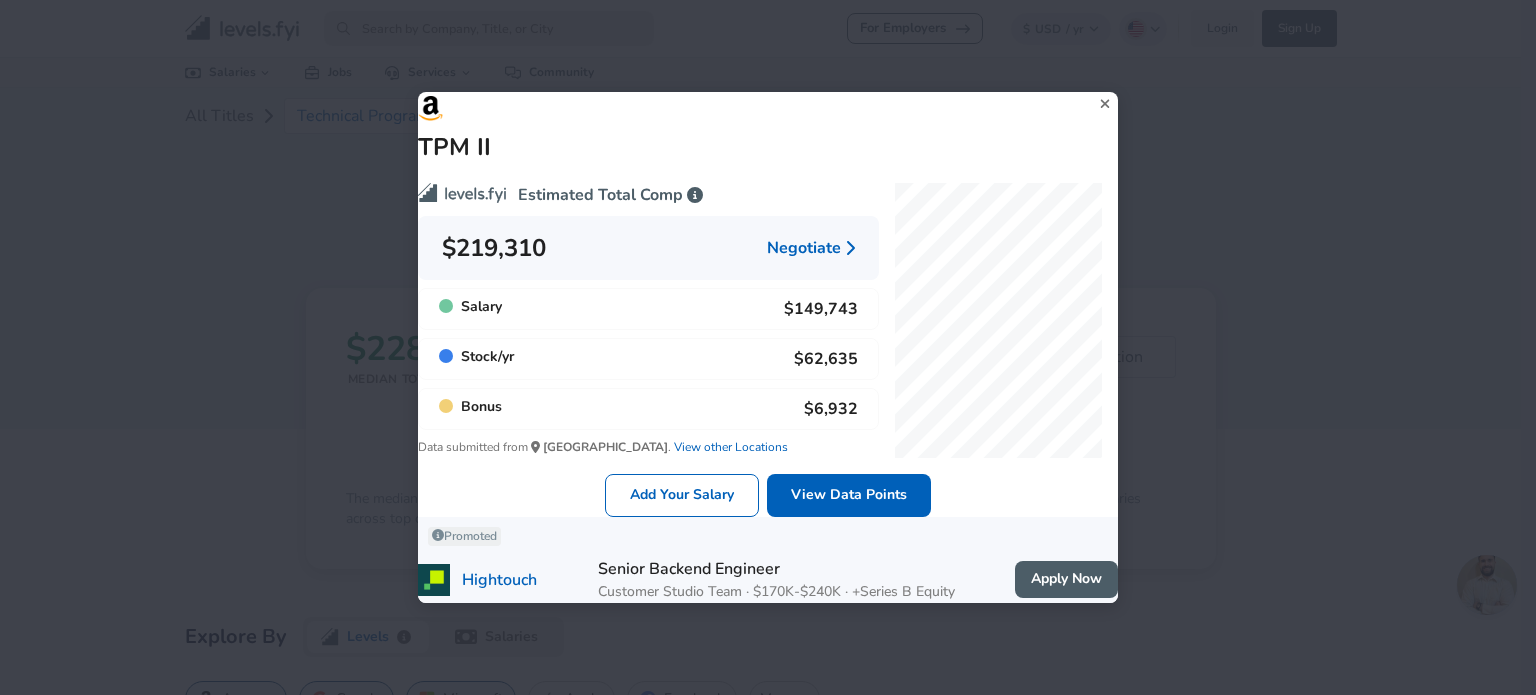 click 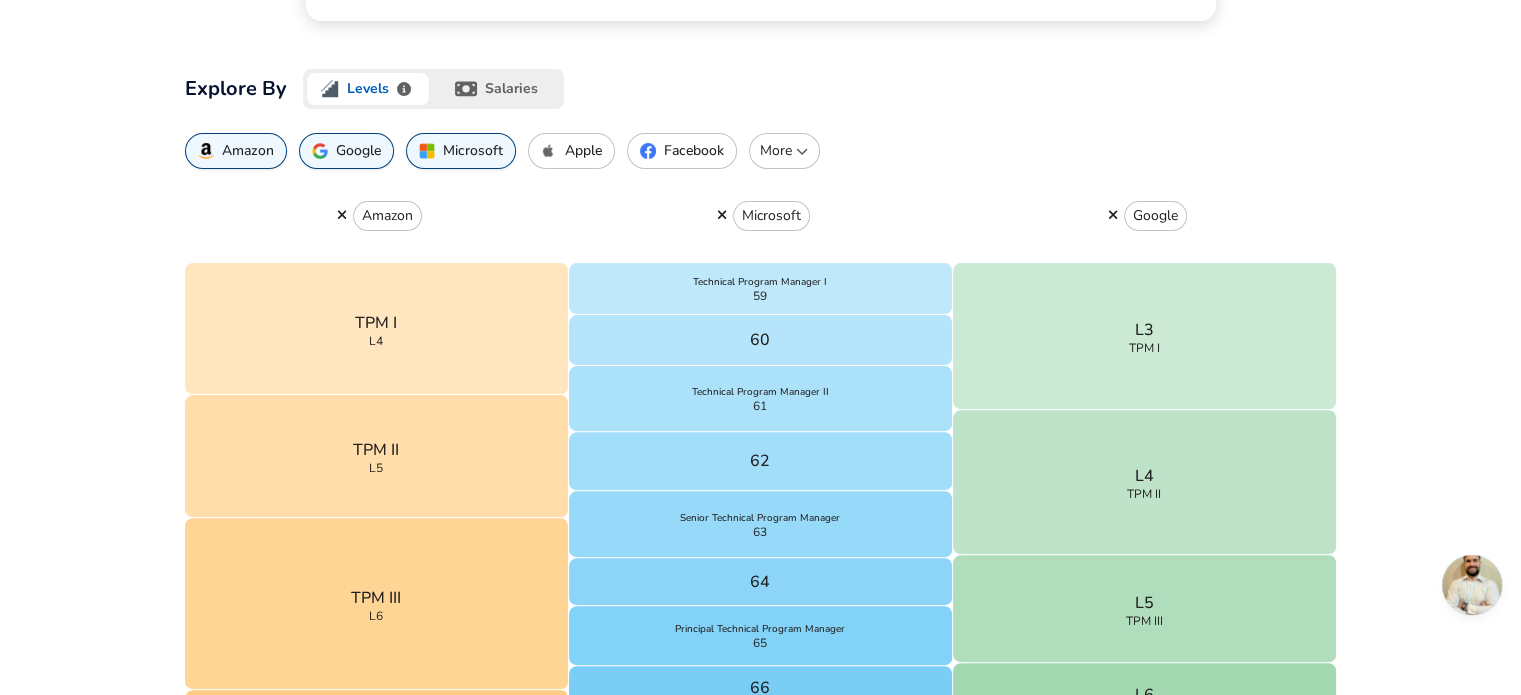scroll, scrollTop: 582, scrollLeft: 0, axis: vertical 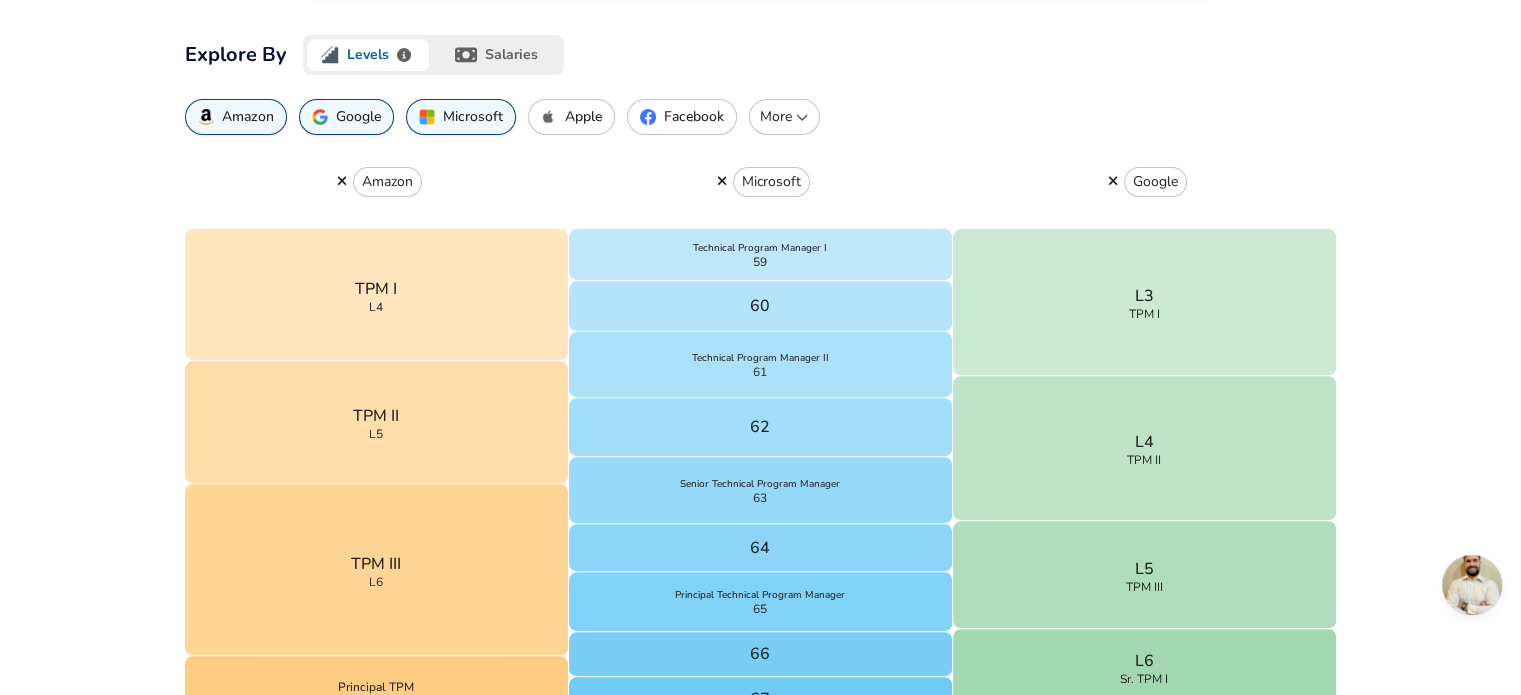 click on "Facebook" at bounding box center (694, 117) 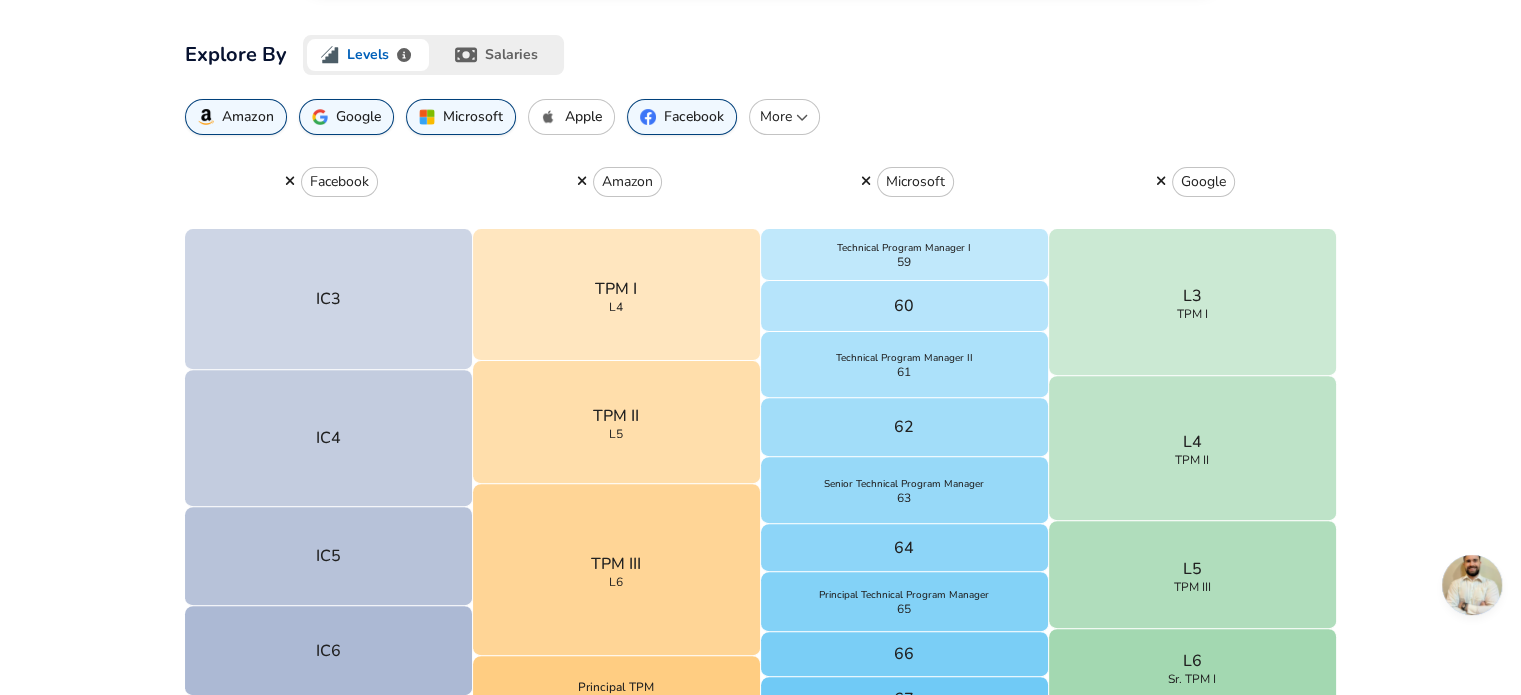 click 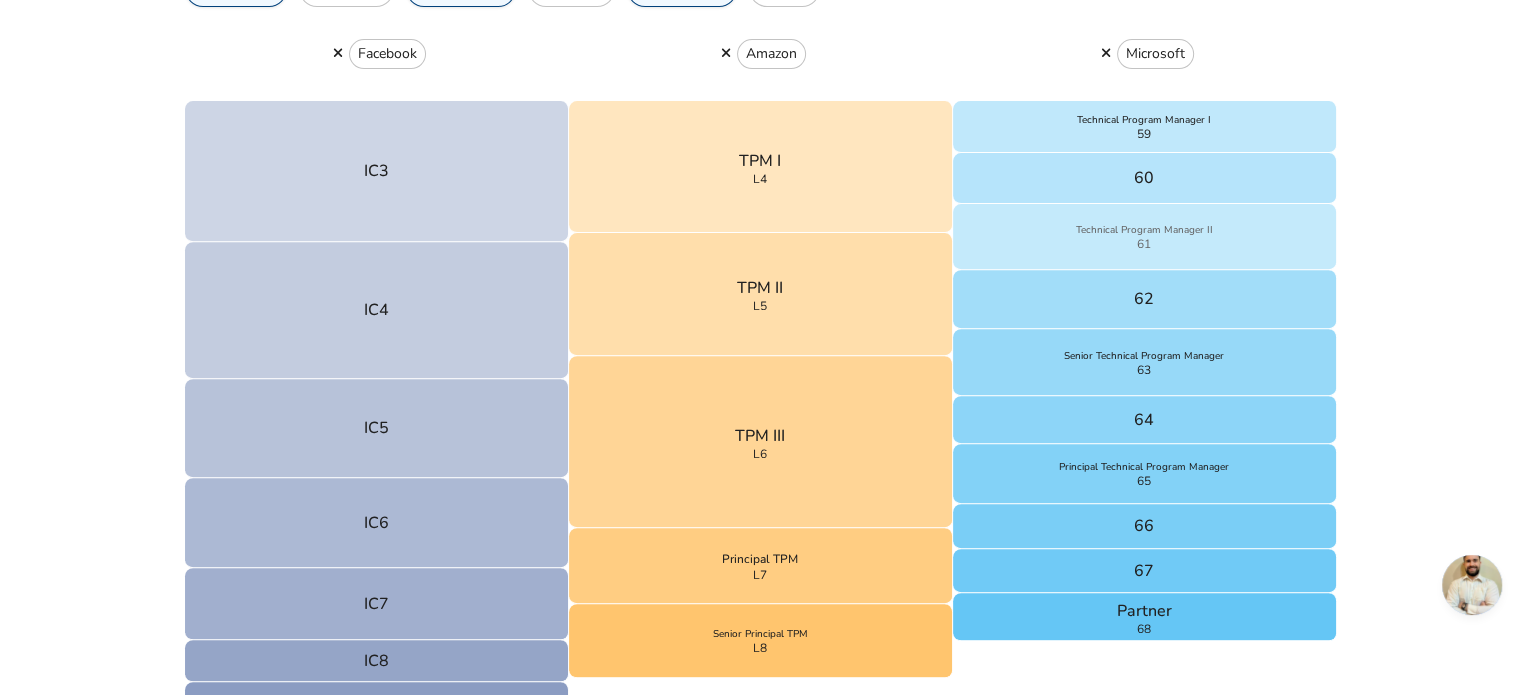 scroll, scrollTop: 711, scrollLeft: 0, axis: vertical 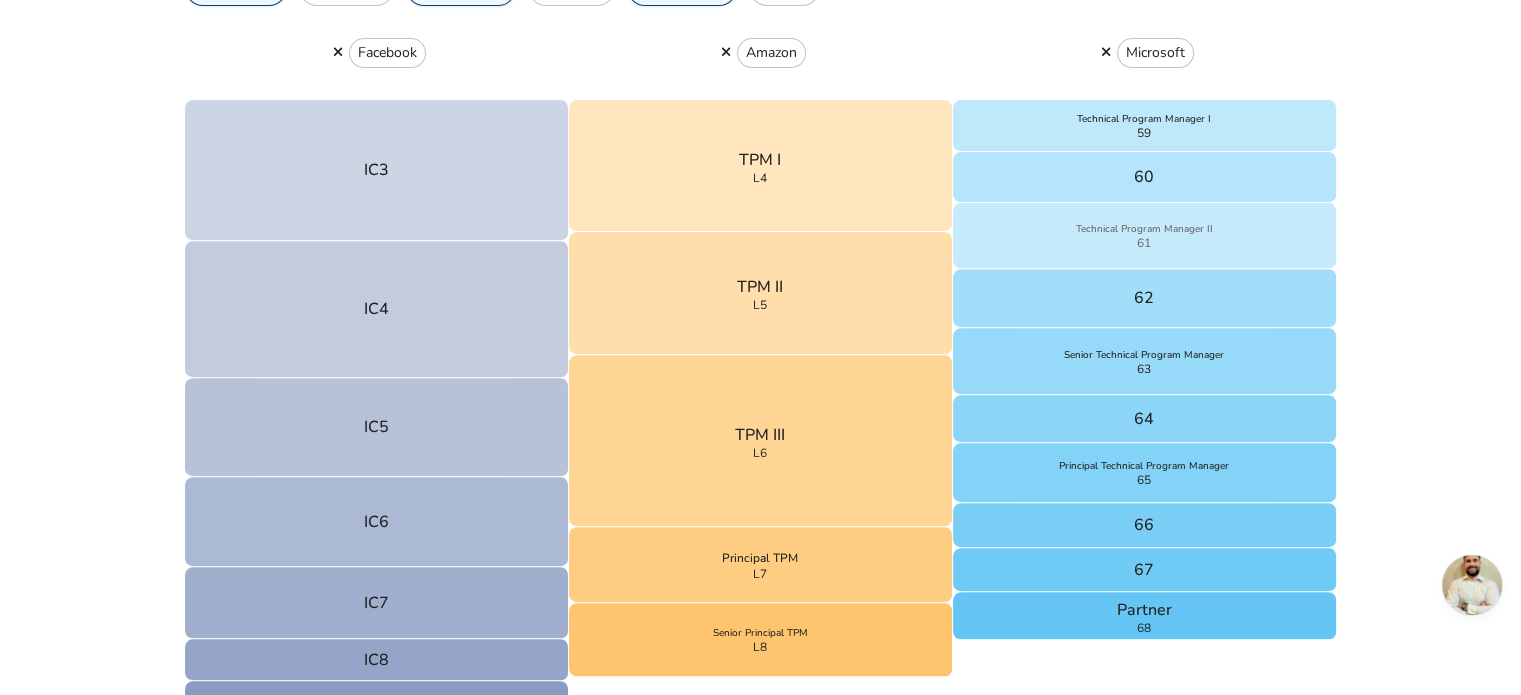 click on "Technical Program Manager II 61" at bounding box center (1145, 236) 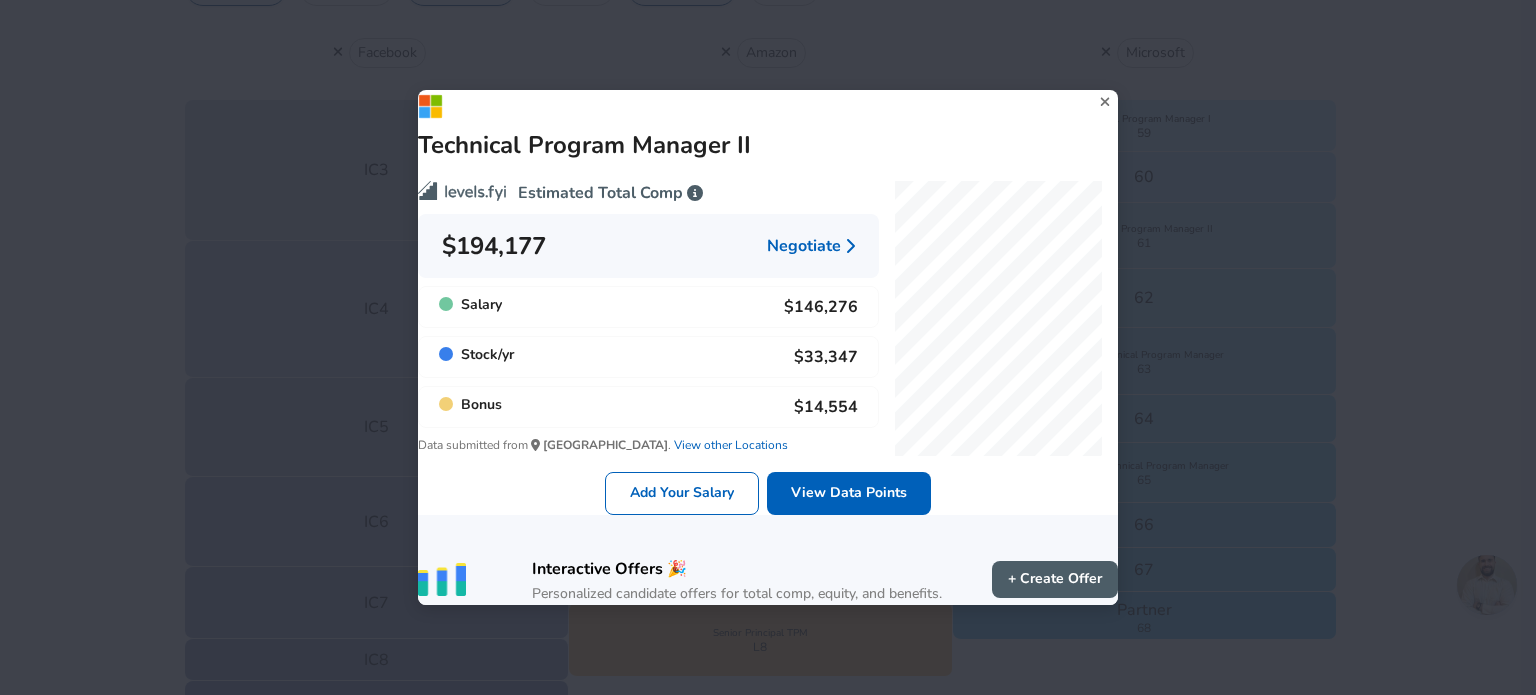 click 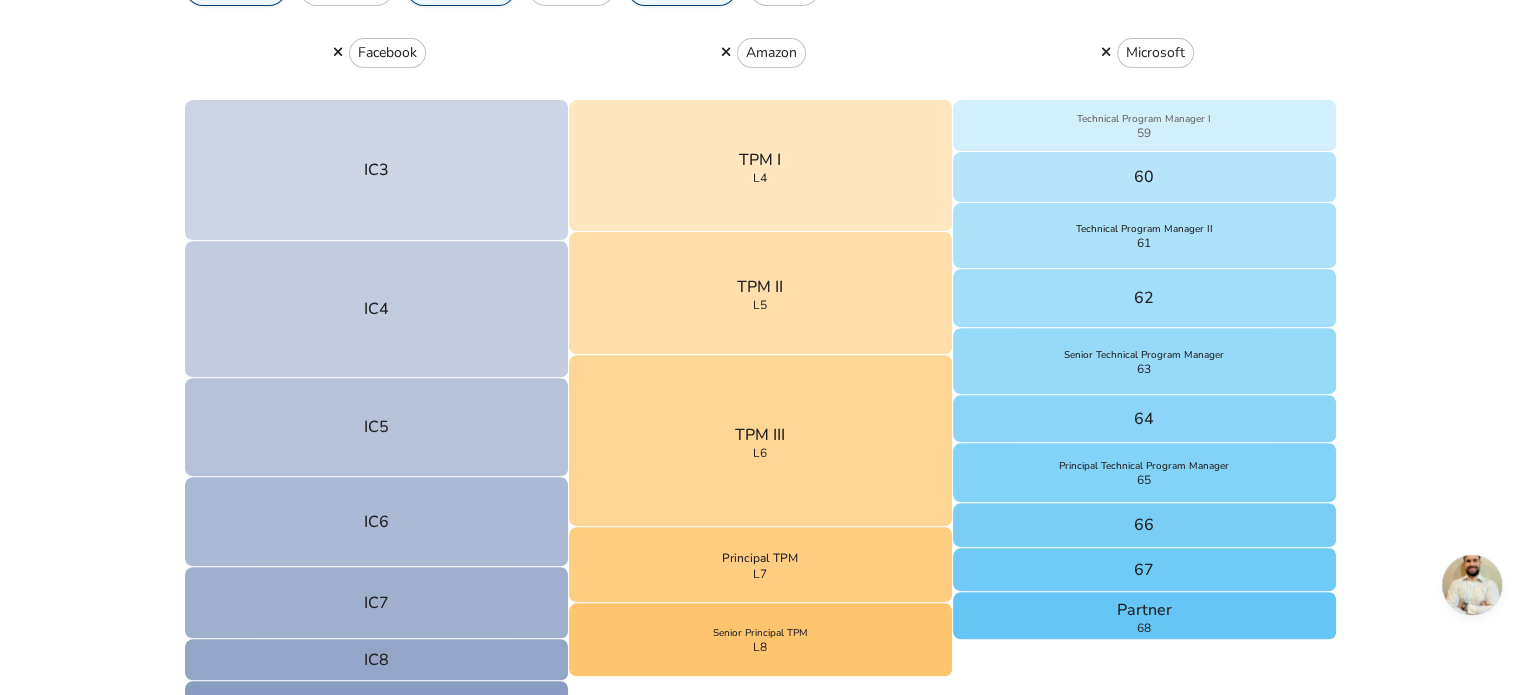 click on "Technical Program Manager I 59" at bounding box center [1145, 126] 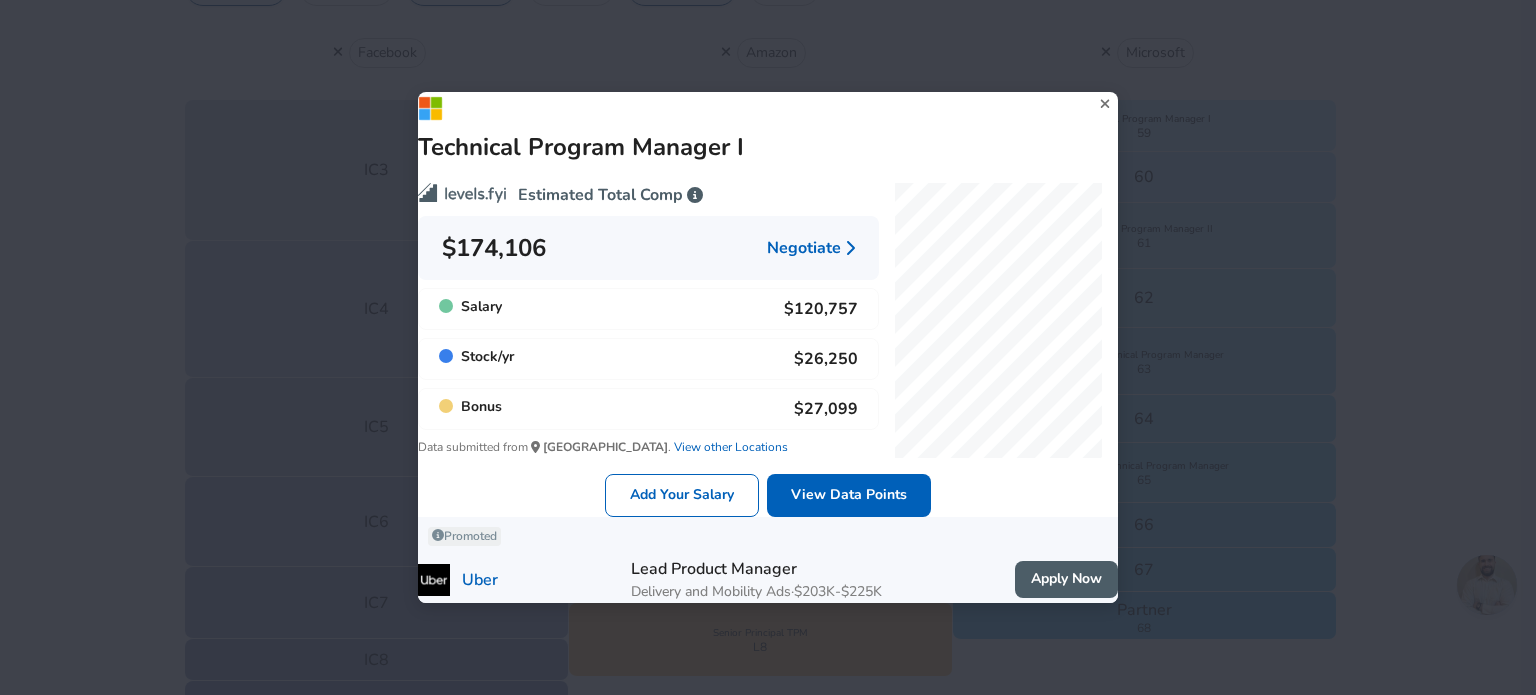 click 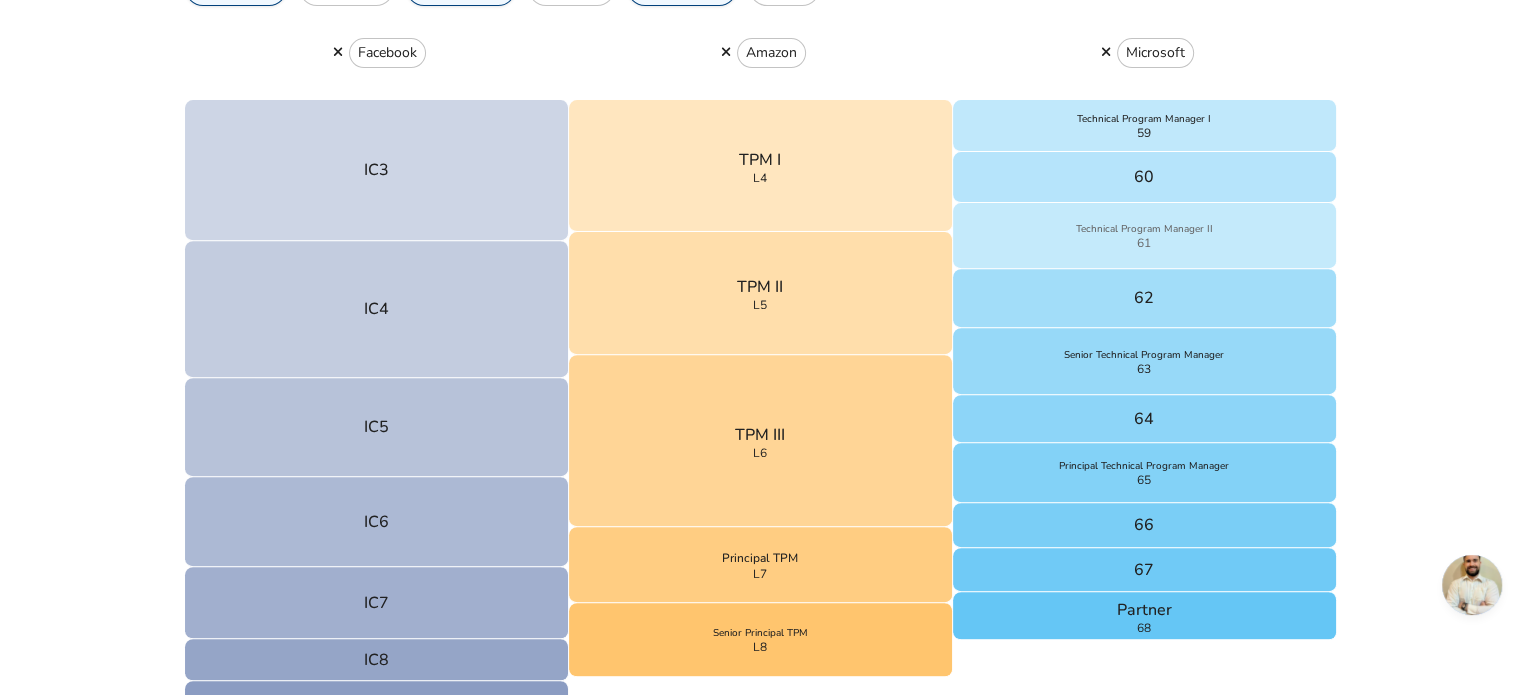 click on "Technical Program Manager II" at bounding box center (1144, 229) 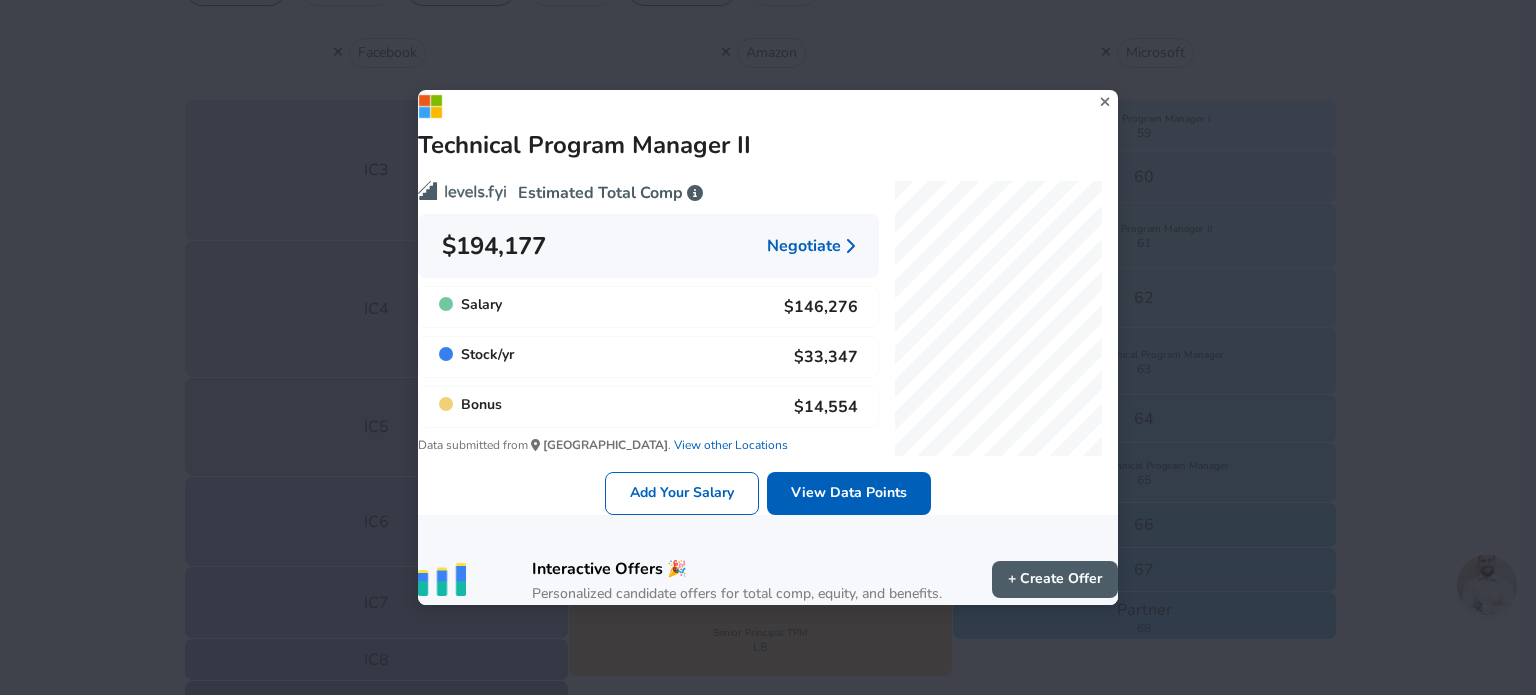 click 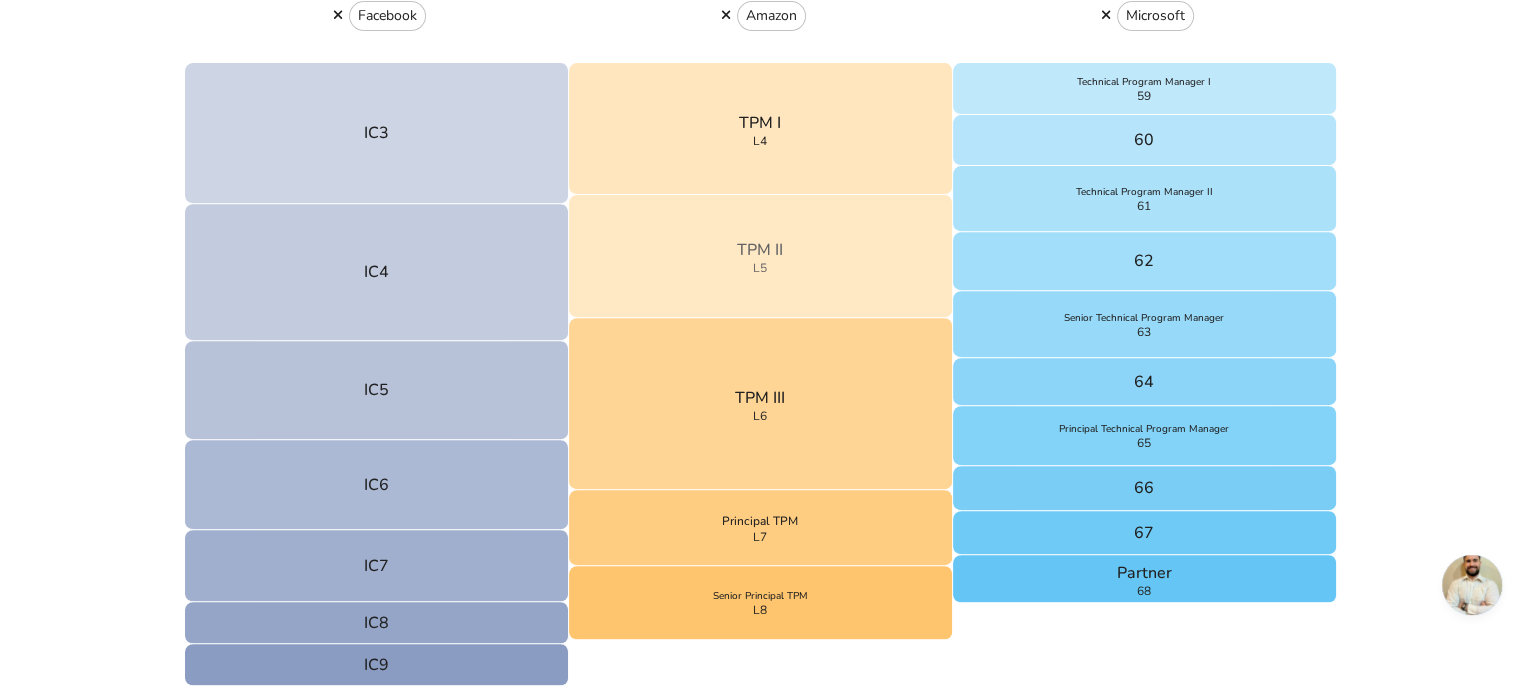 scroll, scrollTop: 750, scrollLeft: 0, axis: vertical 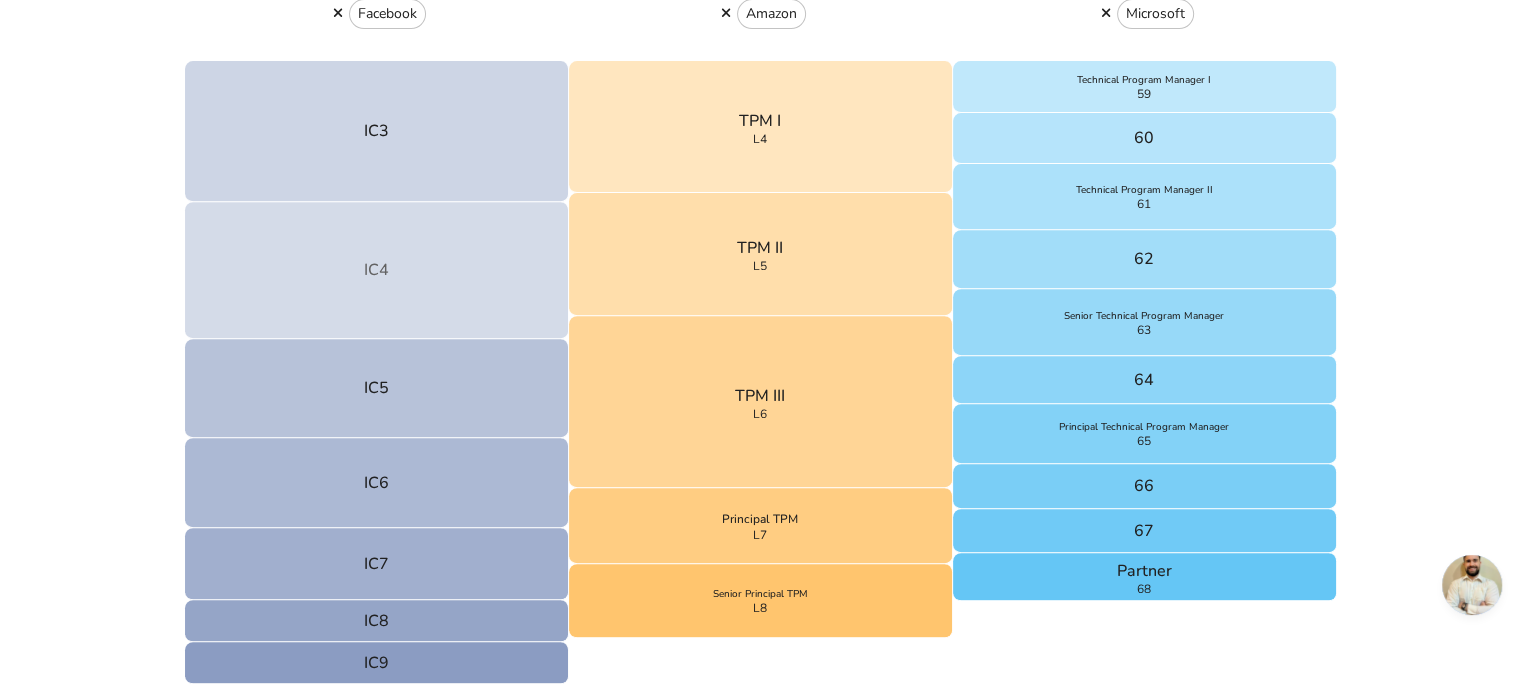 click on "IC4" at bounding box center (377, 270) 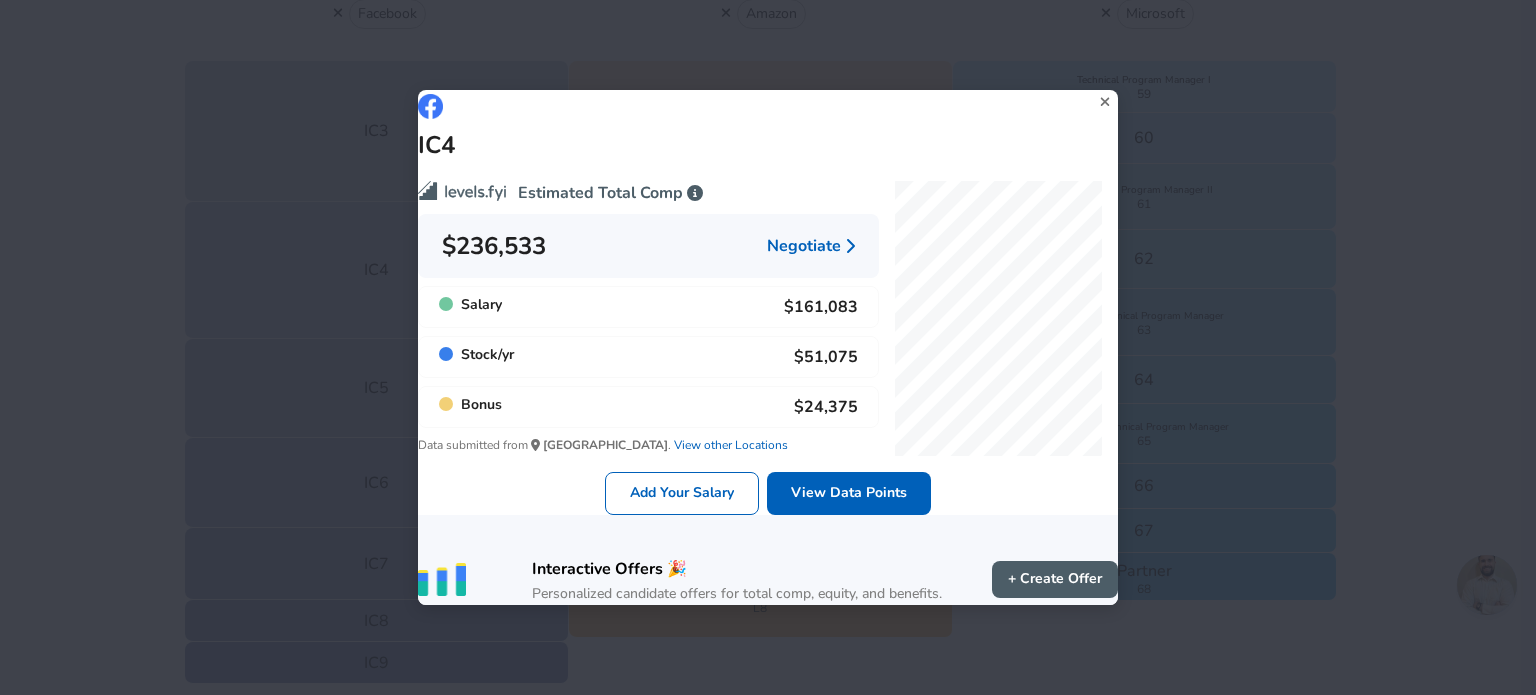 click 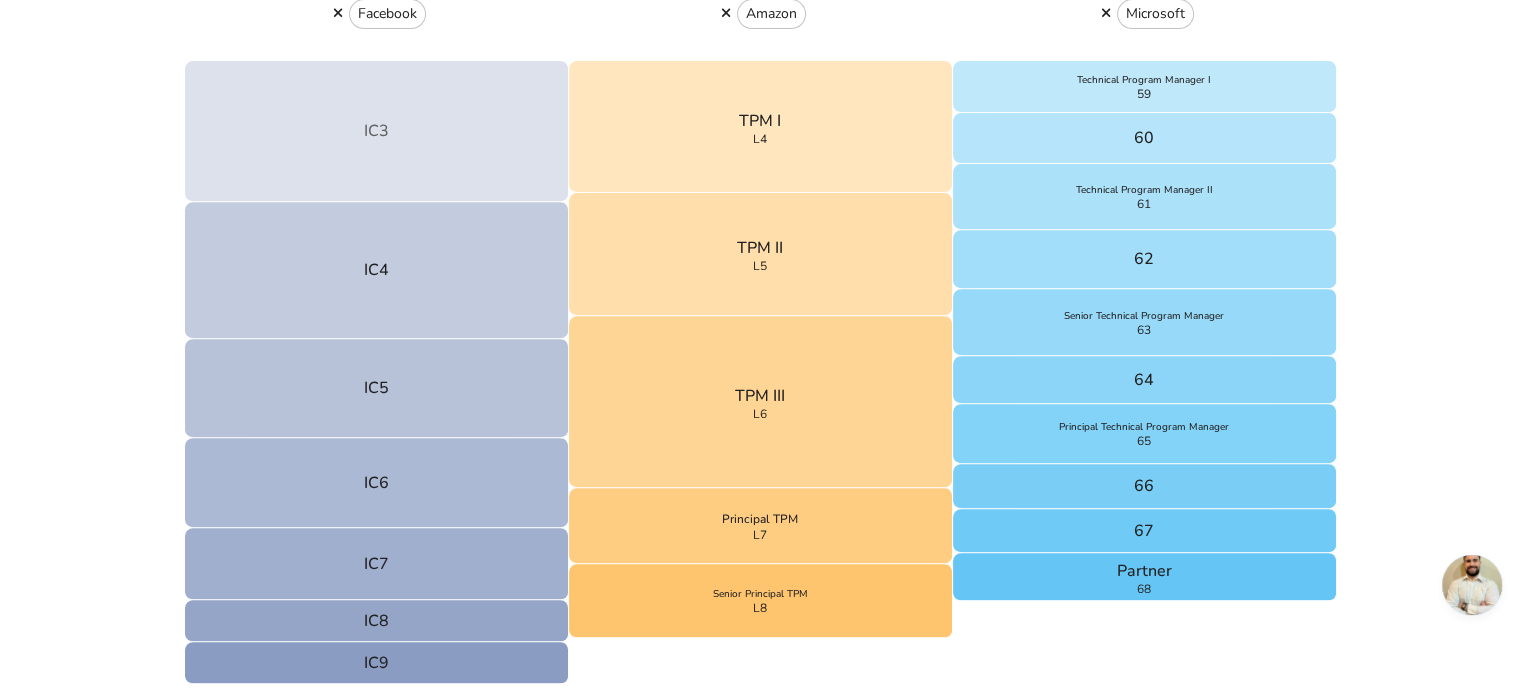 click on "IC3" at bounding box center [377, 131] 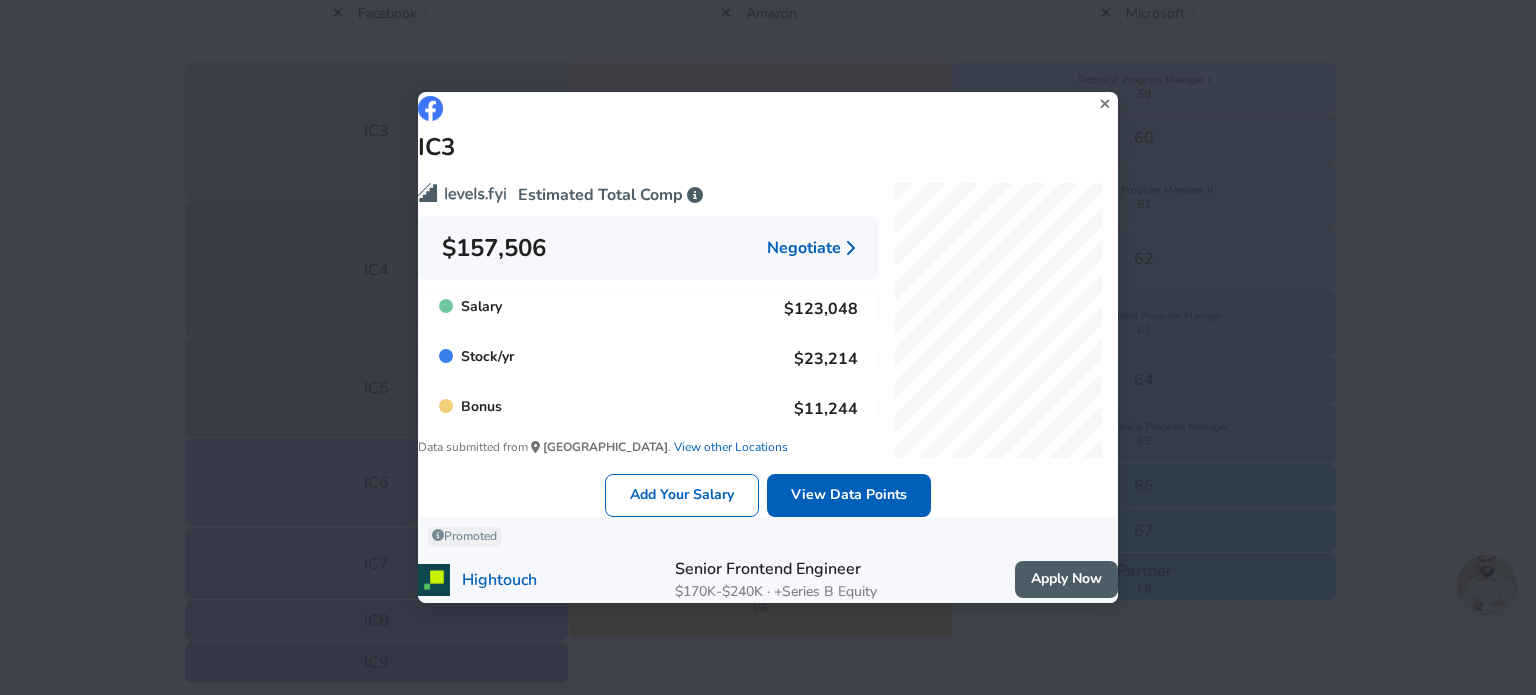 click 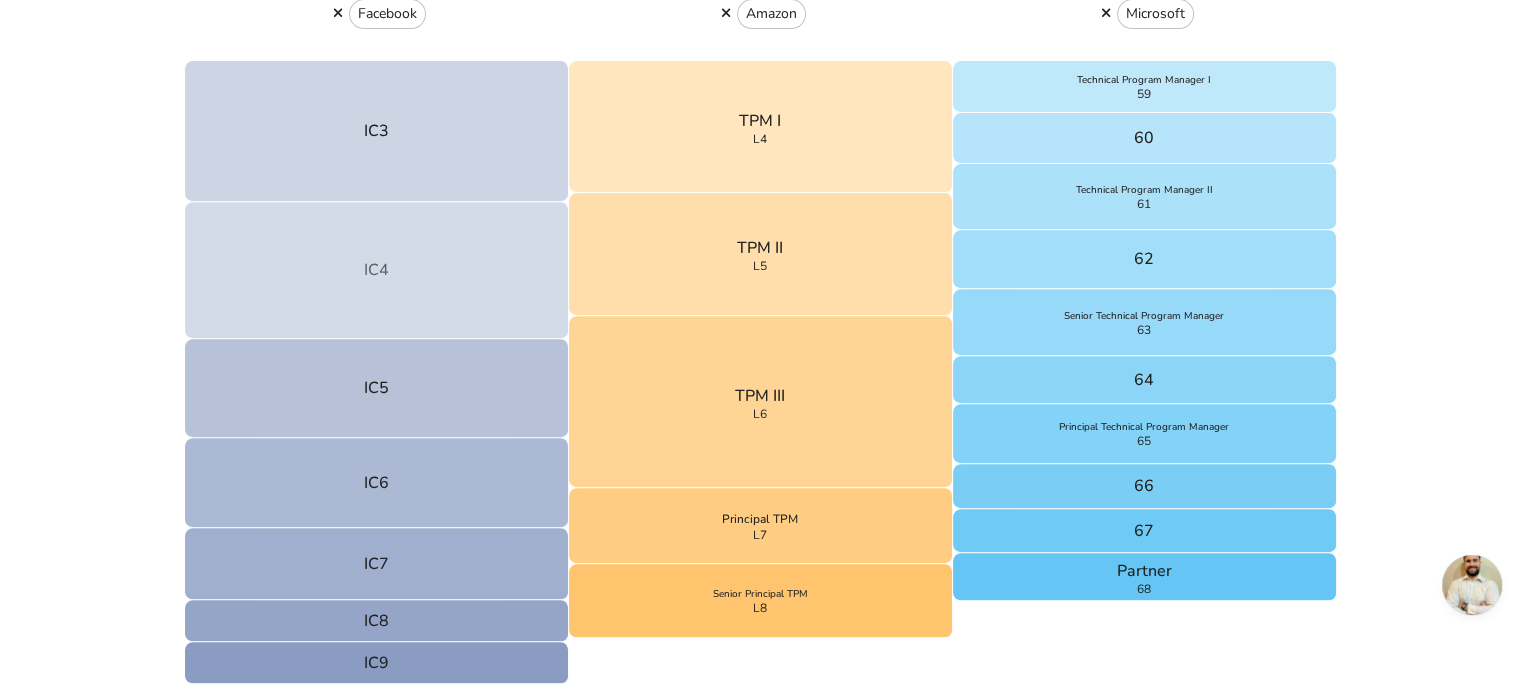 click on "IC4" at bounding box center [377, 270] 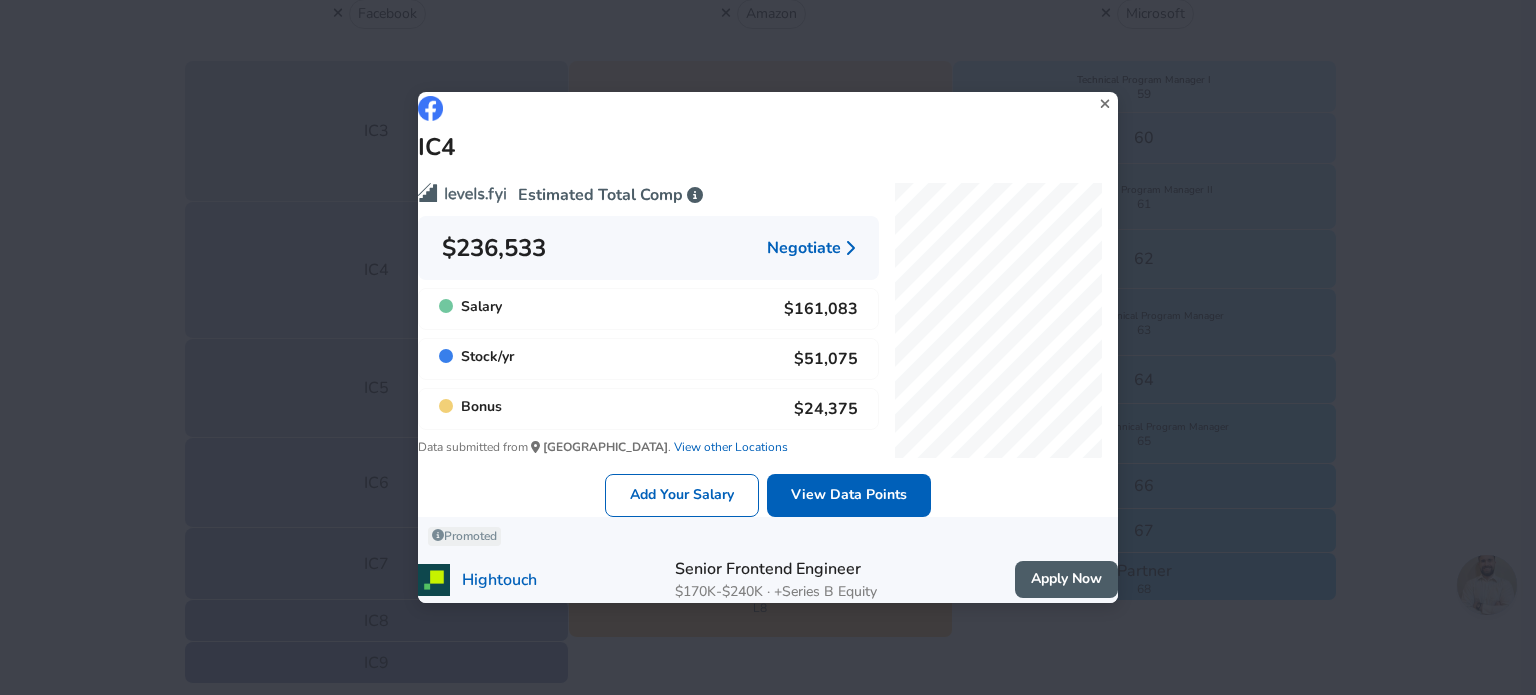 click 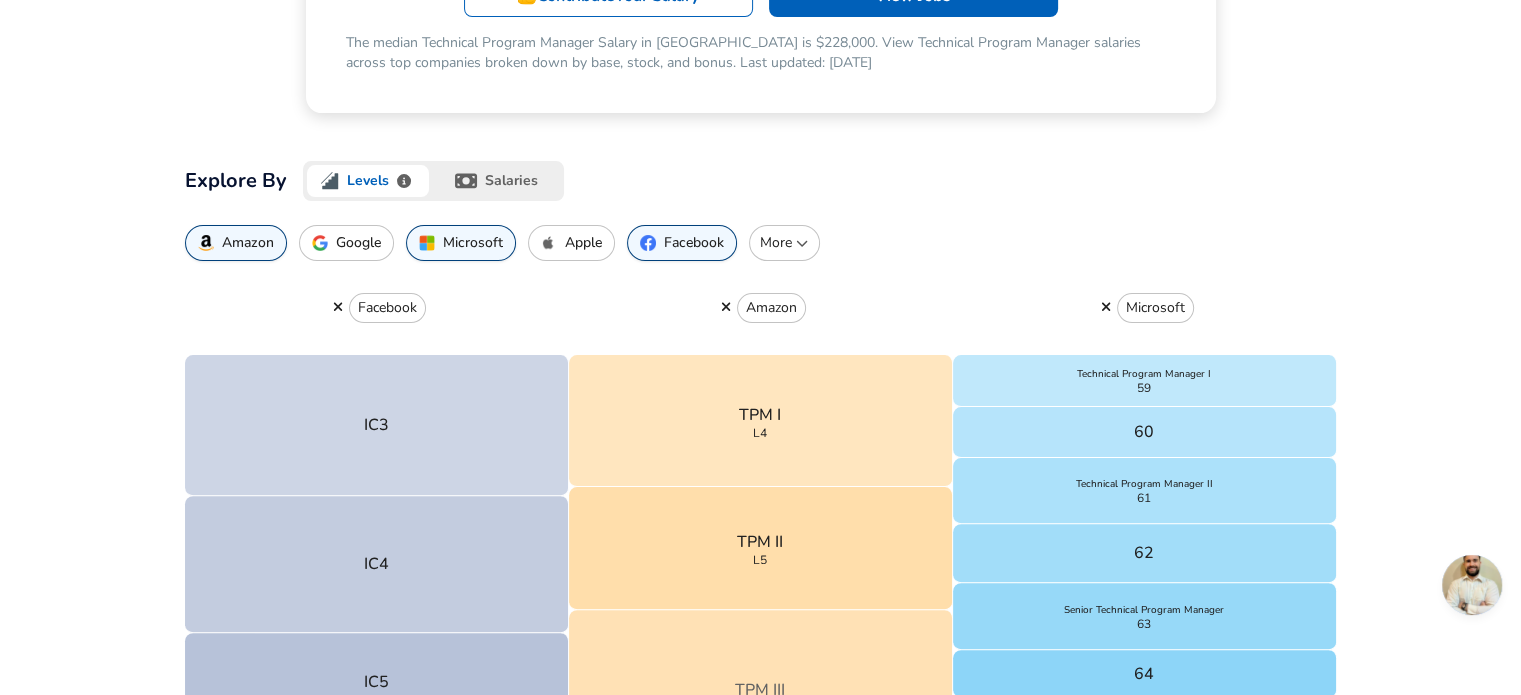 scroll, scrollTop: 455, scrollLeft: 0, axis: vertical 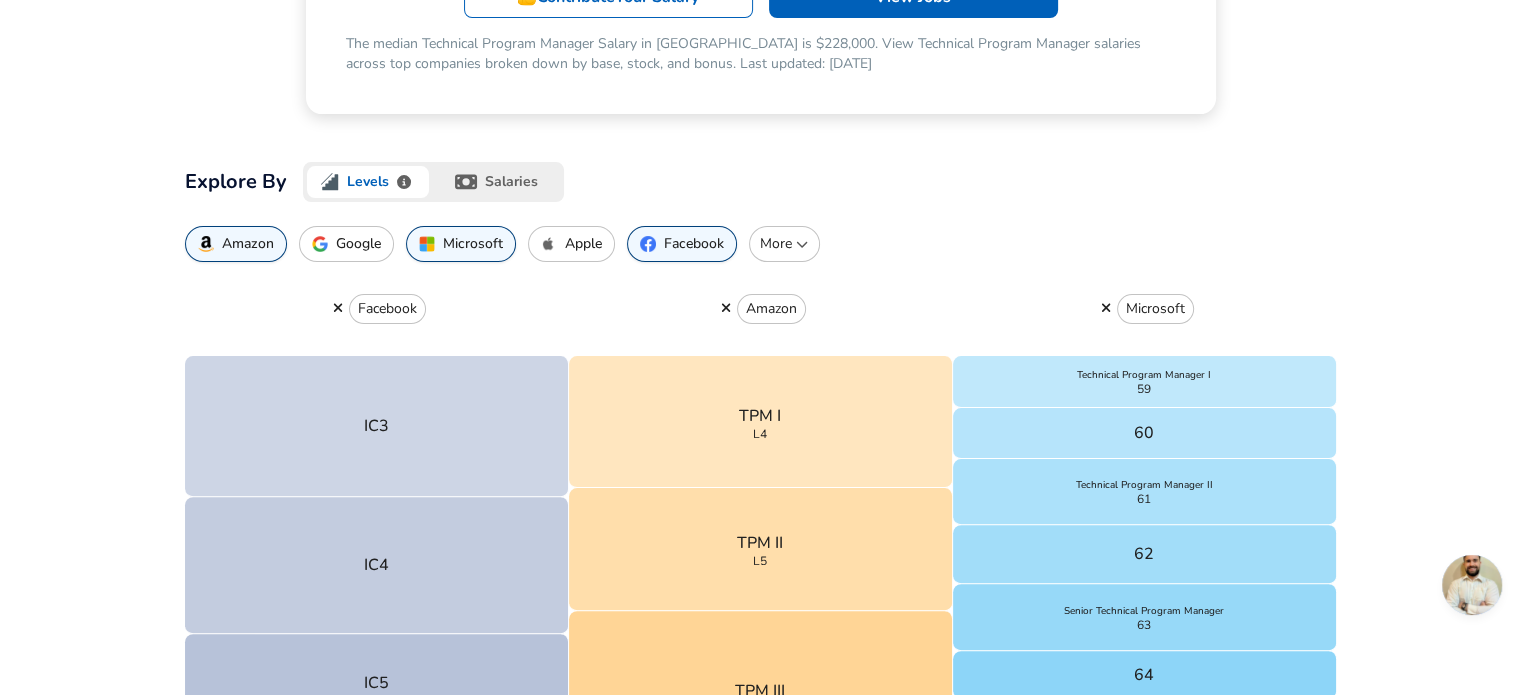 click on "Apple" at bounding box center (571, 244) 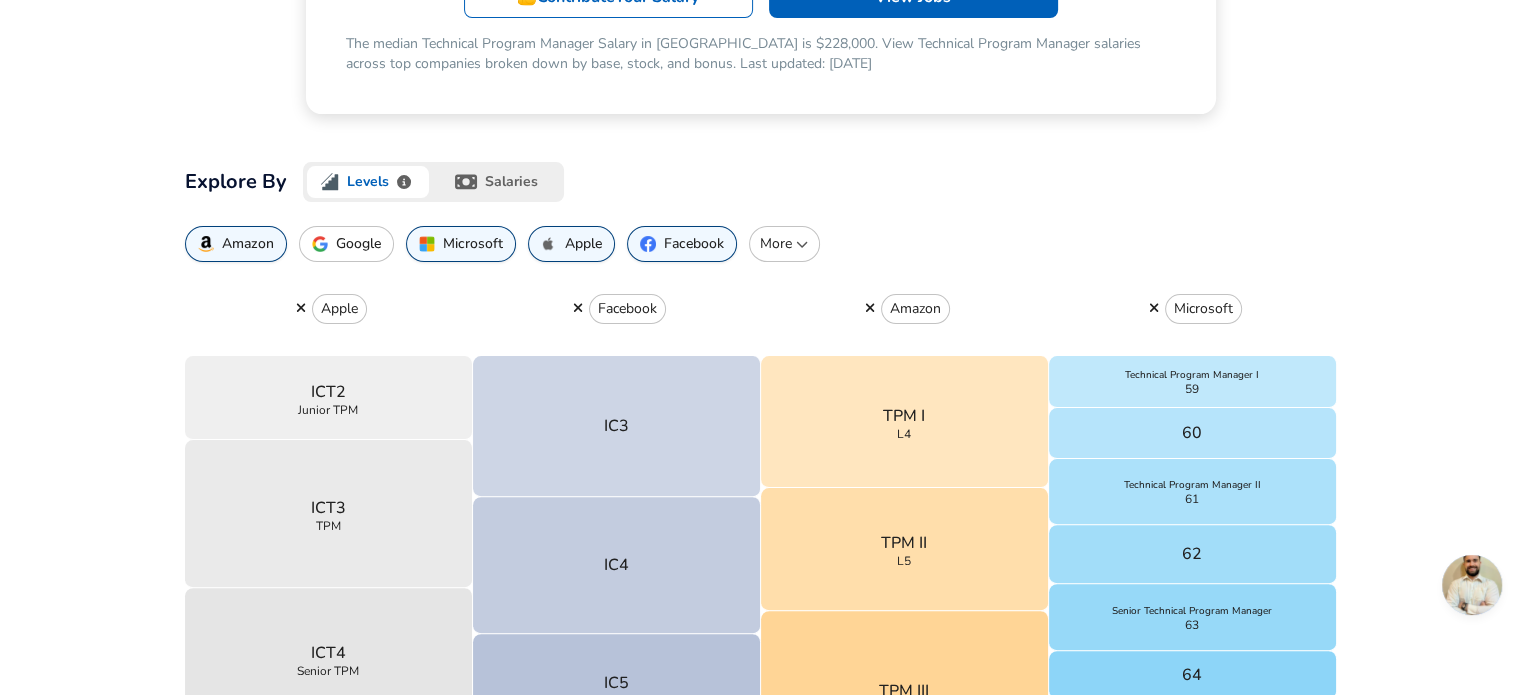 click at bounding box center [1154, 308] 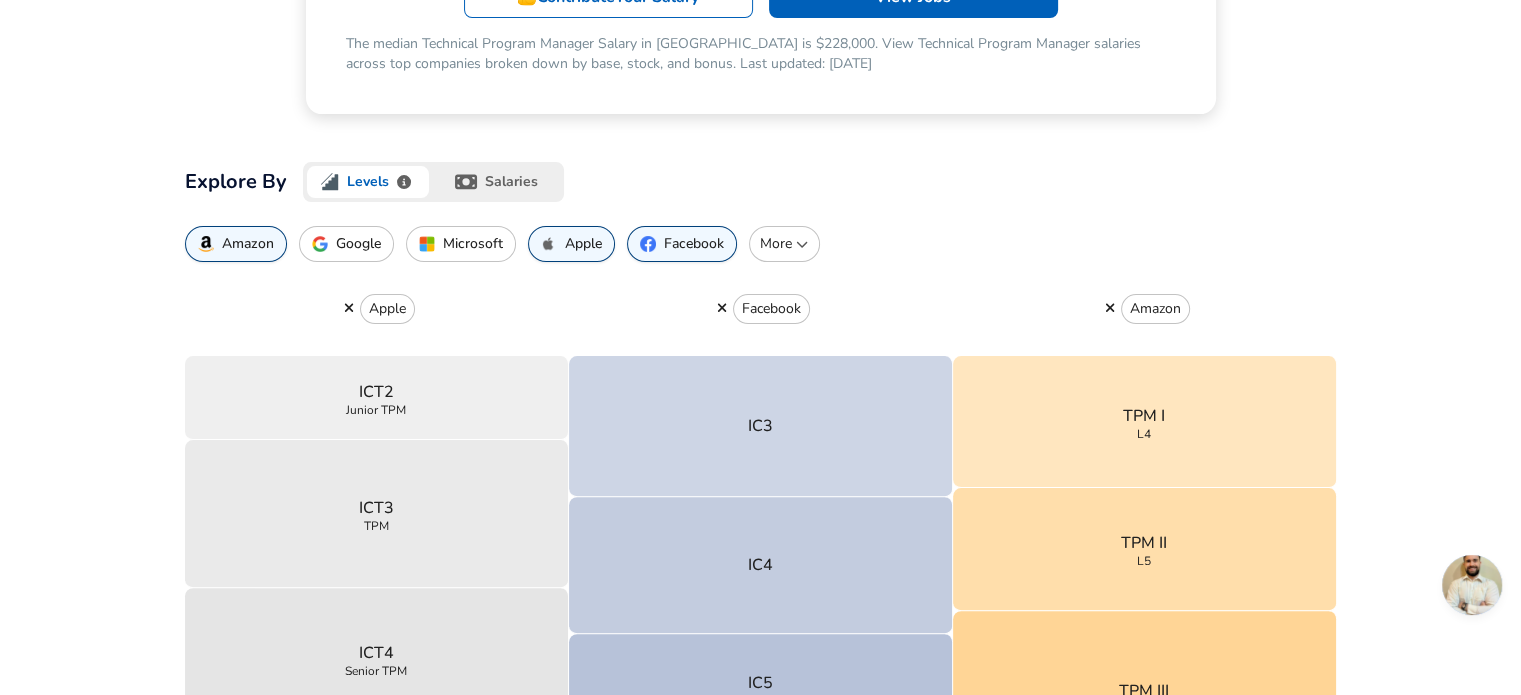 click on "Amazon" at bounding box center [1155, 309] 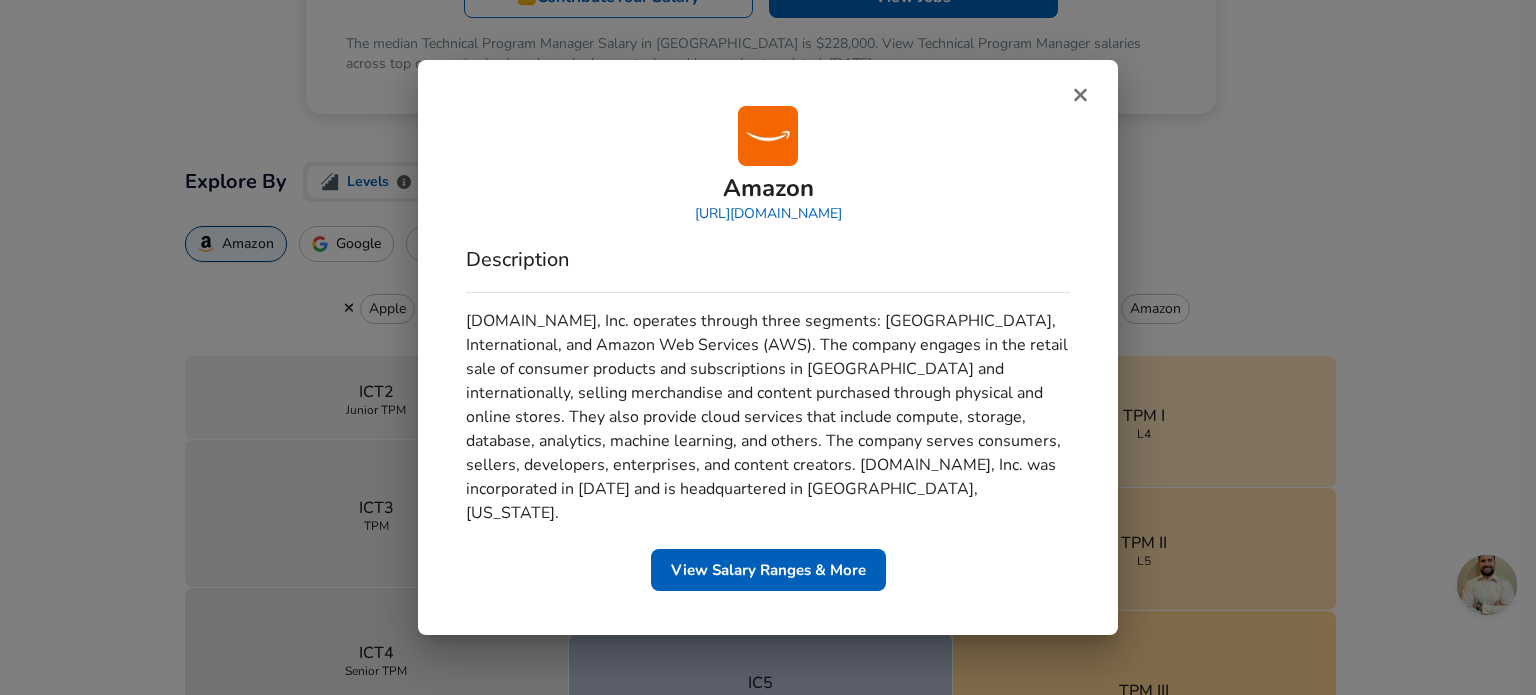 click 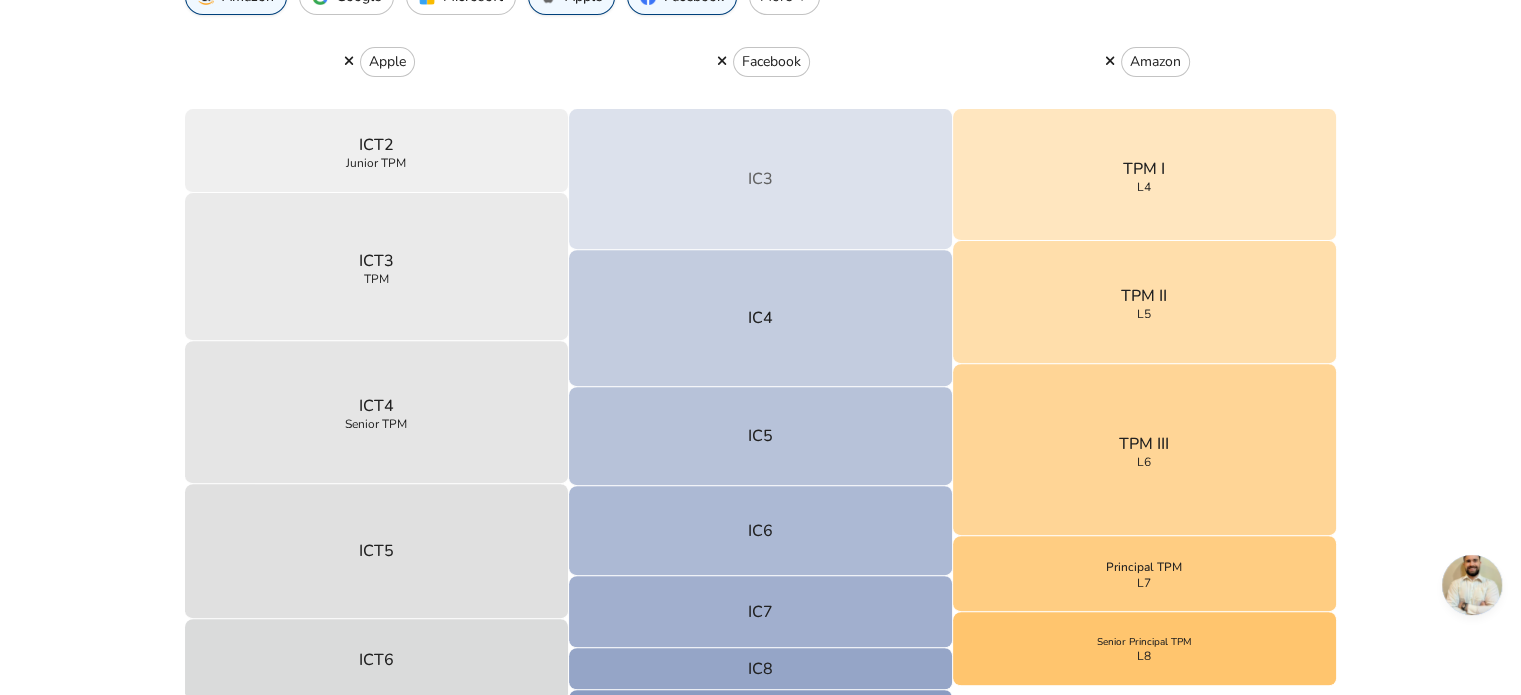 scroll, scrollTop: 736, scrollLeft: 0, axis: vertical 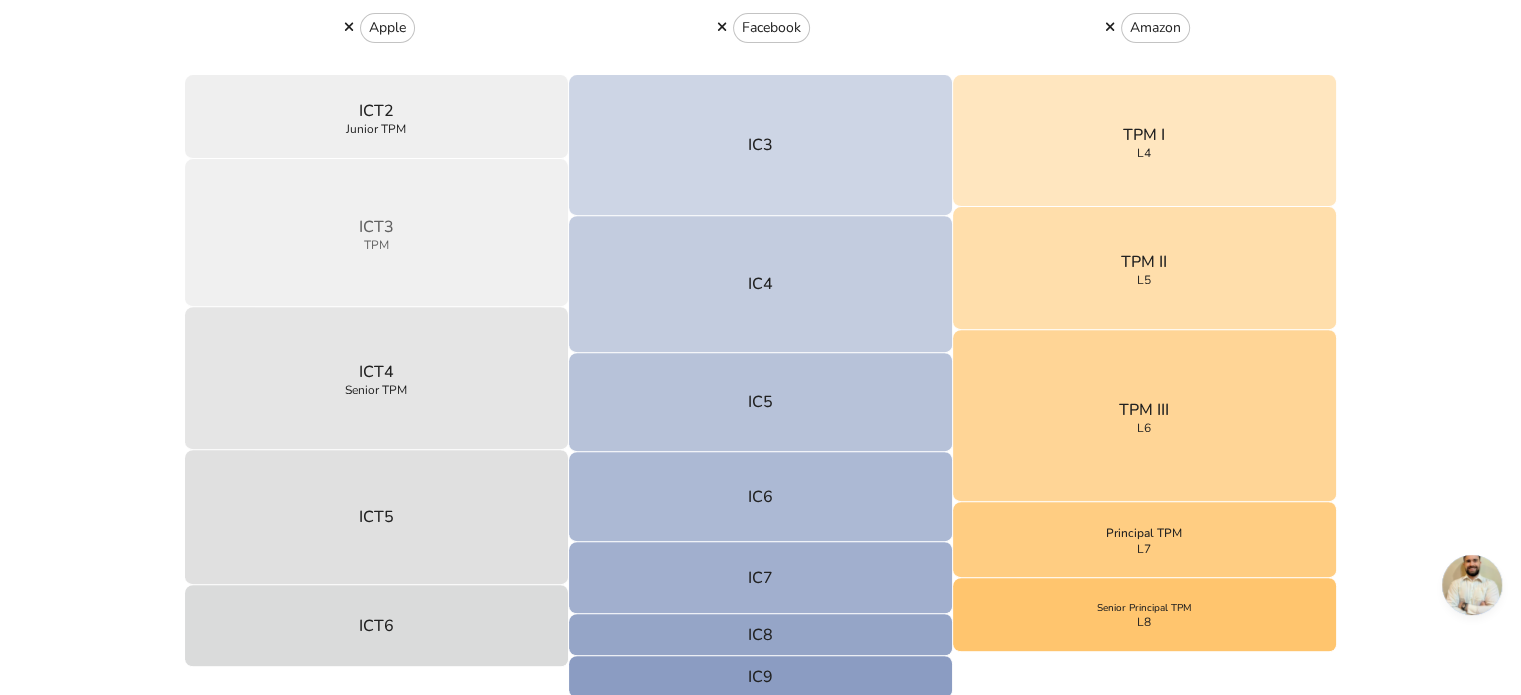 click on "ICT3 TPM" at bounding box center (377, 233) 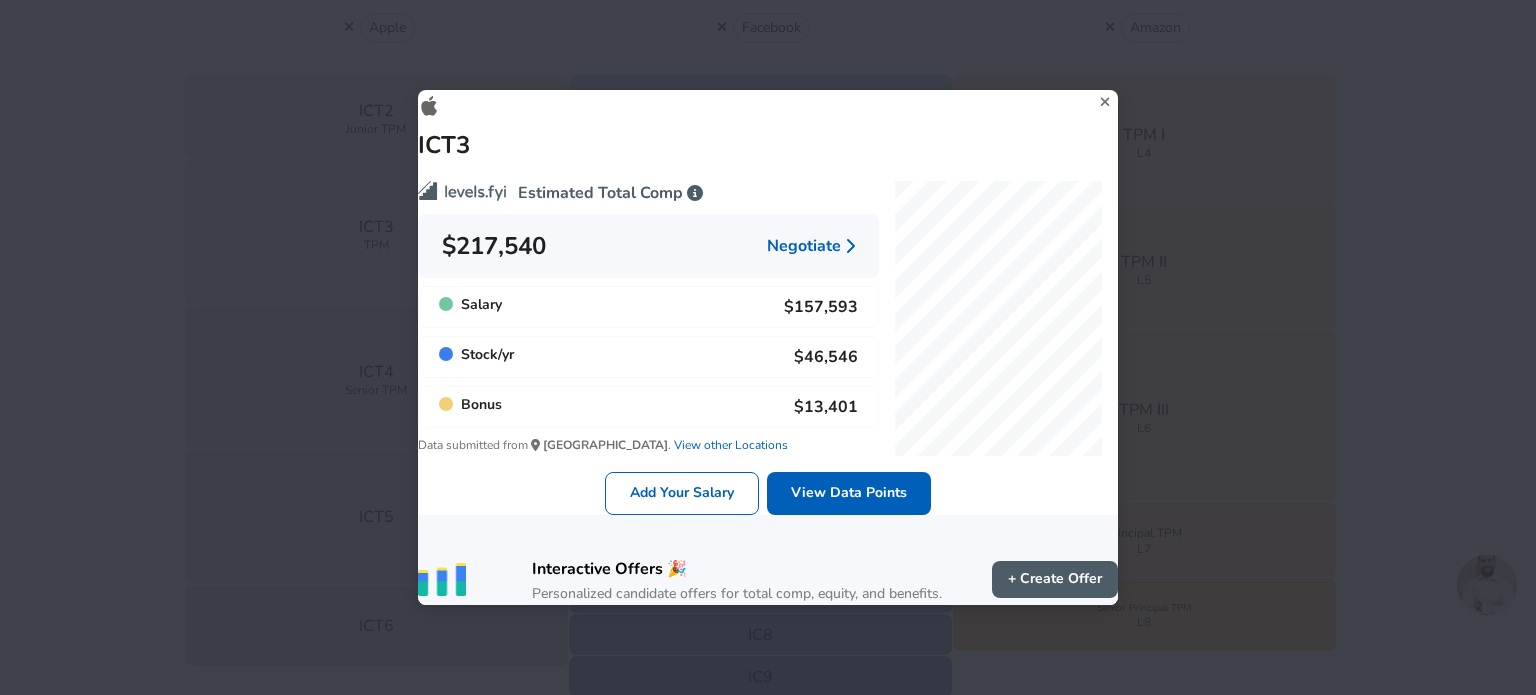 click 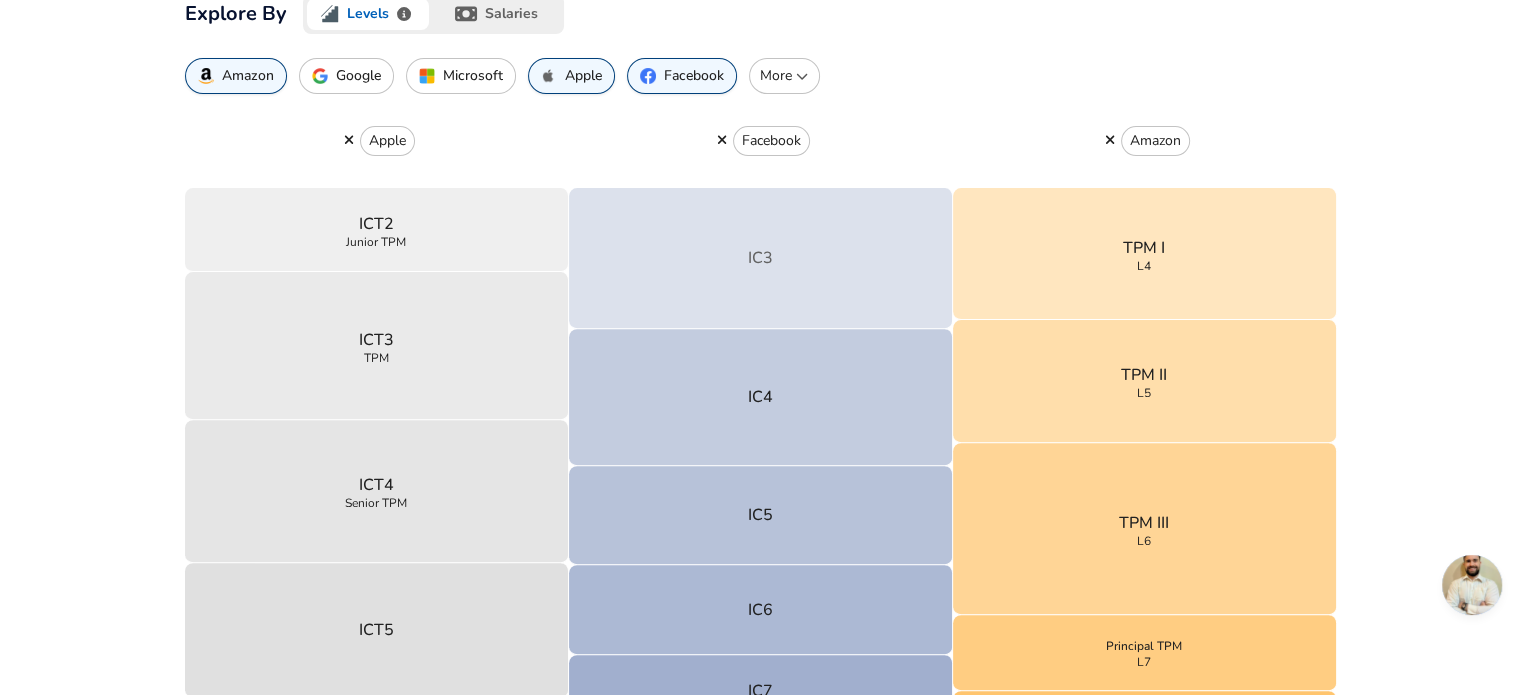scroll, scrollTop: 599, scrollLeft: 0, axis: vertical 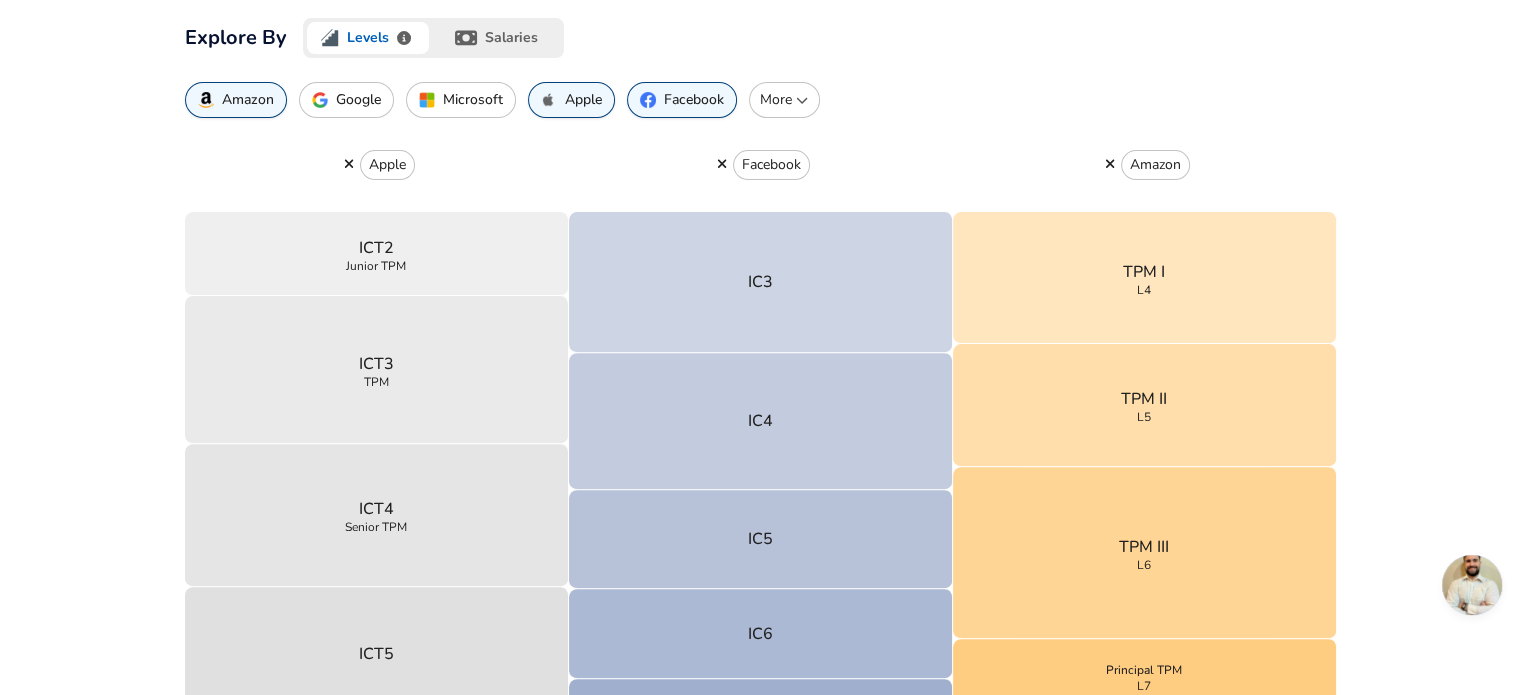 click 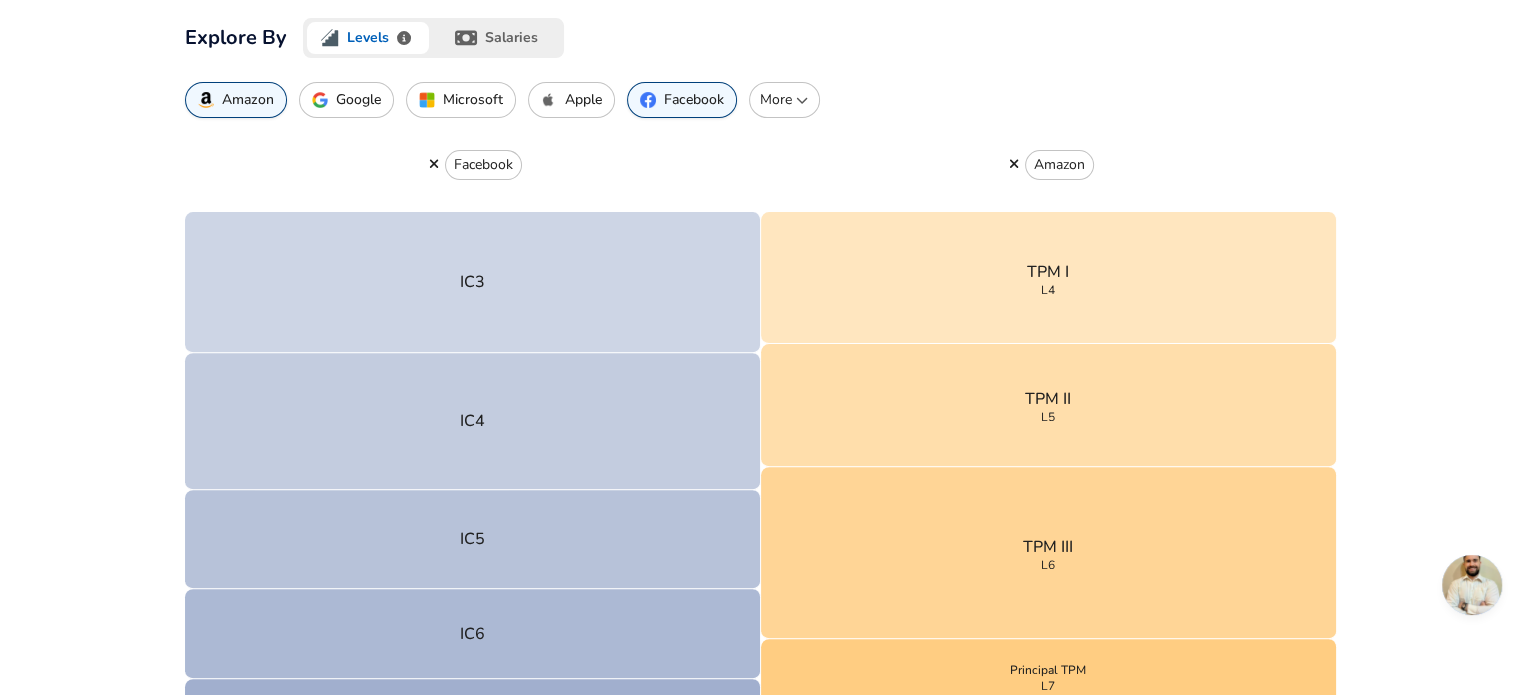 click on "More" at bounding box center (784, 100) 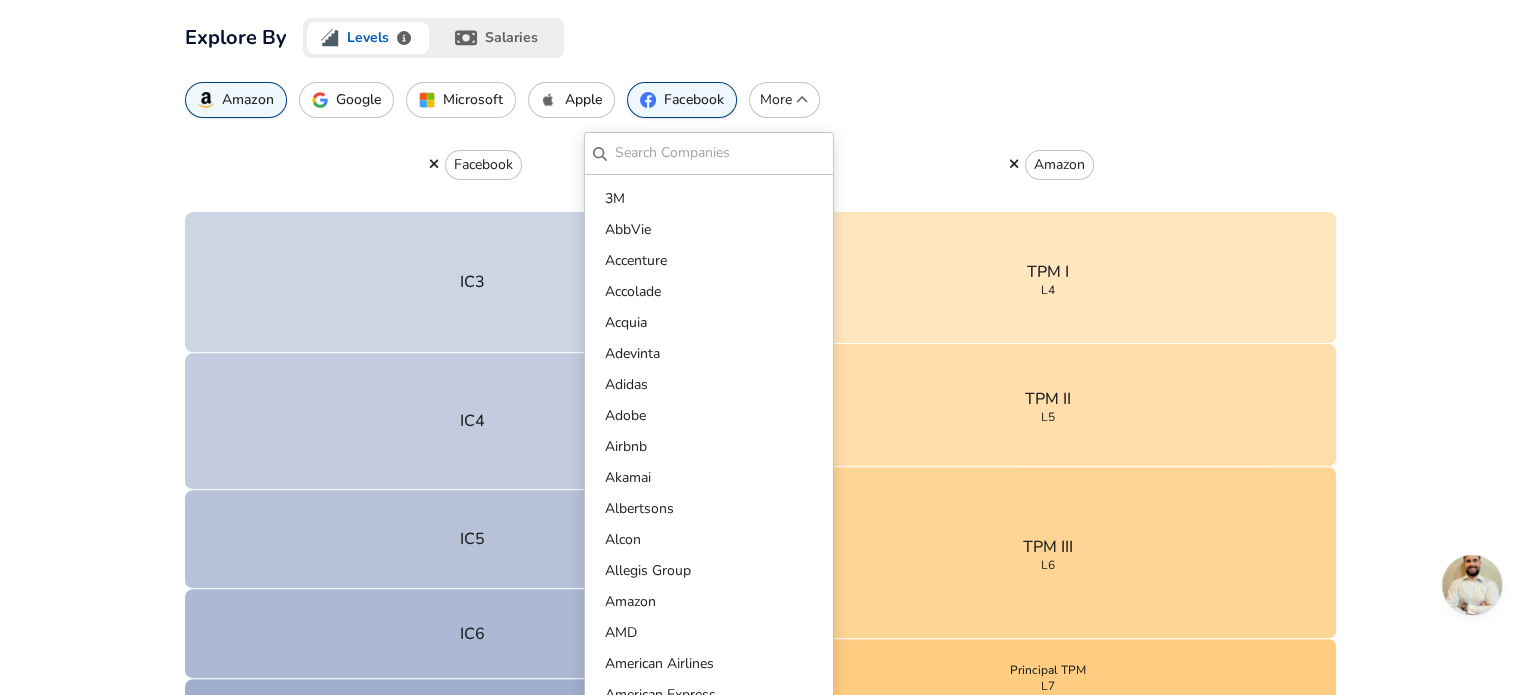 click on "Microsoft" at bounding box center (461, 100) 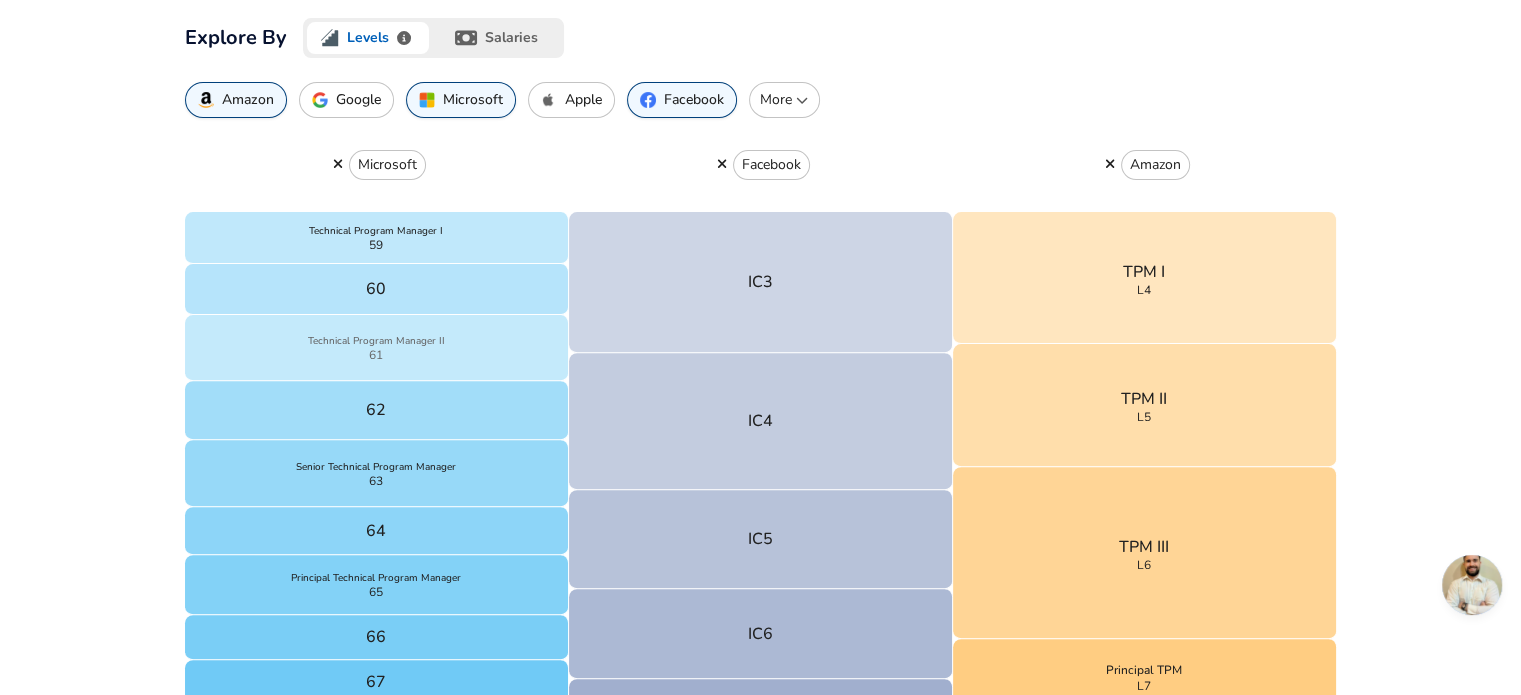 click on "Technical Program Manager II" at bounding box center [376, 341] 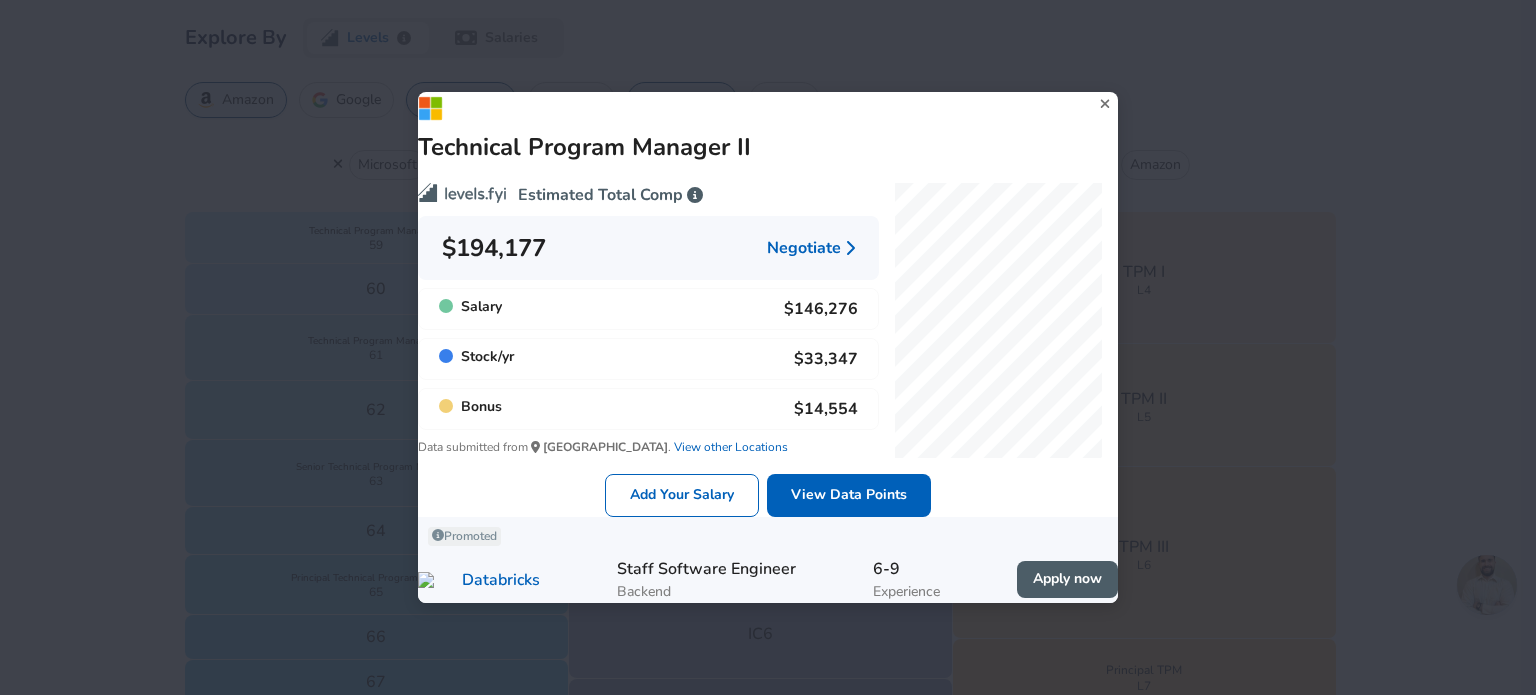 click 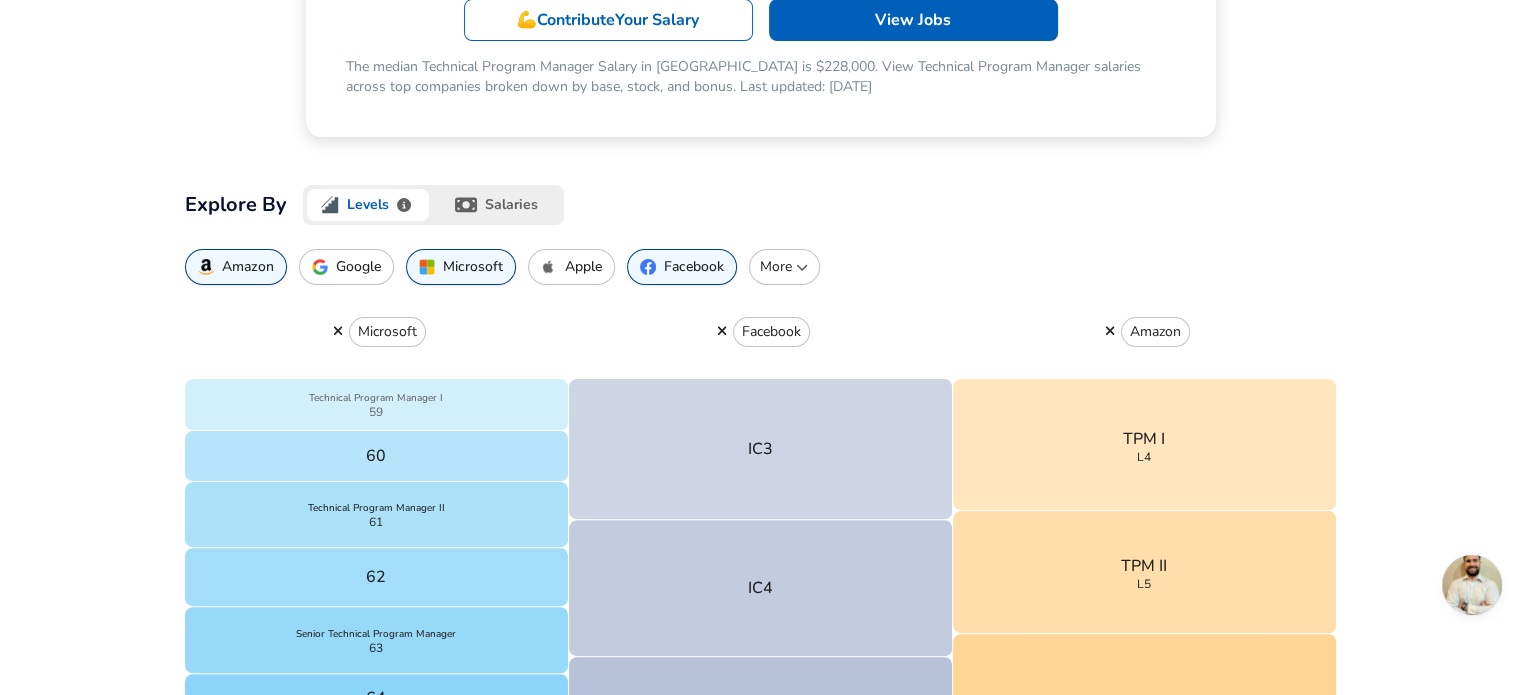 scroll, scrollTop: 510, scrollLeft: 0, axis: vertical 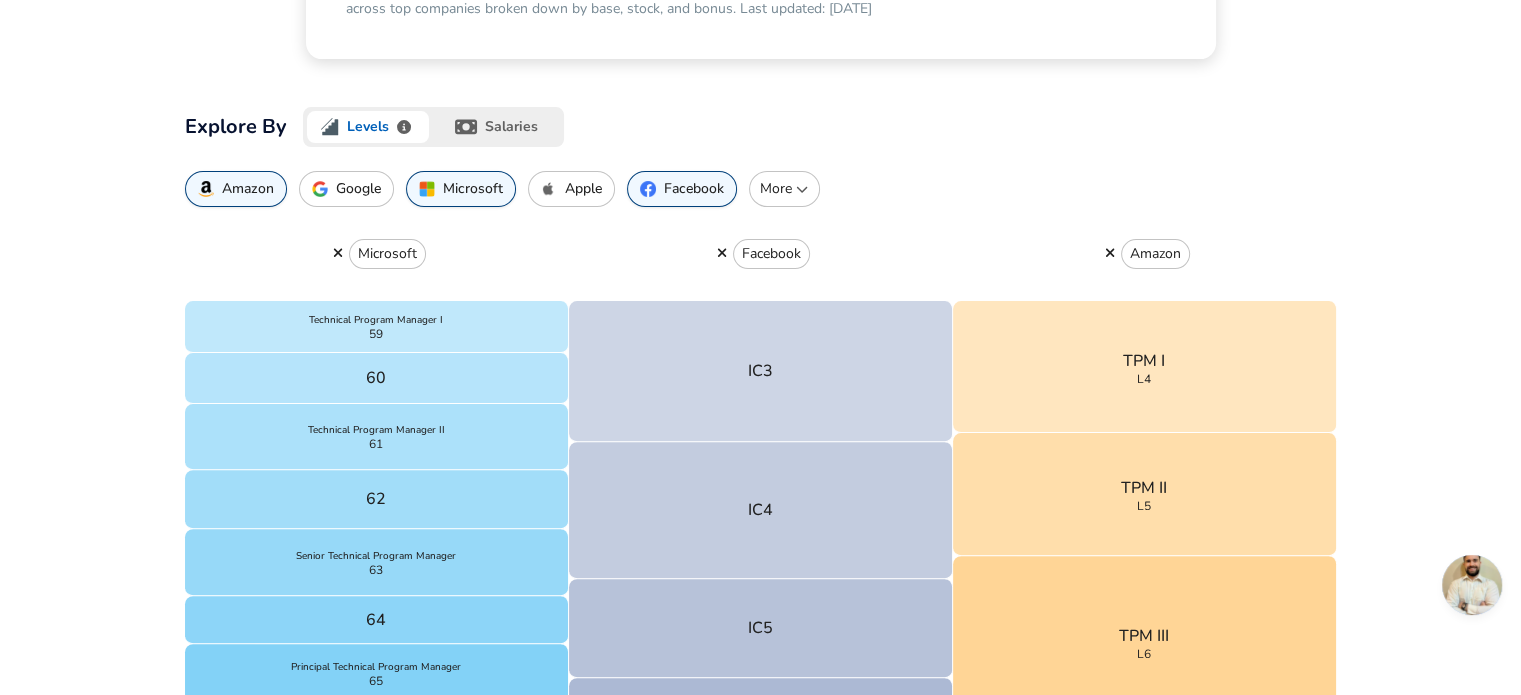 click on "More" at bounding box center [784, 189] 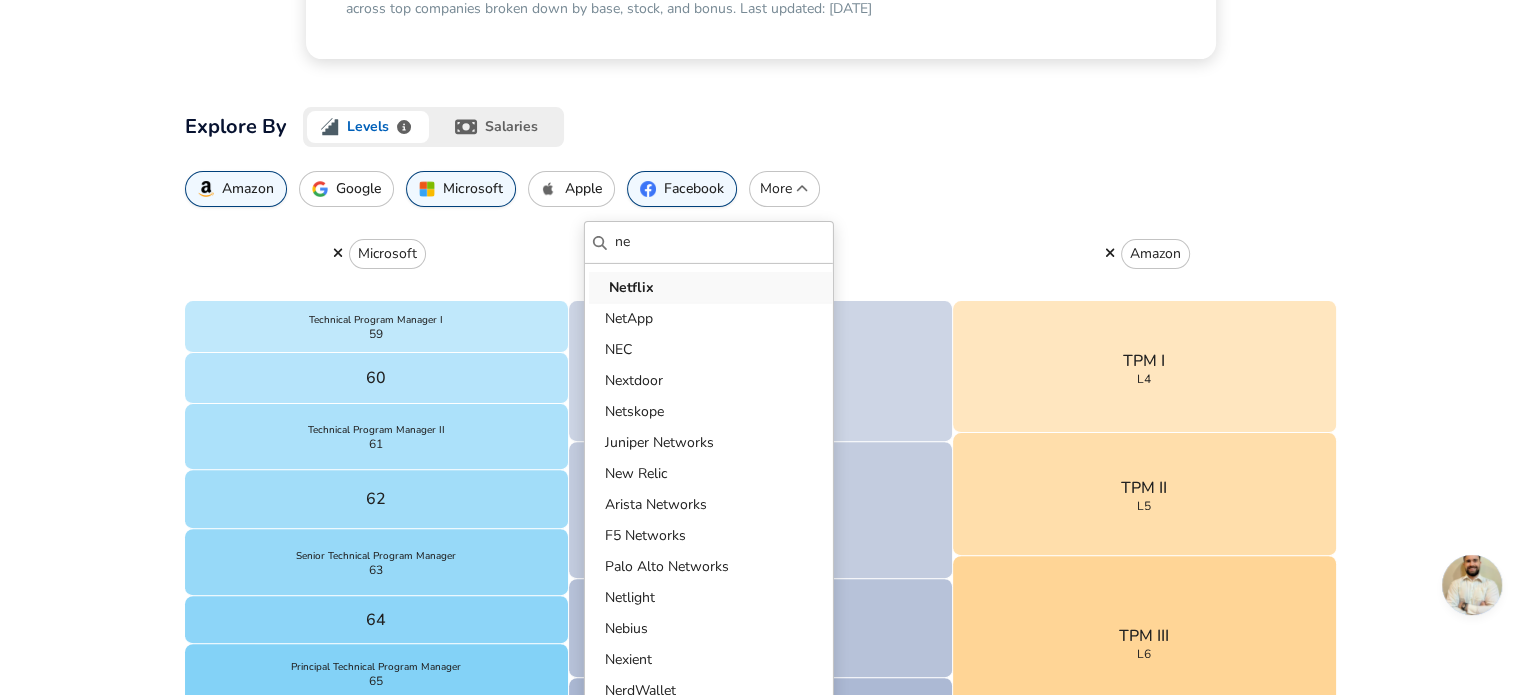 type on "ne" 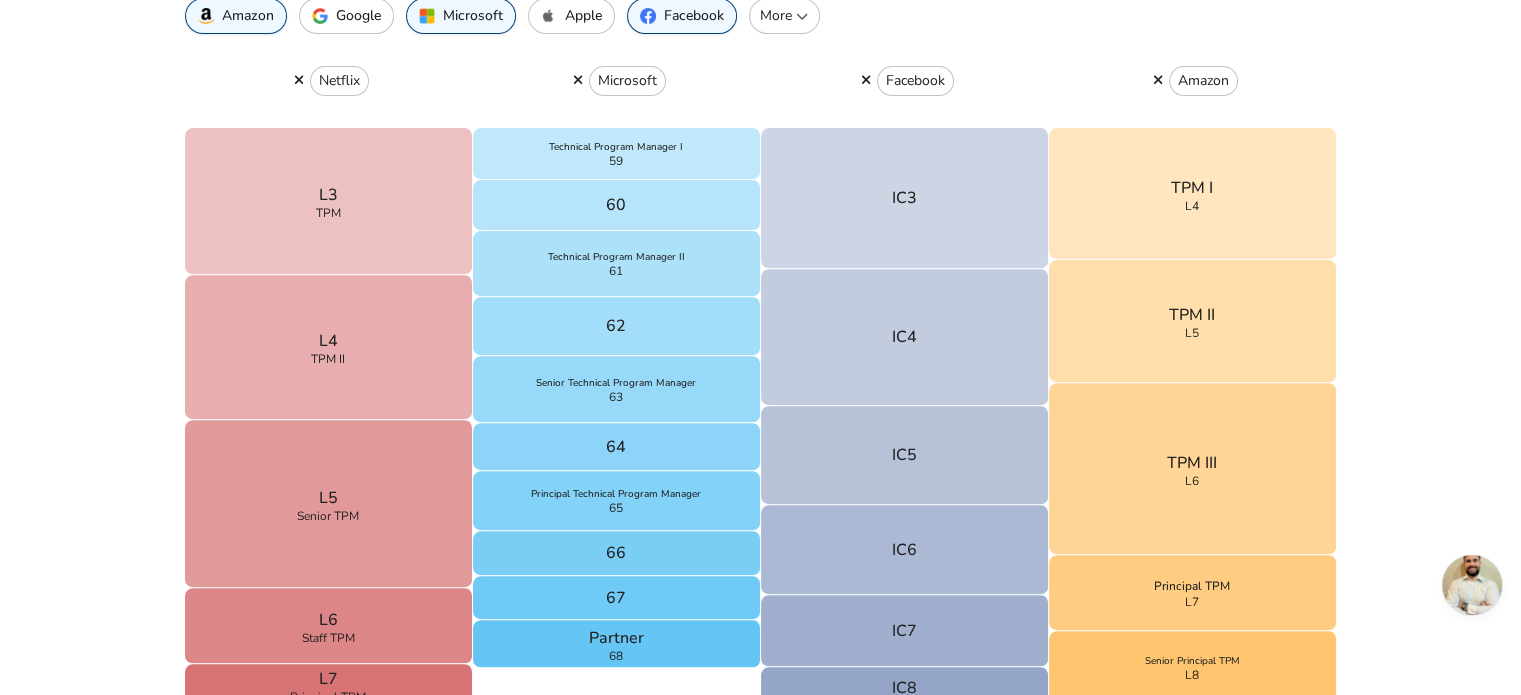 scroll, scrollTop: 684, scrollLeft: 0, axis: vertical 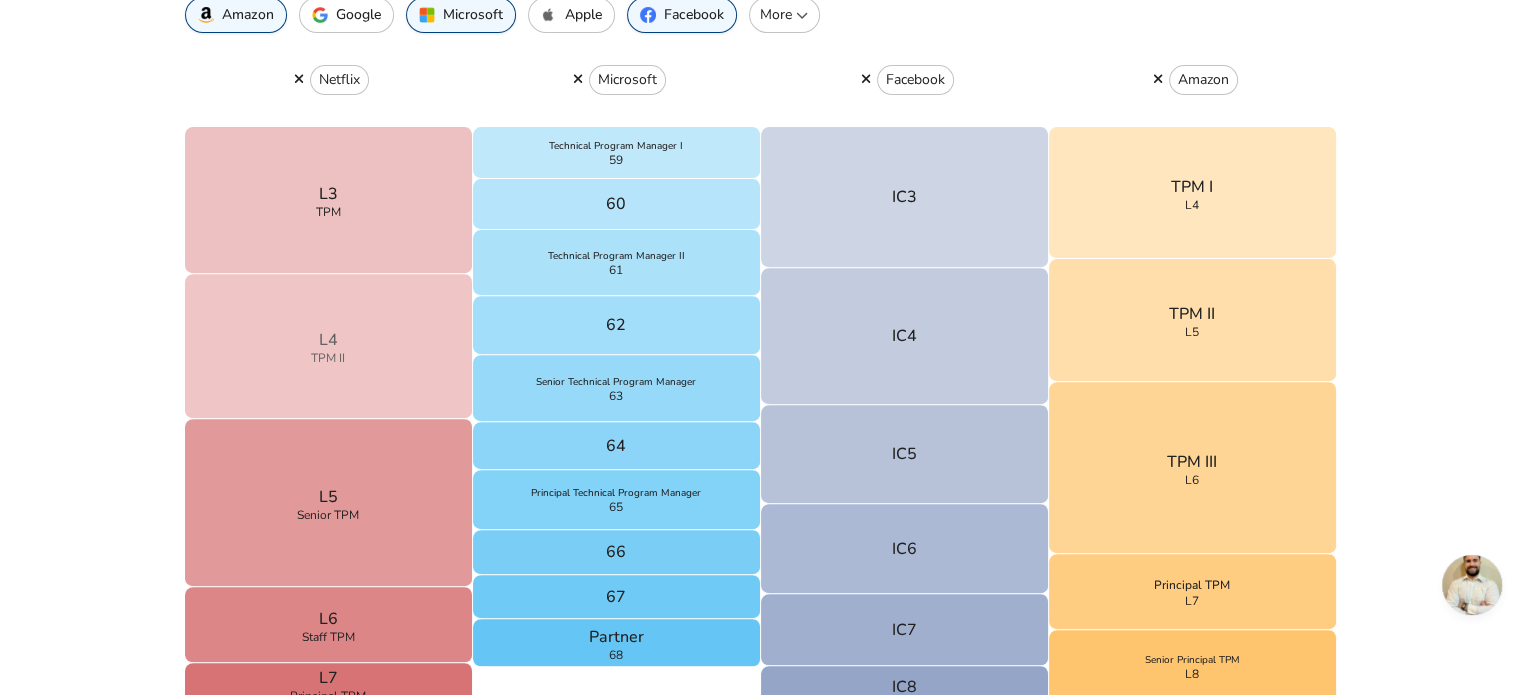 click on "L4 TPM II" at bounding box center [329, 346] 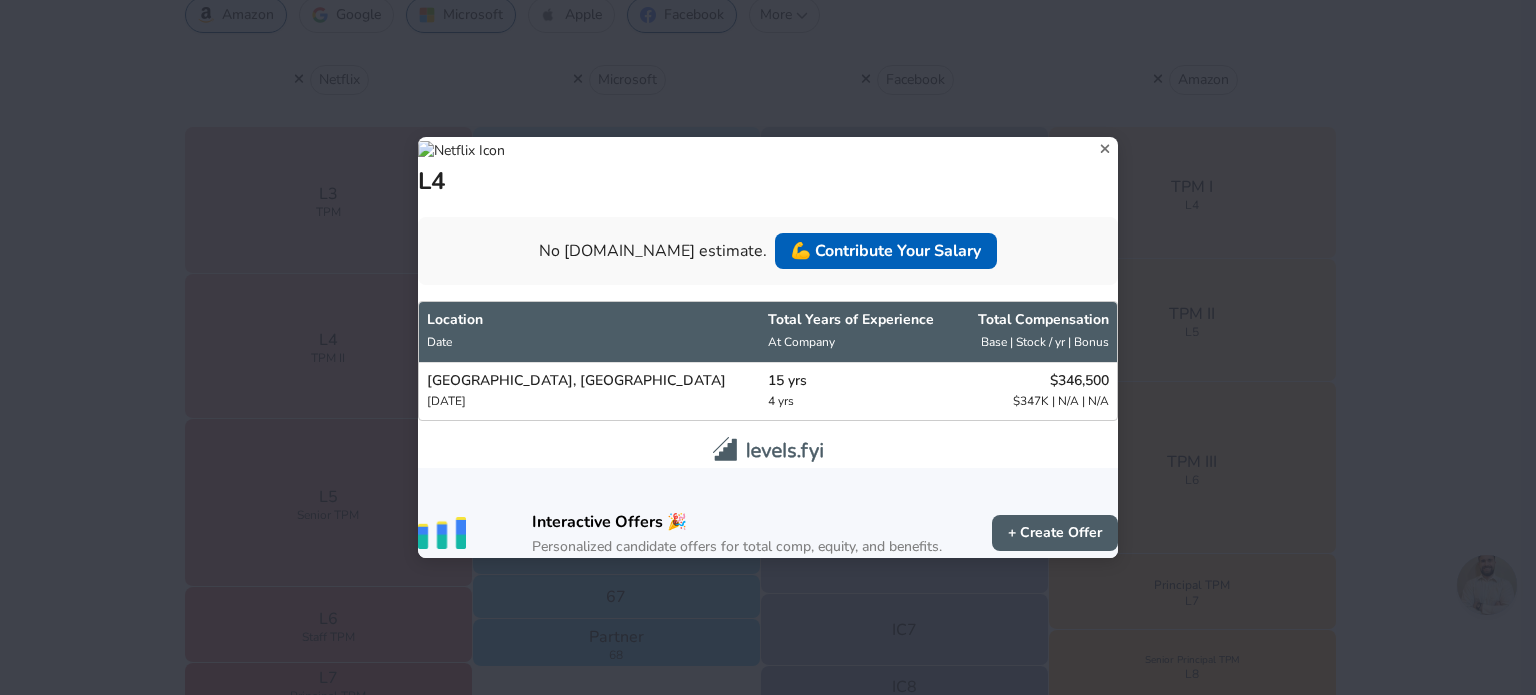 click 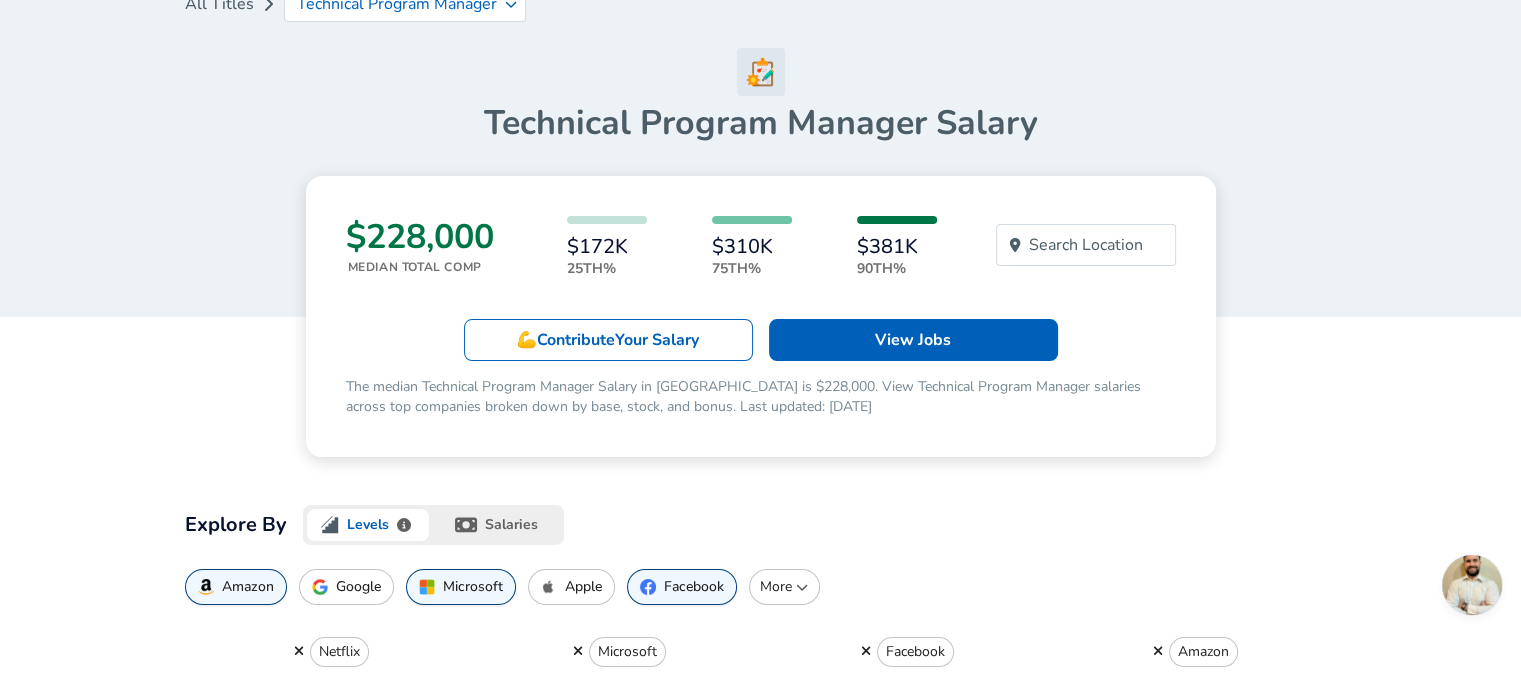 scroll, scrollTop: 0, scrollLeft: 0, axis: both 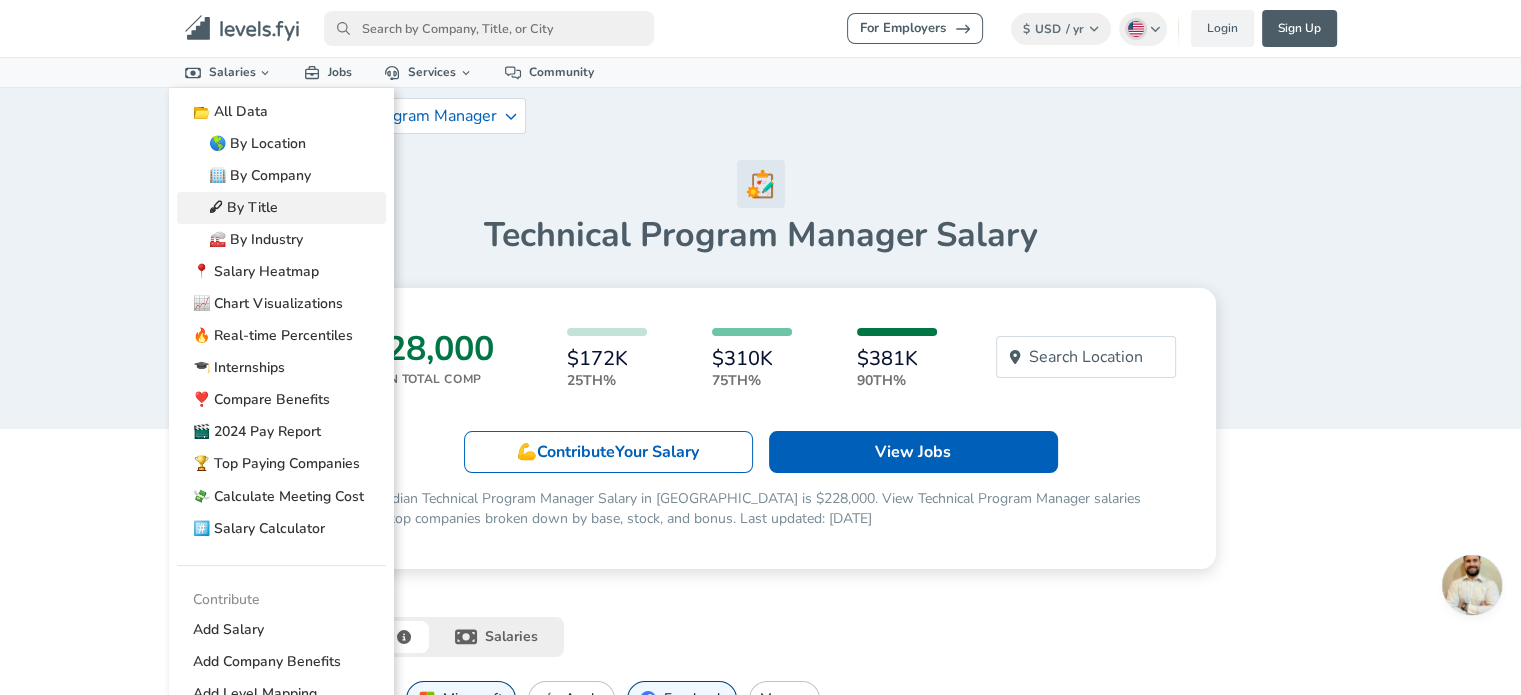 click on "🖋    By Title" at bounding box center (281, 208) 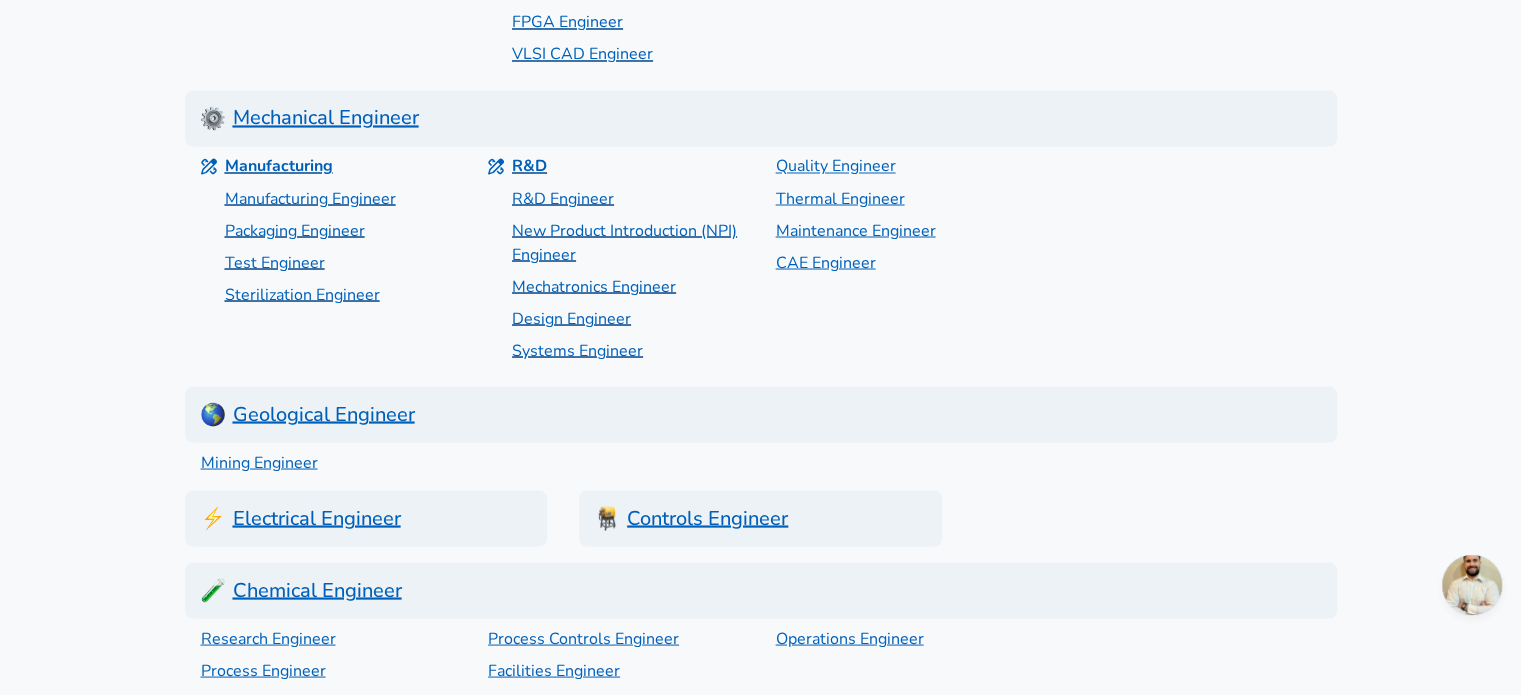 scroll, scrollTop: 3620, scrollLeft: 0, axis: vertical 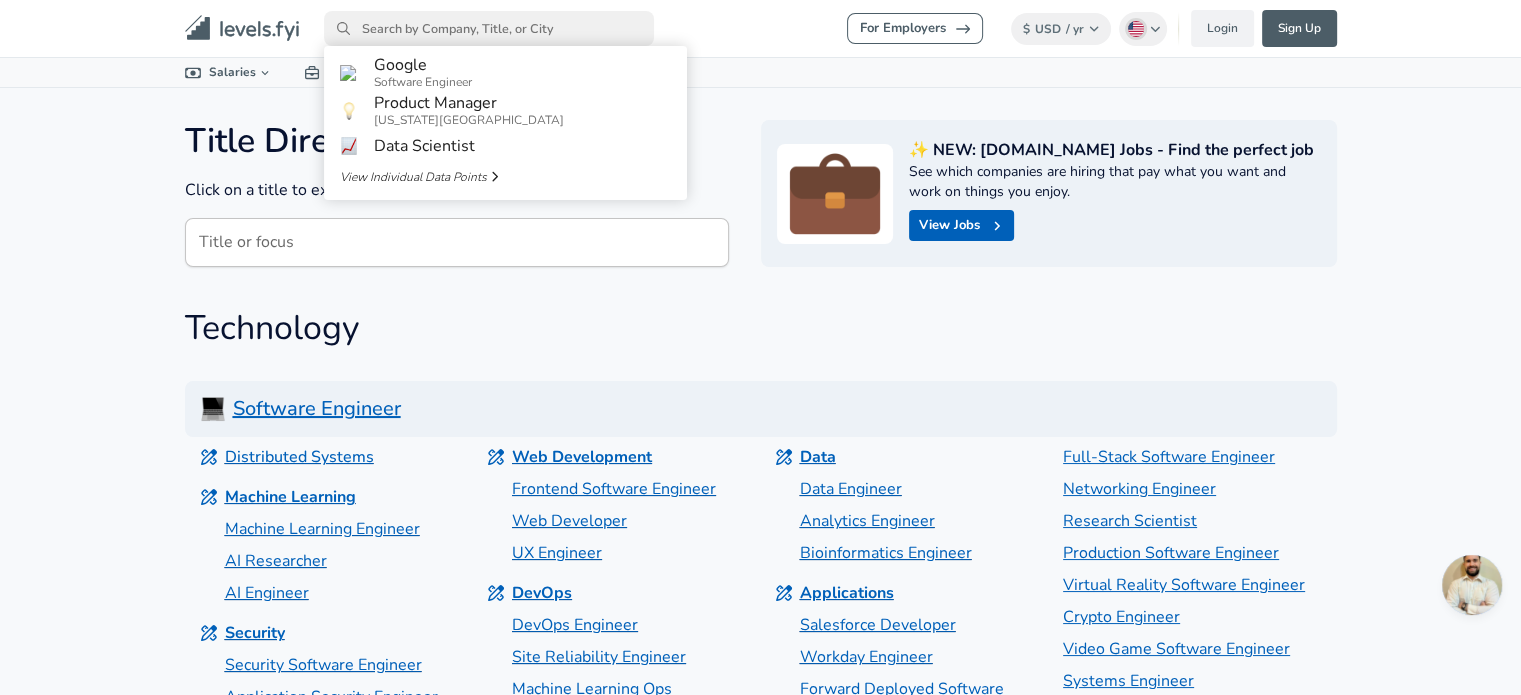 click at bounding box center (489, 28) 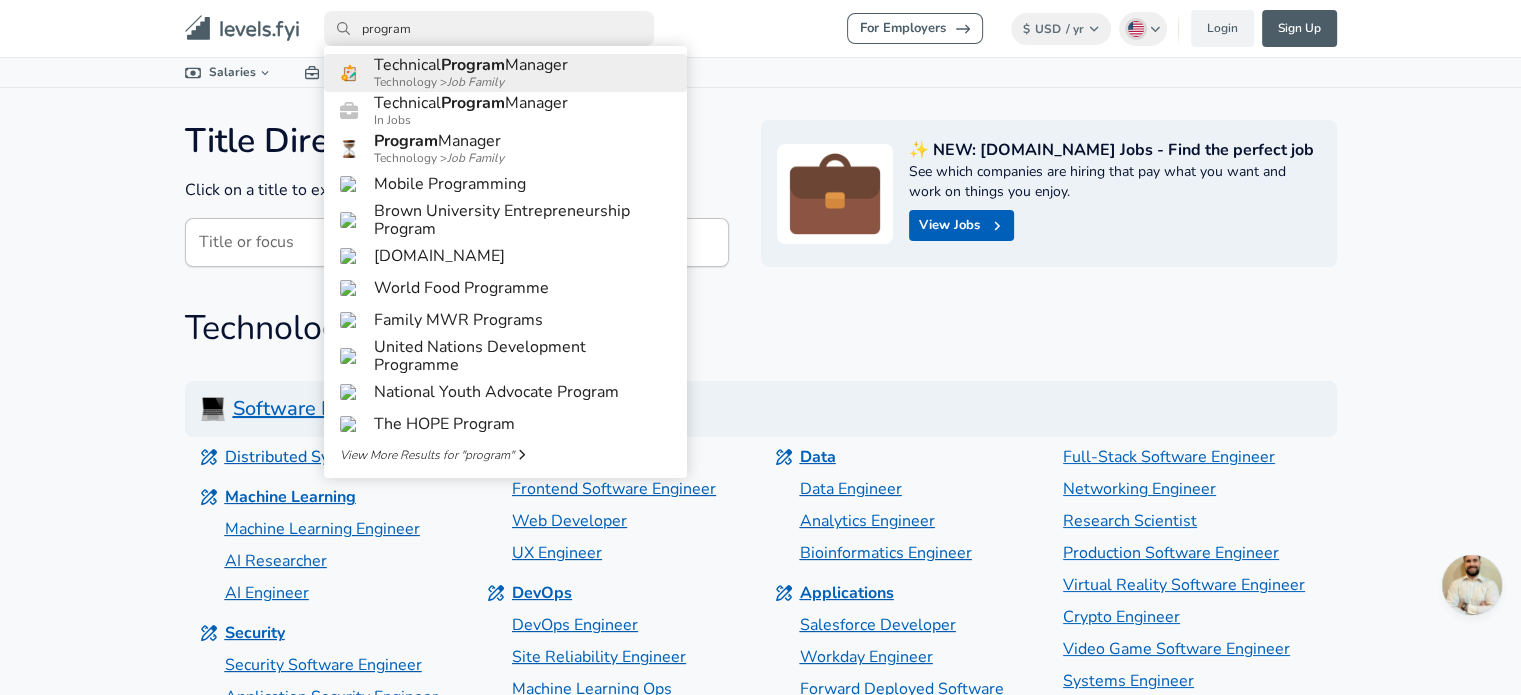 type on "program" 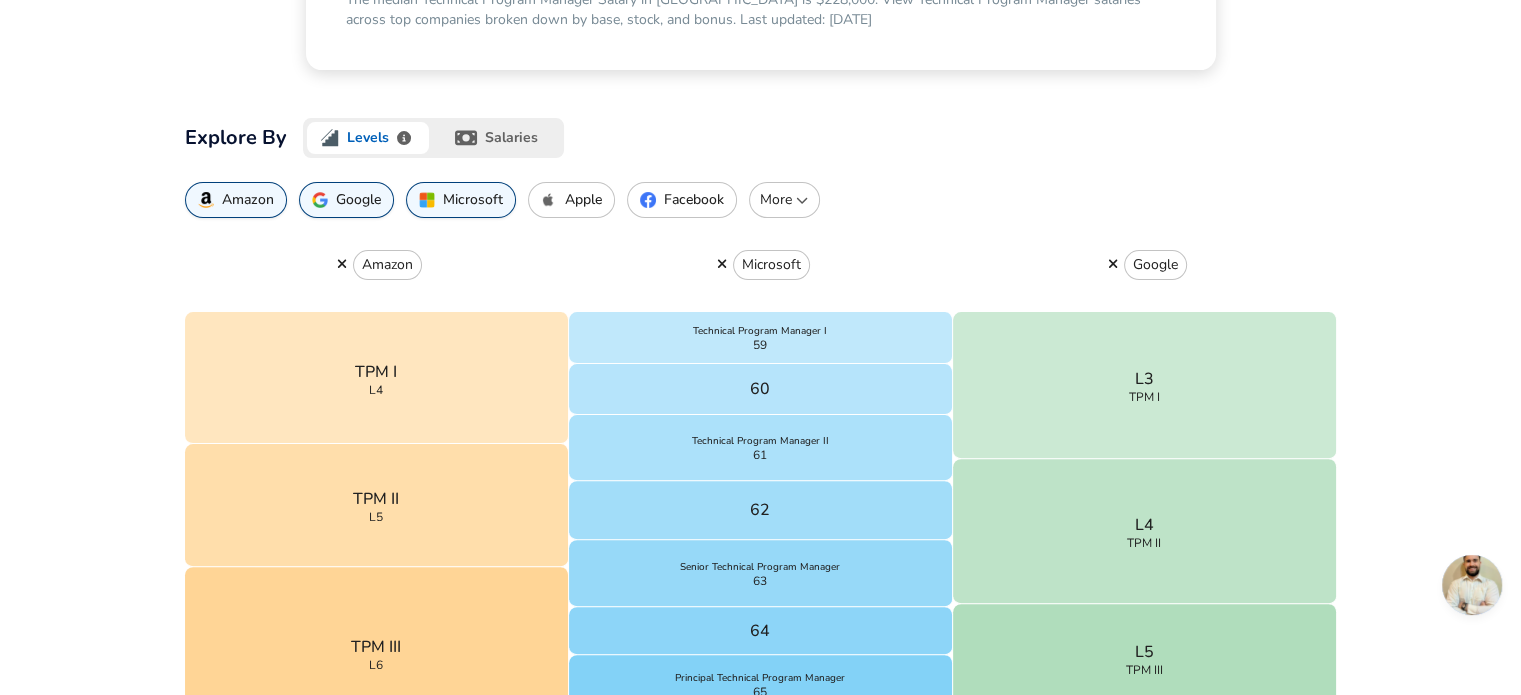 scroll, scrollTop: 531, scrollLeft: 0, axis: vertical 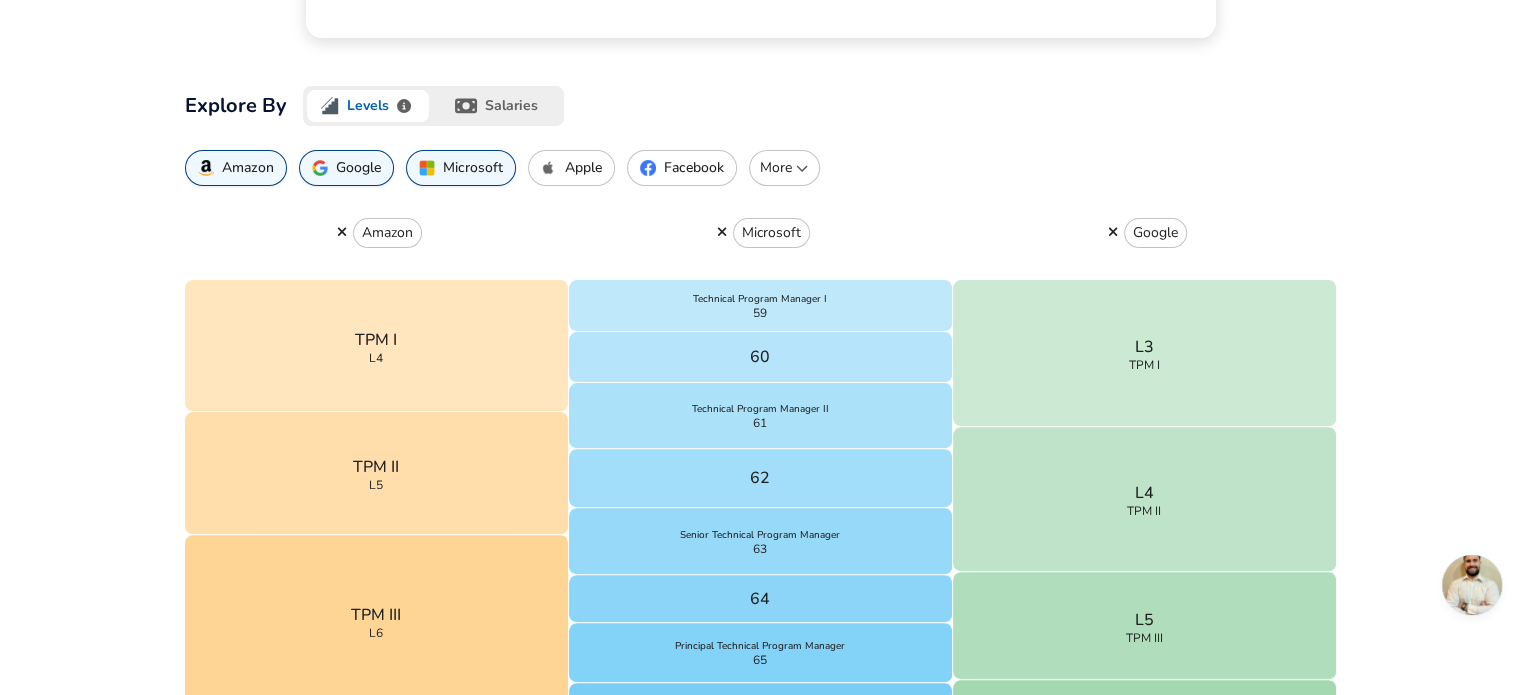 click on "More" at bounding box center (784, 168) 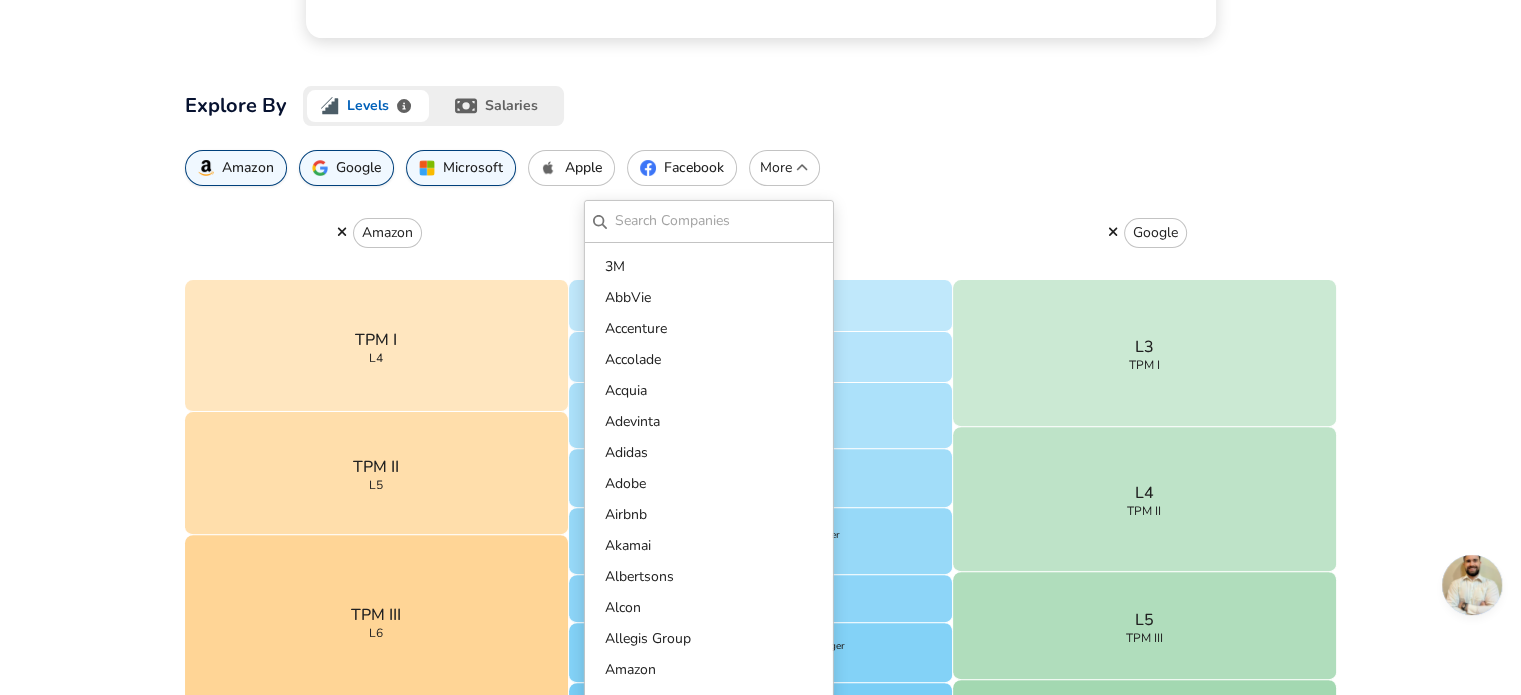 click on "Explore By Levels   salaries Amazon Google Microsoft Apple Facebook More   ​ 3M AbbVie Accenture Accolade Acquia Adevinta Adidas Adobe Airbnb Akamai Albertsons Alcon Allegis Group Amazon AMD American Airlines American Express Amplitude Anaplan Anduril Industries Ansys Appian Apple Applied Materials Aptiv Arcesium Argo AI ASML AT&T Atlassian Attentive Aurora Autodesk Avito [MEDICAL_DATA] BAE Systems Bank of America Barclays Benevity Better Mortgage [DOMAIN_NAME] Block Blue Origin BMO Financial Group BMW Group Boeing Bolt [DOMAIN_NAME] Booz [PERSON_NAME] Boston Scientific Brex Brillio Broadridge Bungie ByteDance [URL] CACI International Canva Capgemini Capital One Careem CarGurus Cariad CarMax Carta CDK Global CGI Chewy Chime CIBC Ciklum Circle Cisco Citi CLEAR Cloudera Cloudflare Cognizant Cohesity Coinbase Comcast Continental Coursera [PERSON_NAME] Communications Credit [DATE] Criteo Crown Castle Cruise Cummins Databricks Datadog Datto DBS Bank Deliveroo Delivery Hero Dell Technologies Deloitte Deloitte Advisory Delta Air Lines Domo" at bounding box center (761, 537) 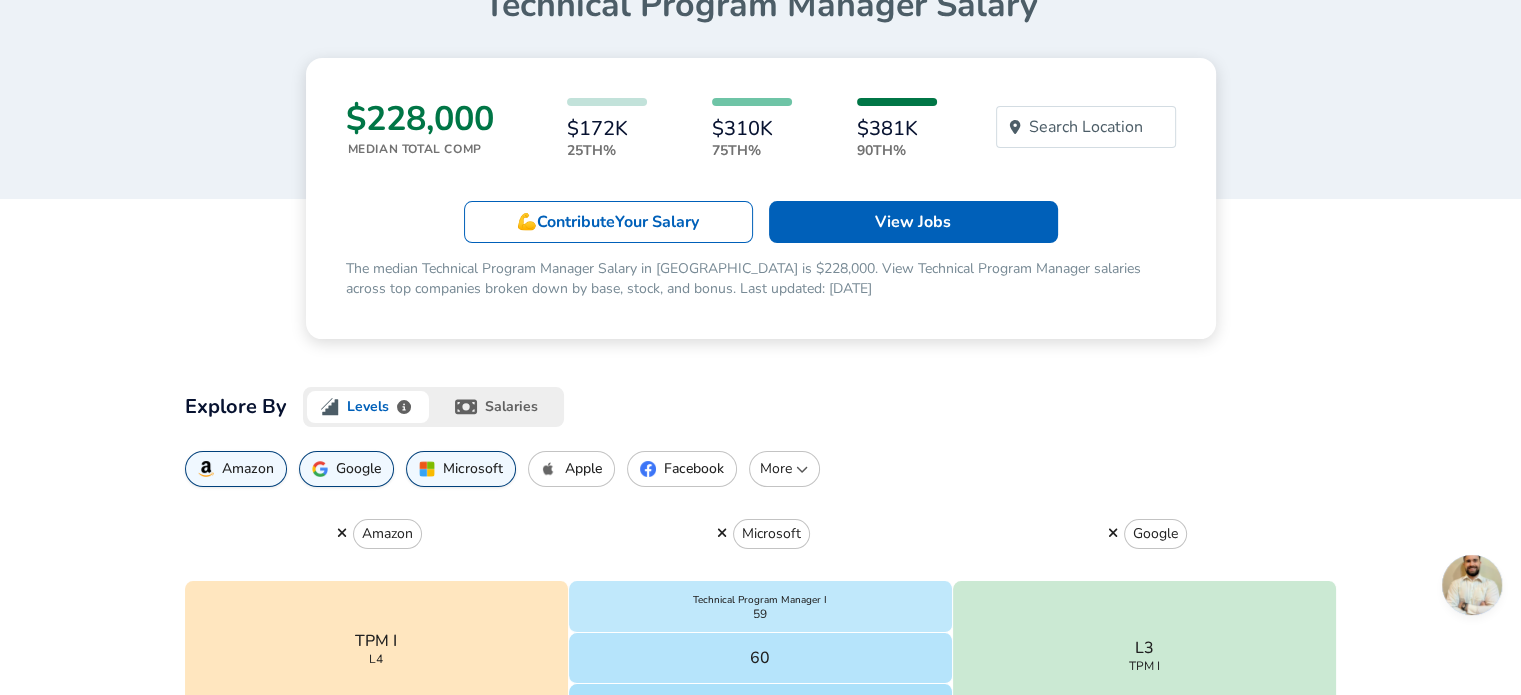 scroll, scrollTop: 0, scrollLeft: 0, axis: both 